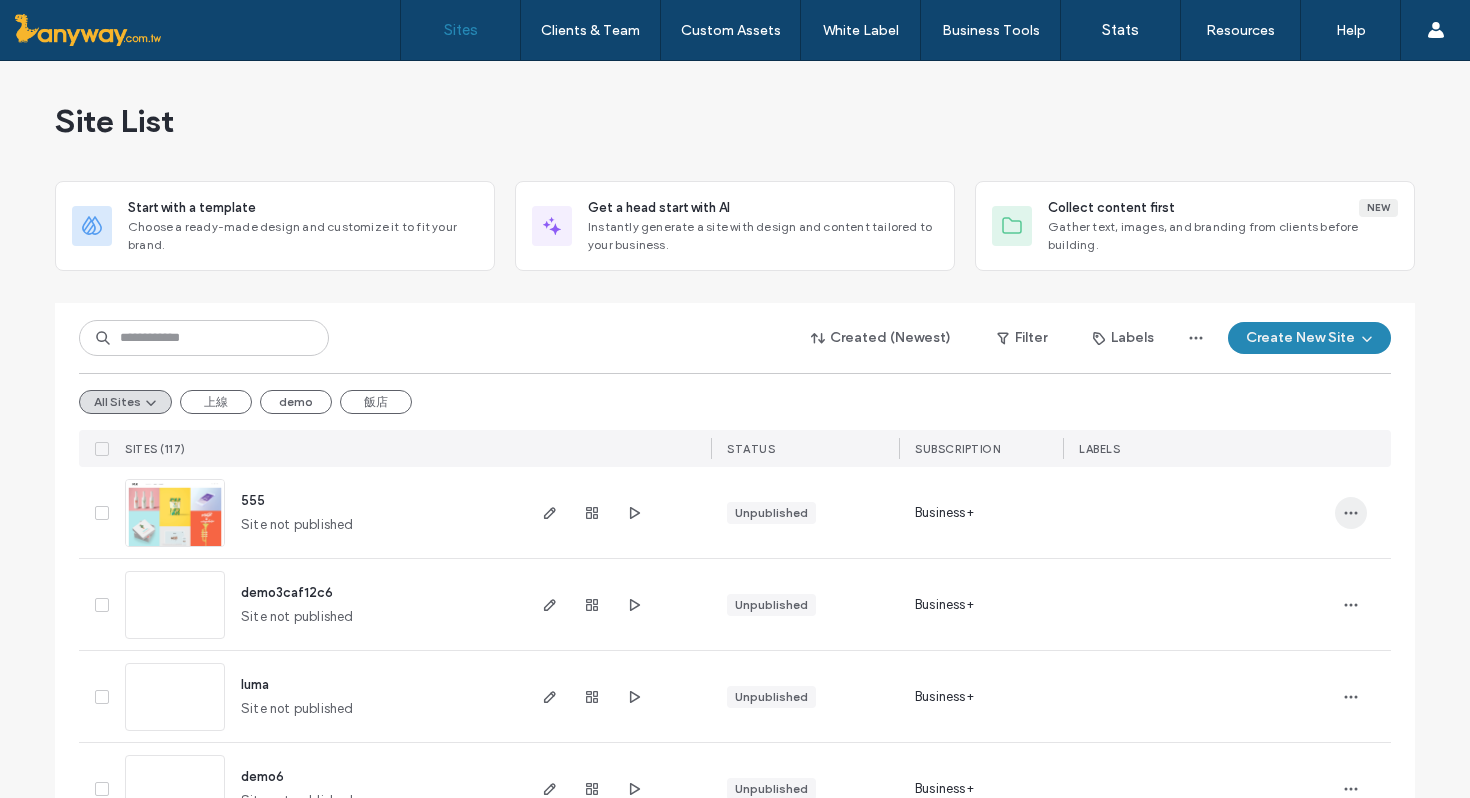 scroll, scrollTop: 0, scrollLeft: 0, axis: both 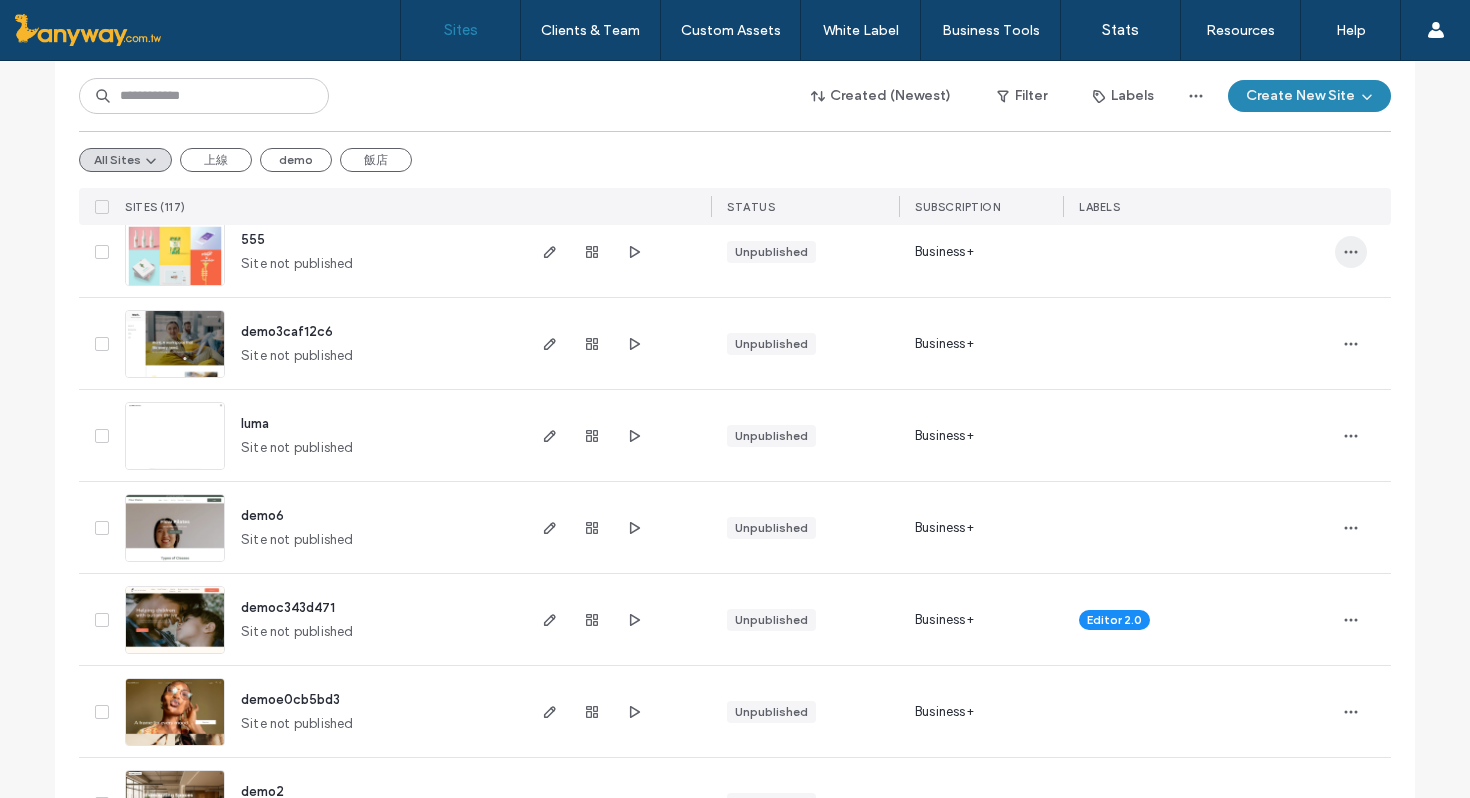 click 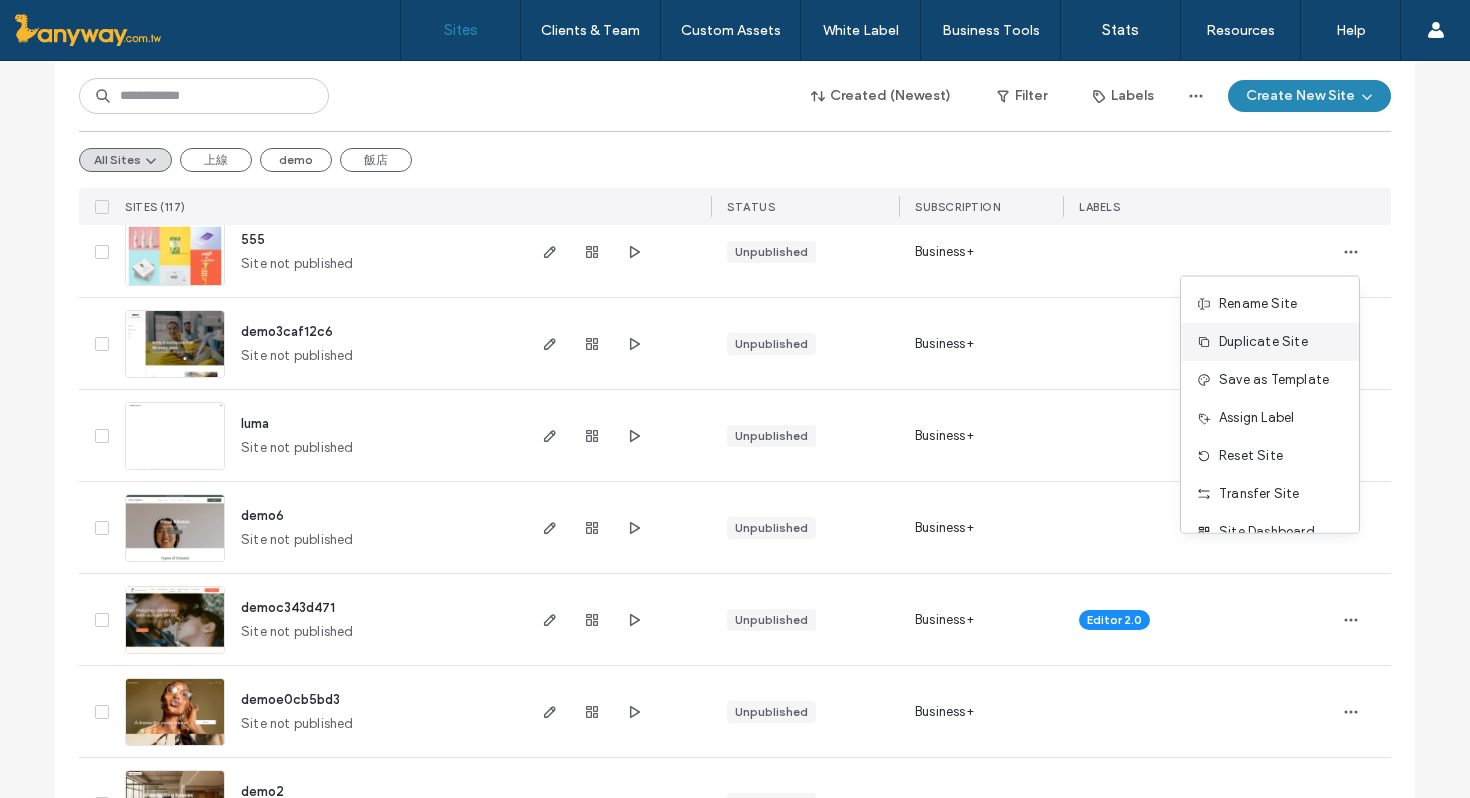 scroll, scrollTop: 64, scrollLeft: 0, axis: vertical 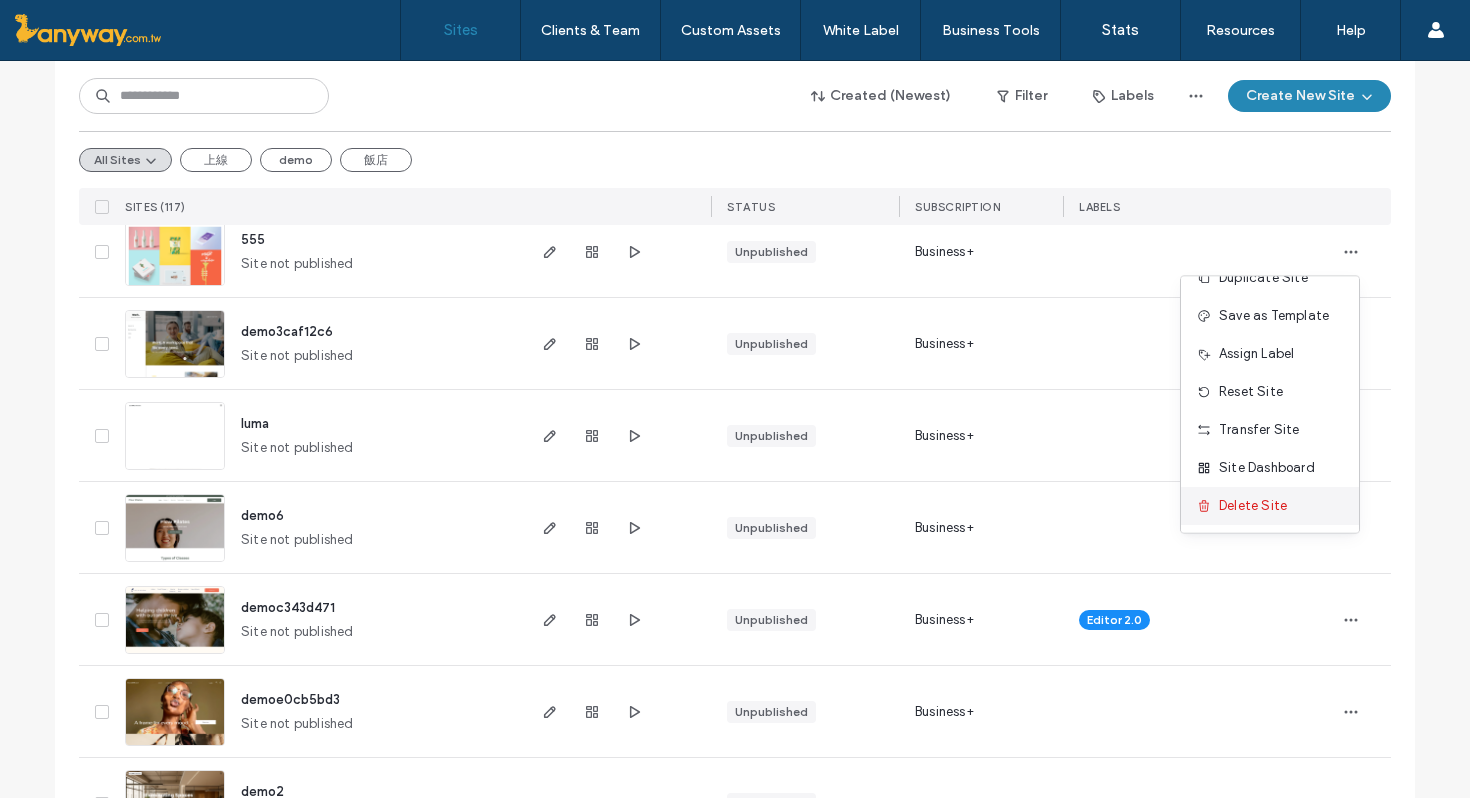 click on "Delete Site" at bounding box center (1253, 506) 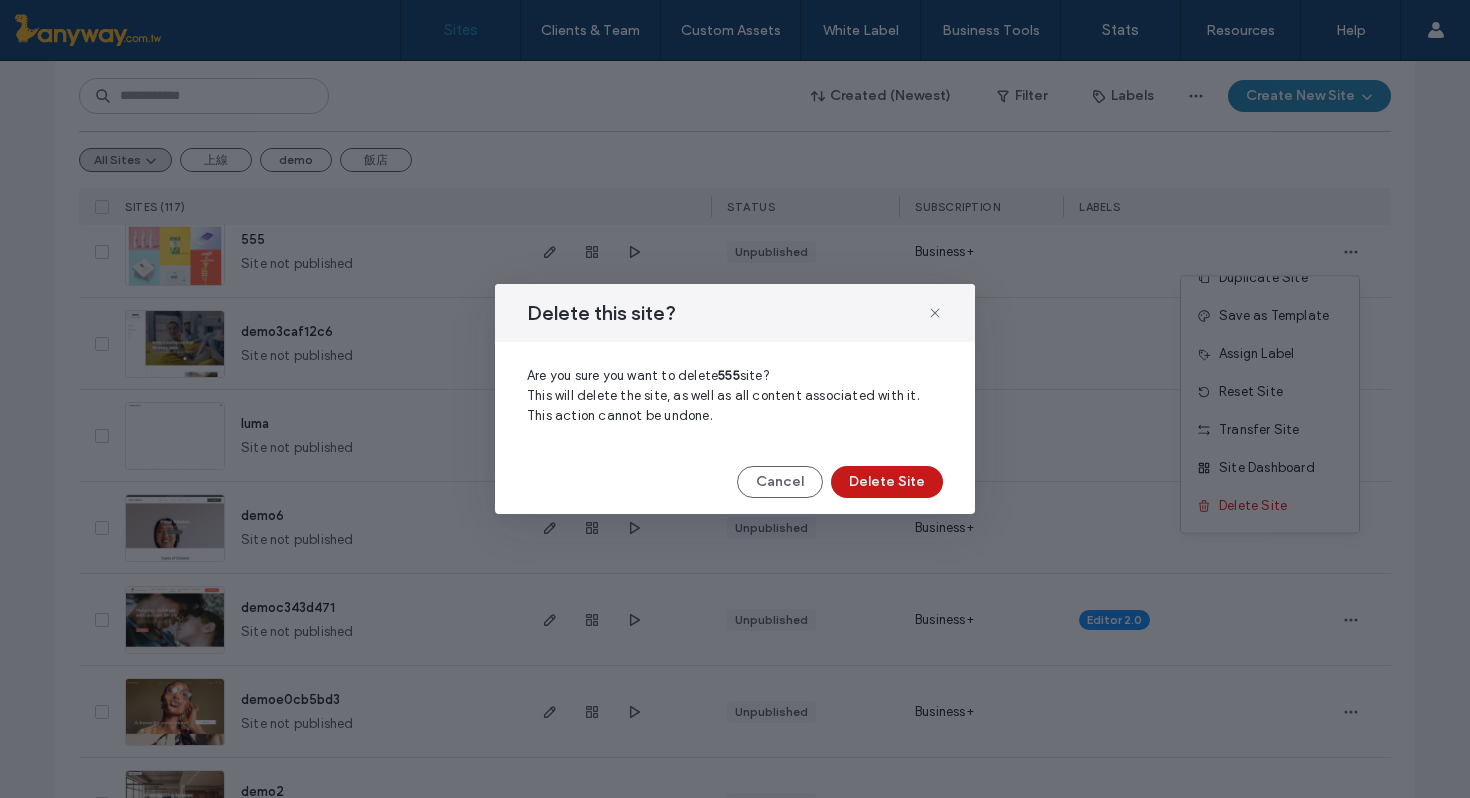 click on "Delete Site" at bounding box center (887, 482) 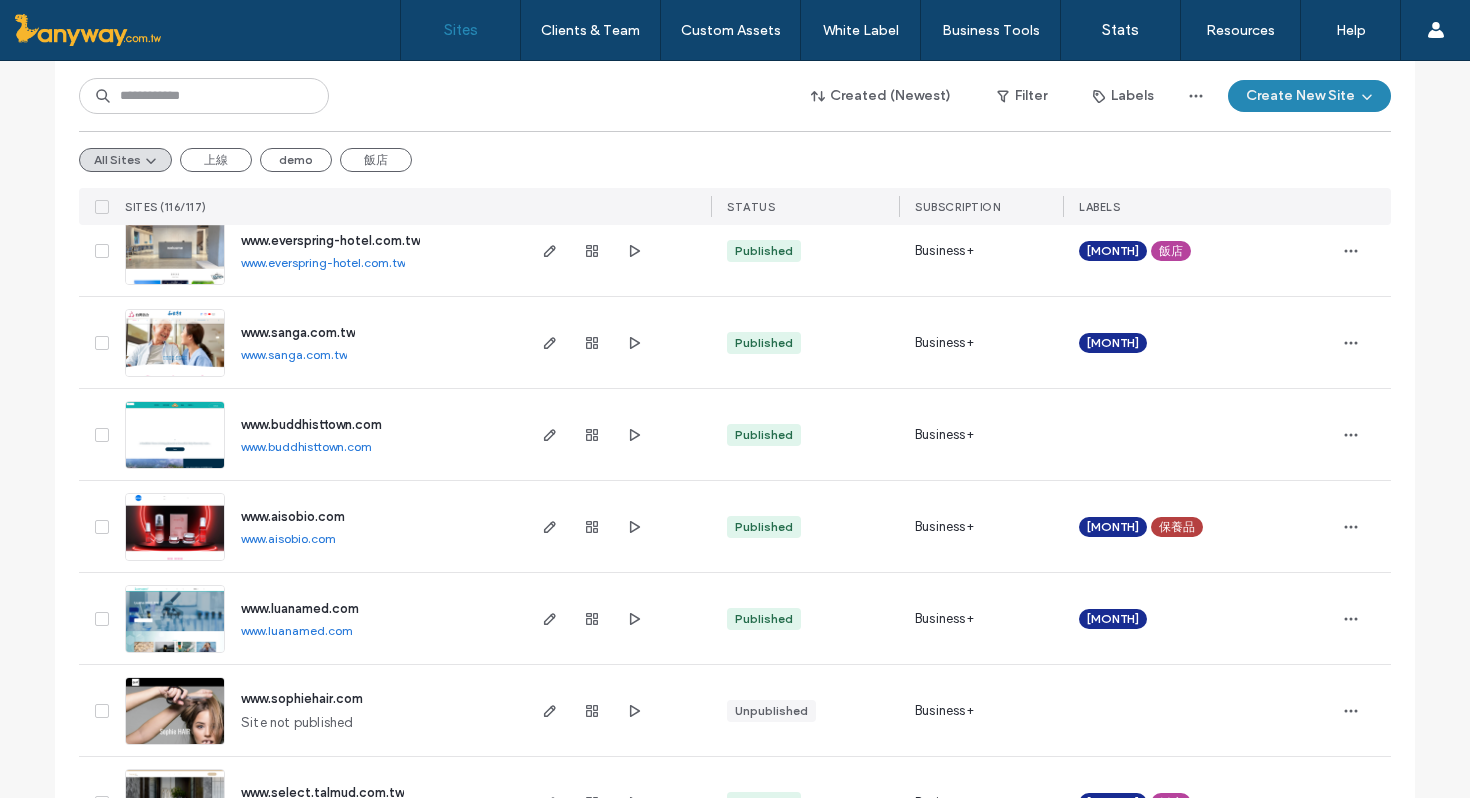 scroll, scrollTop: 5875, scrollLeft: 0, axis: vertical 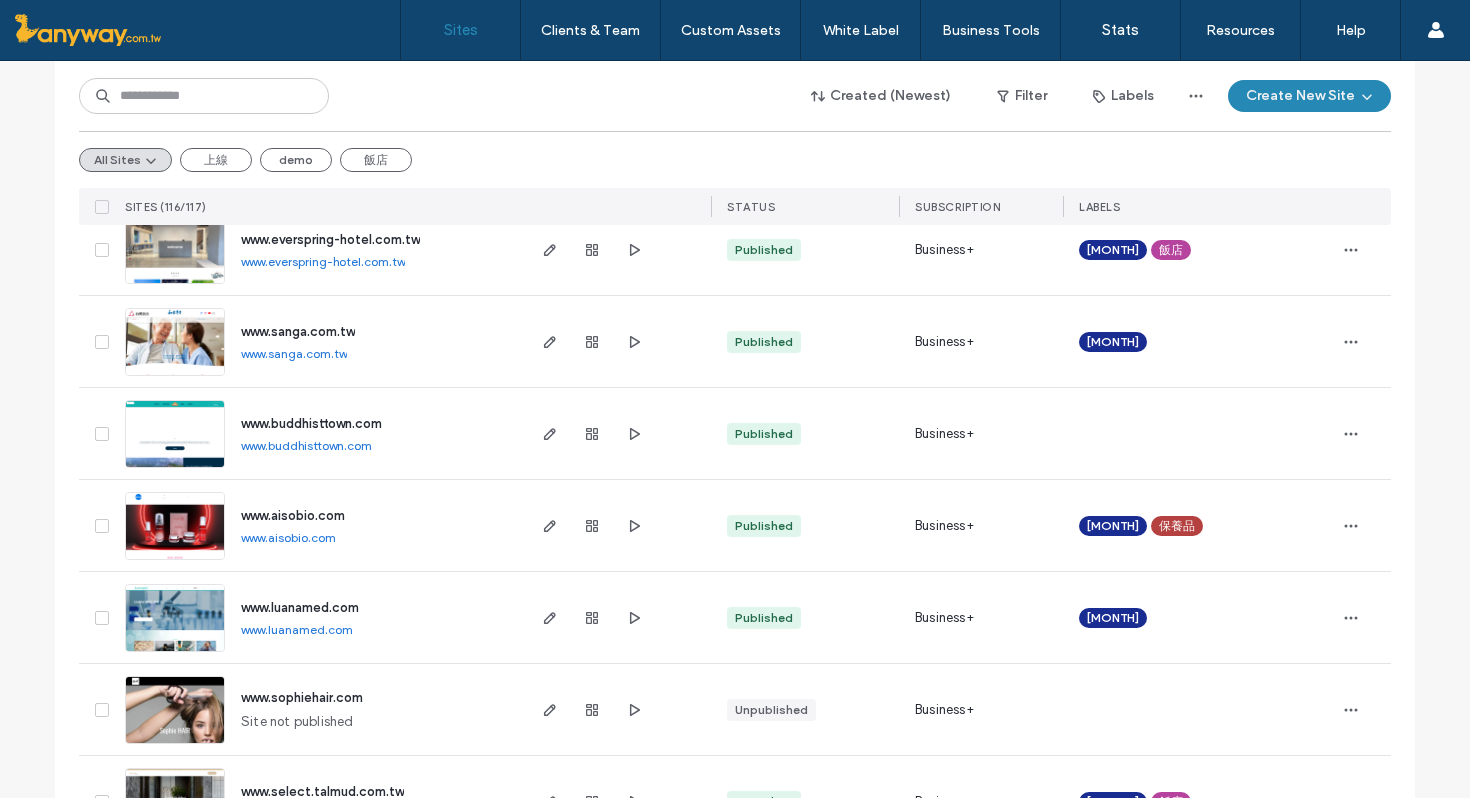 click at bounding box center (175, 561) 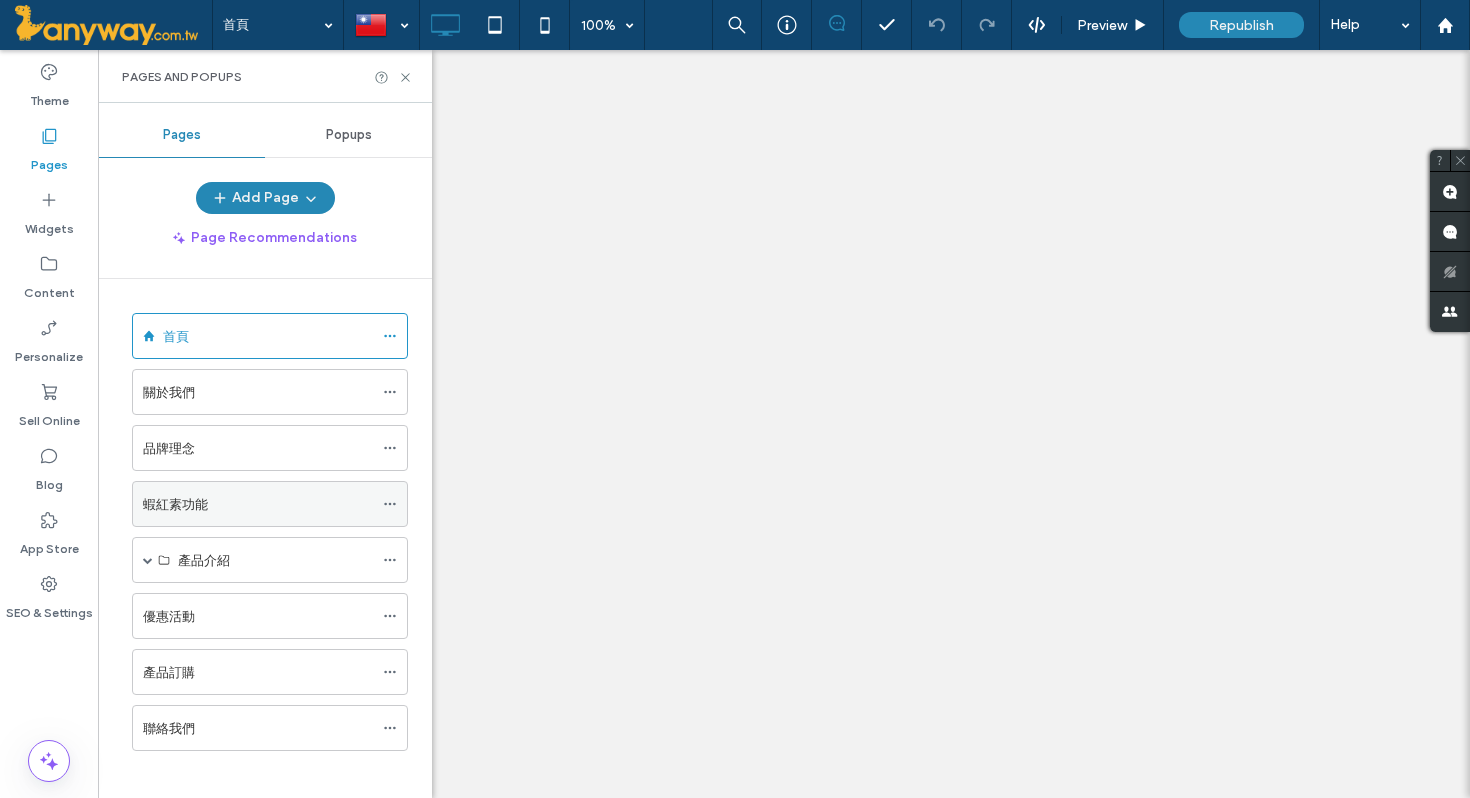 scroll, scrollTop: 0, scrollLeft: 0, axis: both 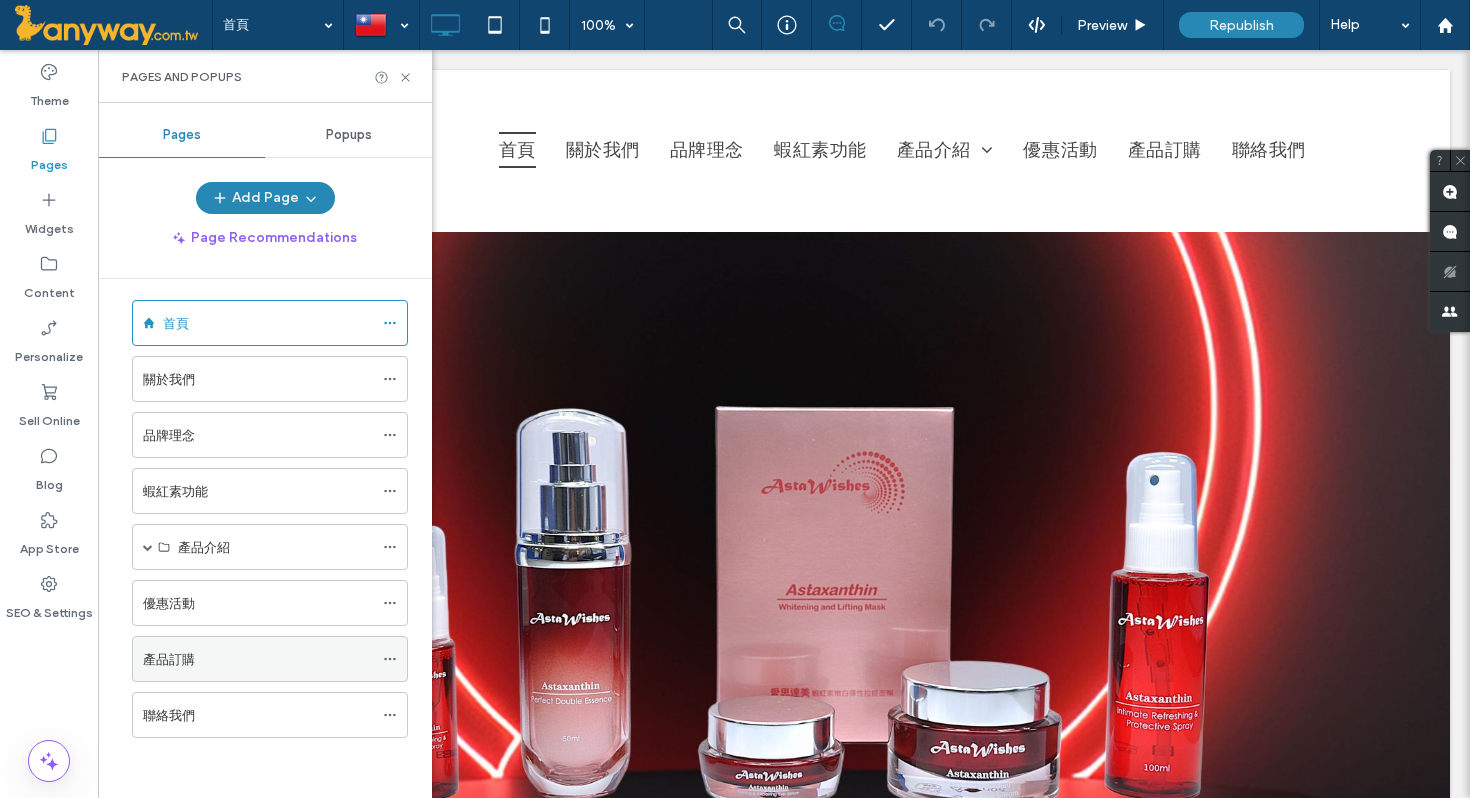 click on "產品訂購" at bounding box center [258, 659] 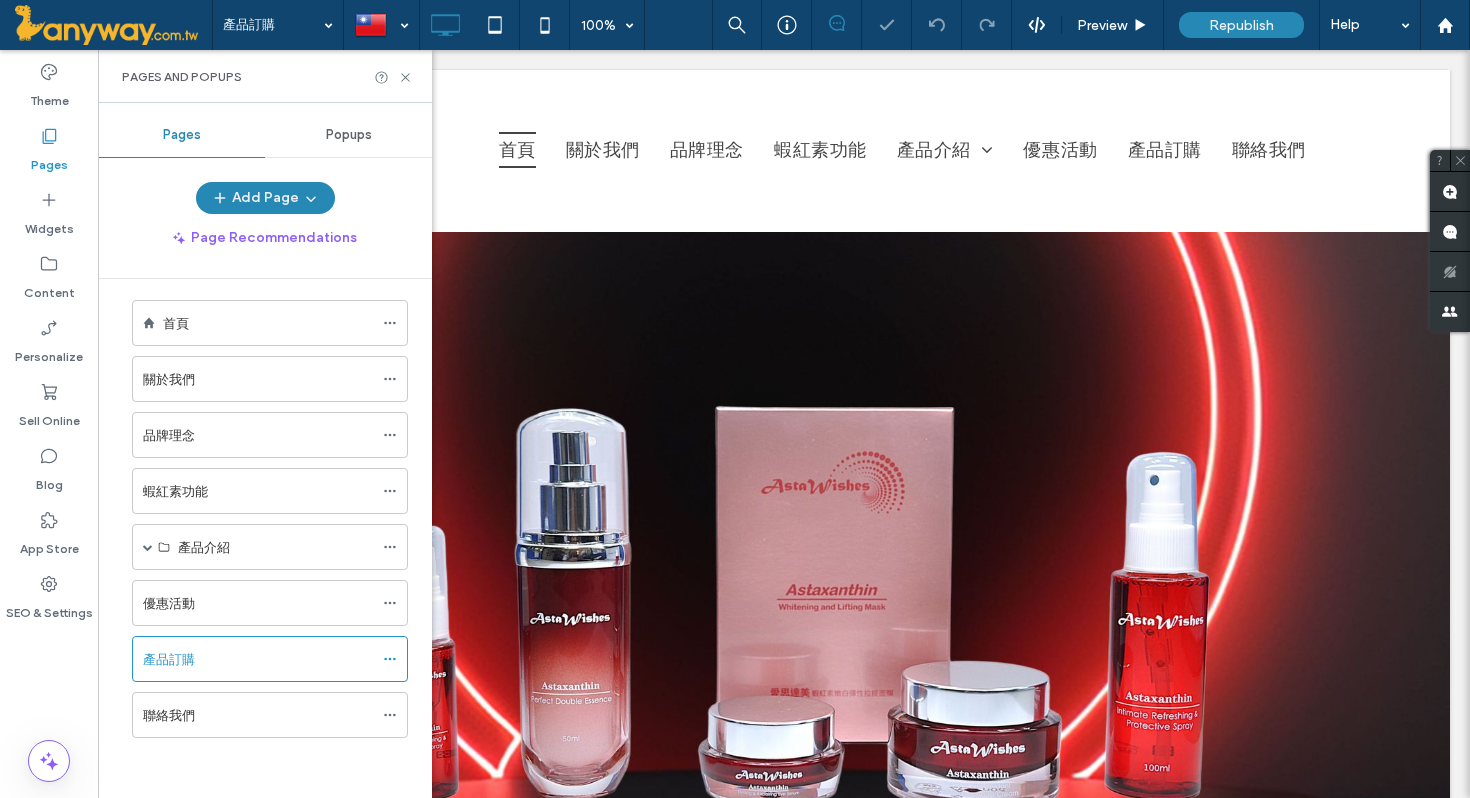 click 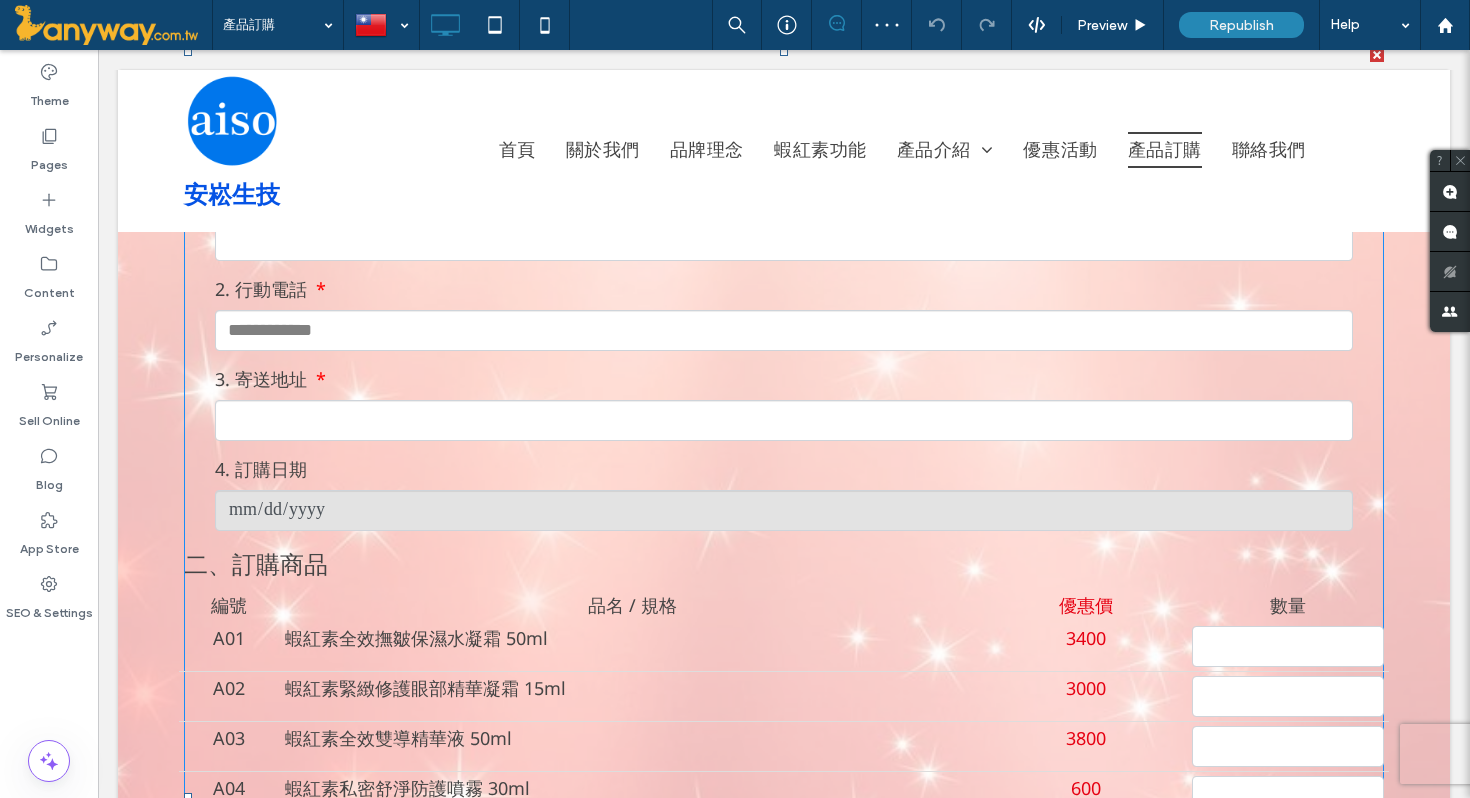 scroll, scrollTop: 1281, scrollLeft: 0, axis: vertical 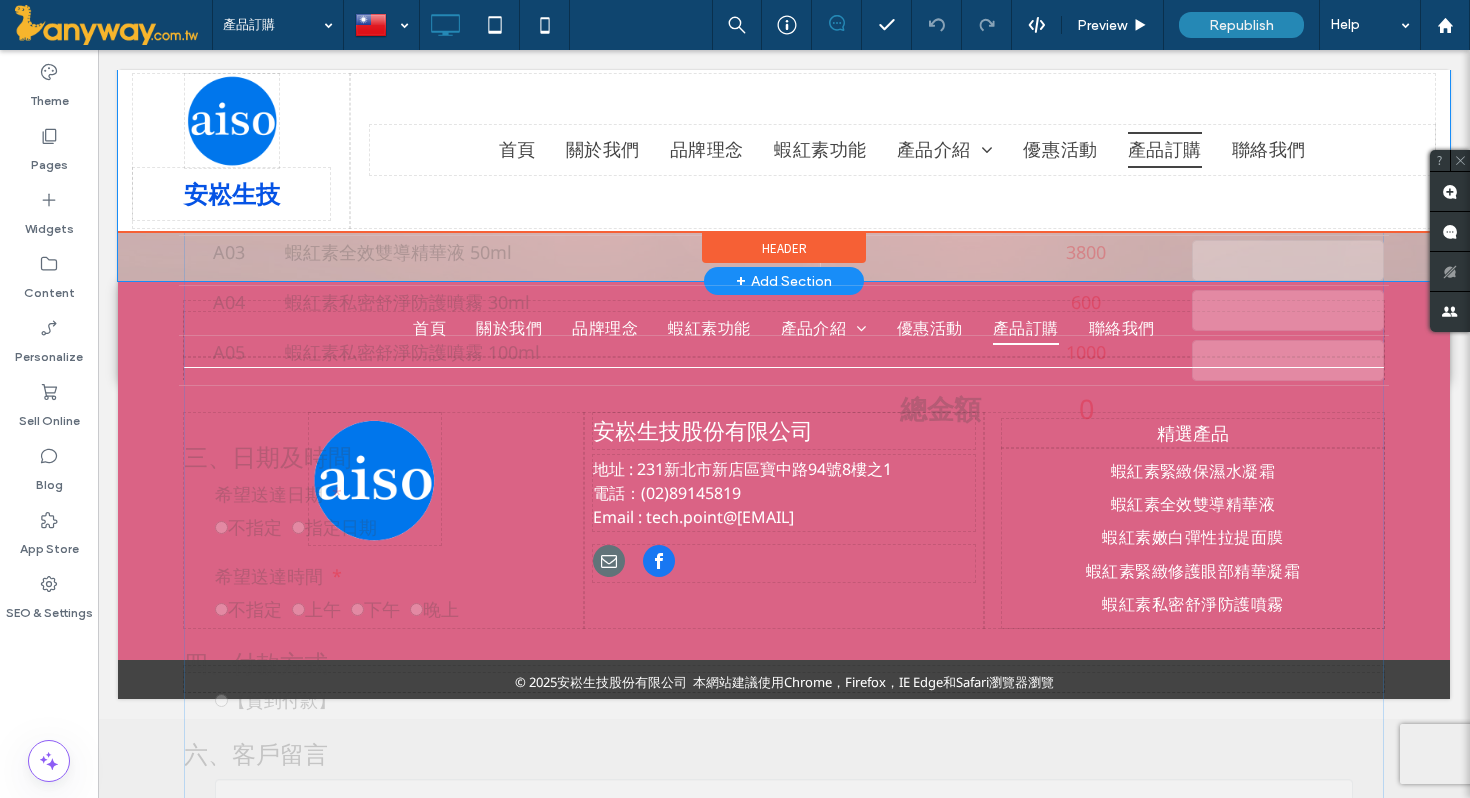 drag, startPoint x: 1050, startPoint y: 514, endPoint x: 1108, endPoint y: 511, distance: 58.077534 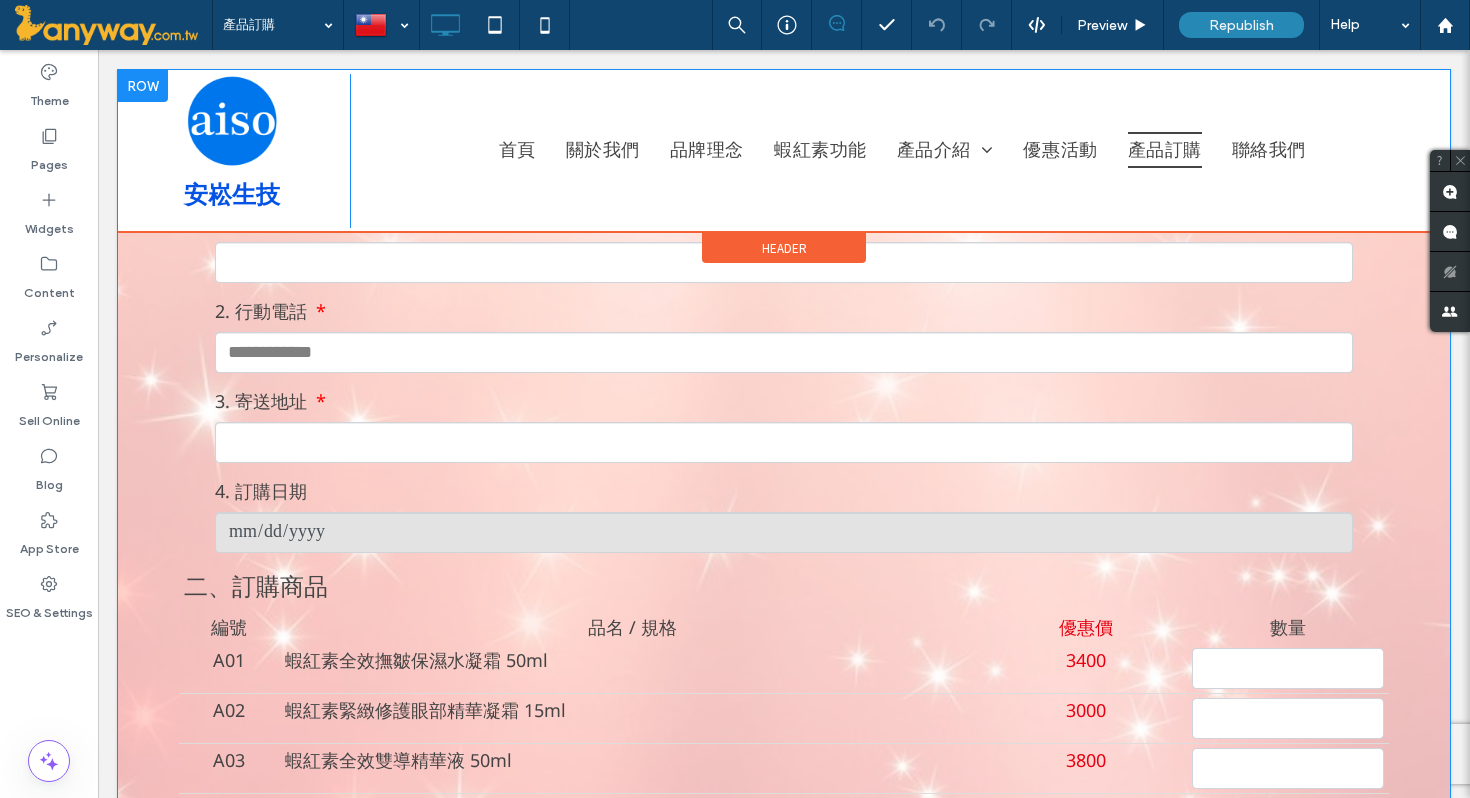 scroll, scrollTop: 1152, scrollLeft: 0, axis: vertical 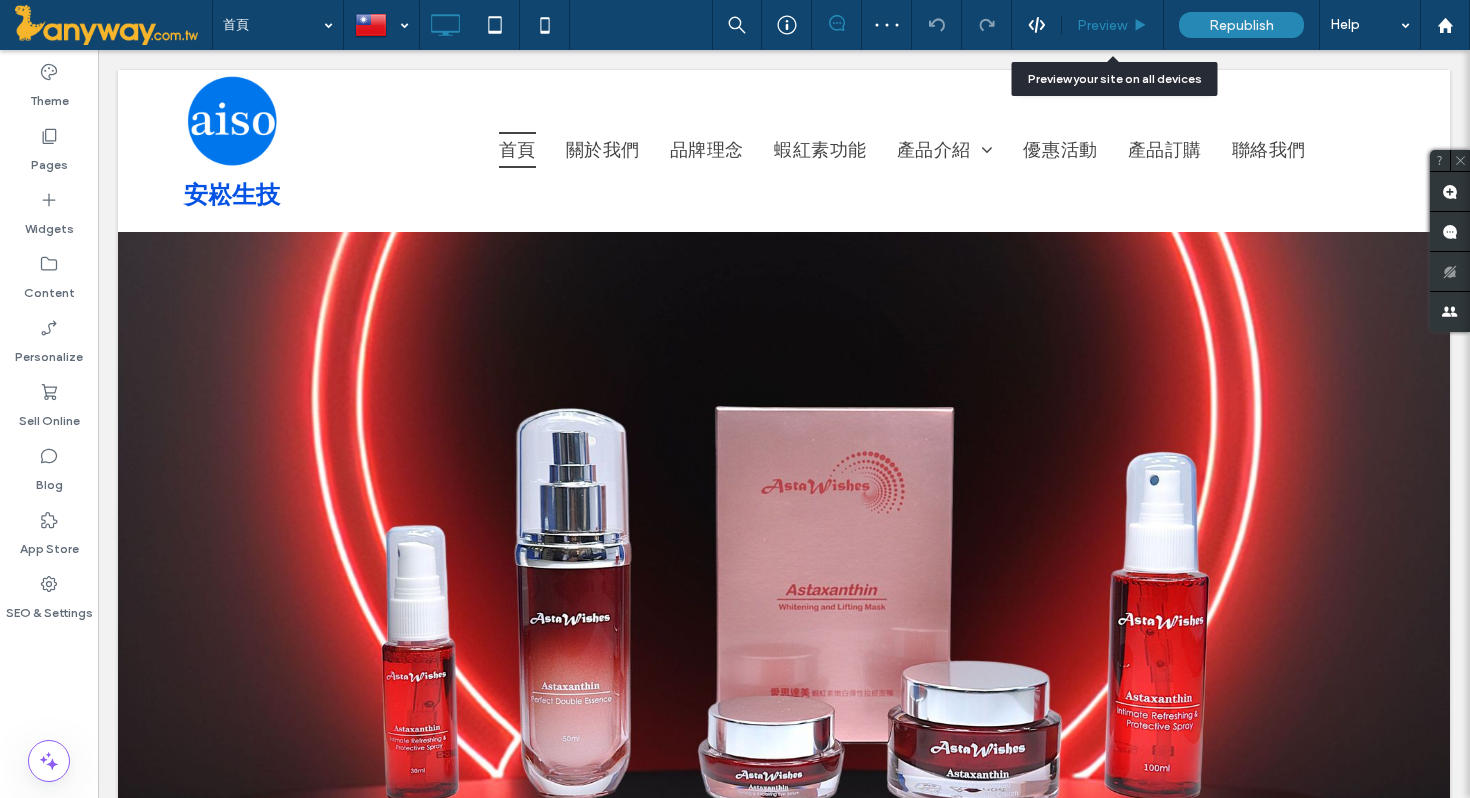 click on "Preview" at bounding box center (1113, 25) 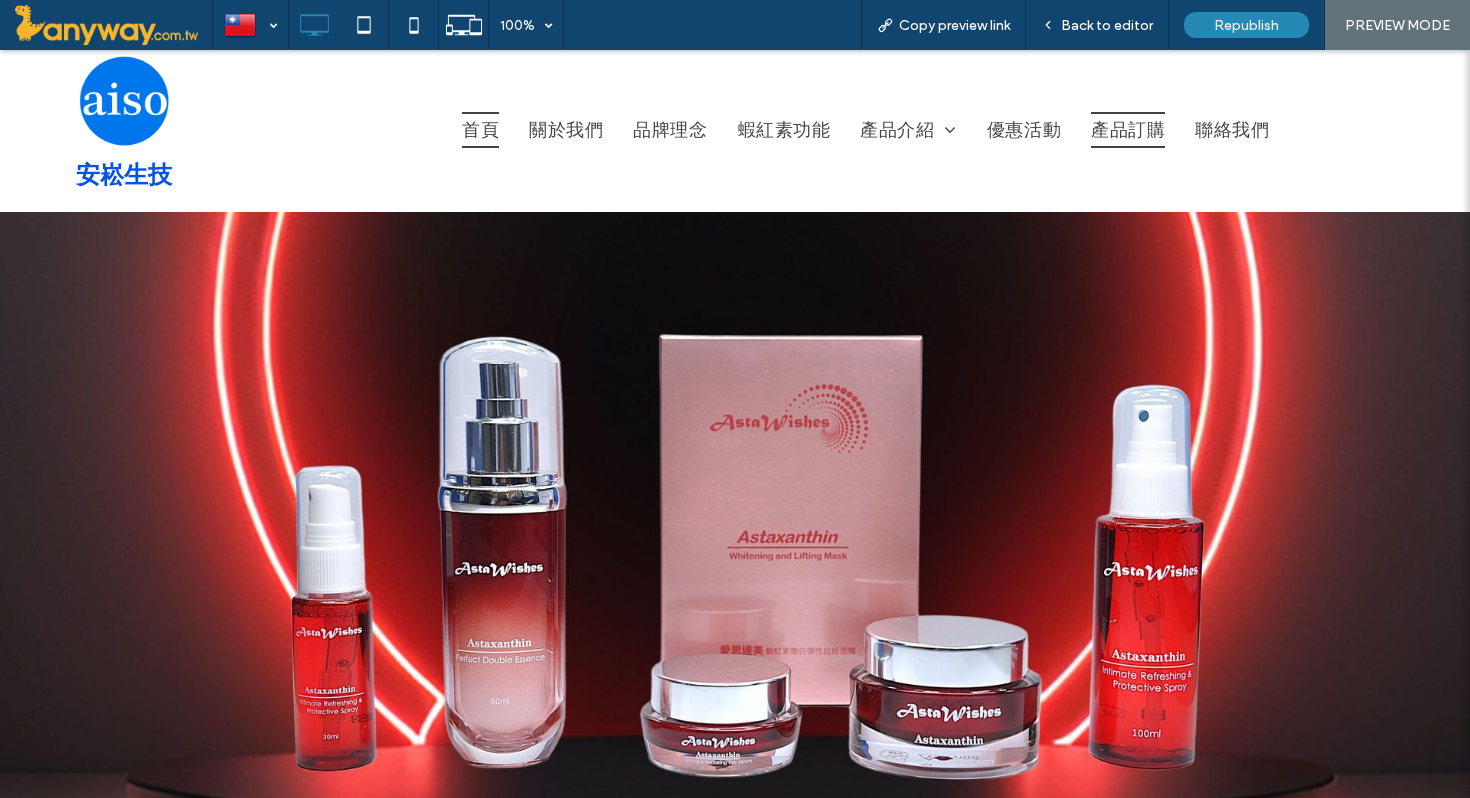 click on "產品訂購" at bounding box center (1128, 130) 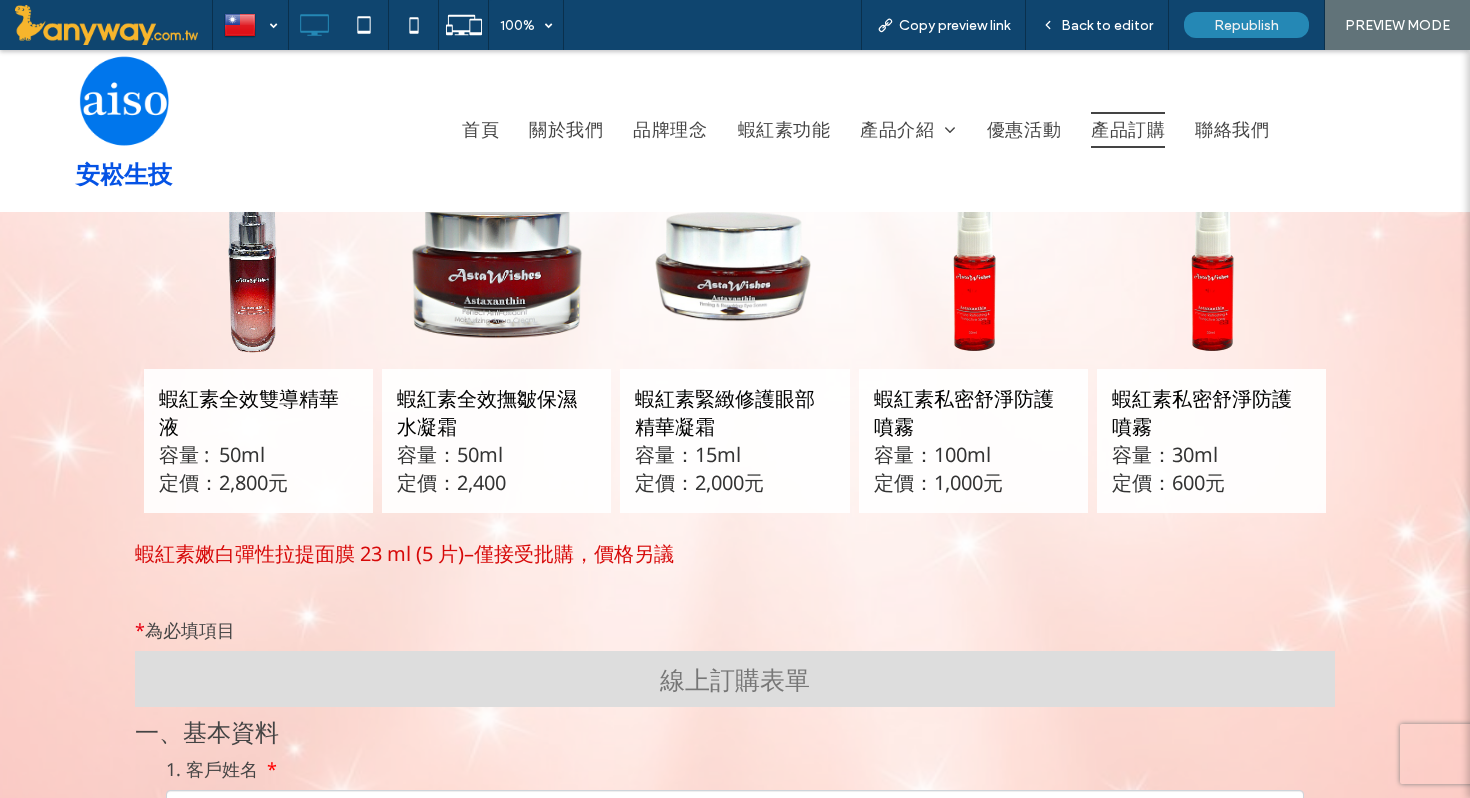 scroll, scrollTop: 953, scrollLeft: 0, axis: vertical 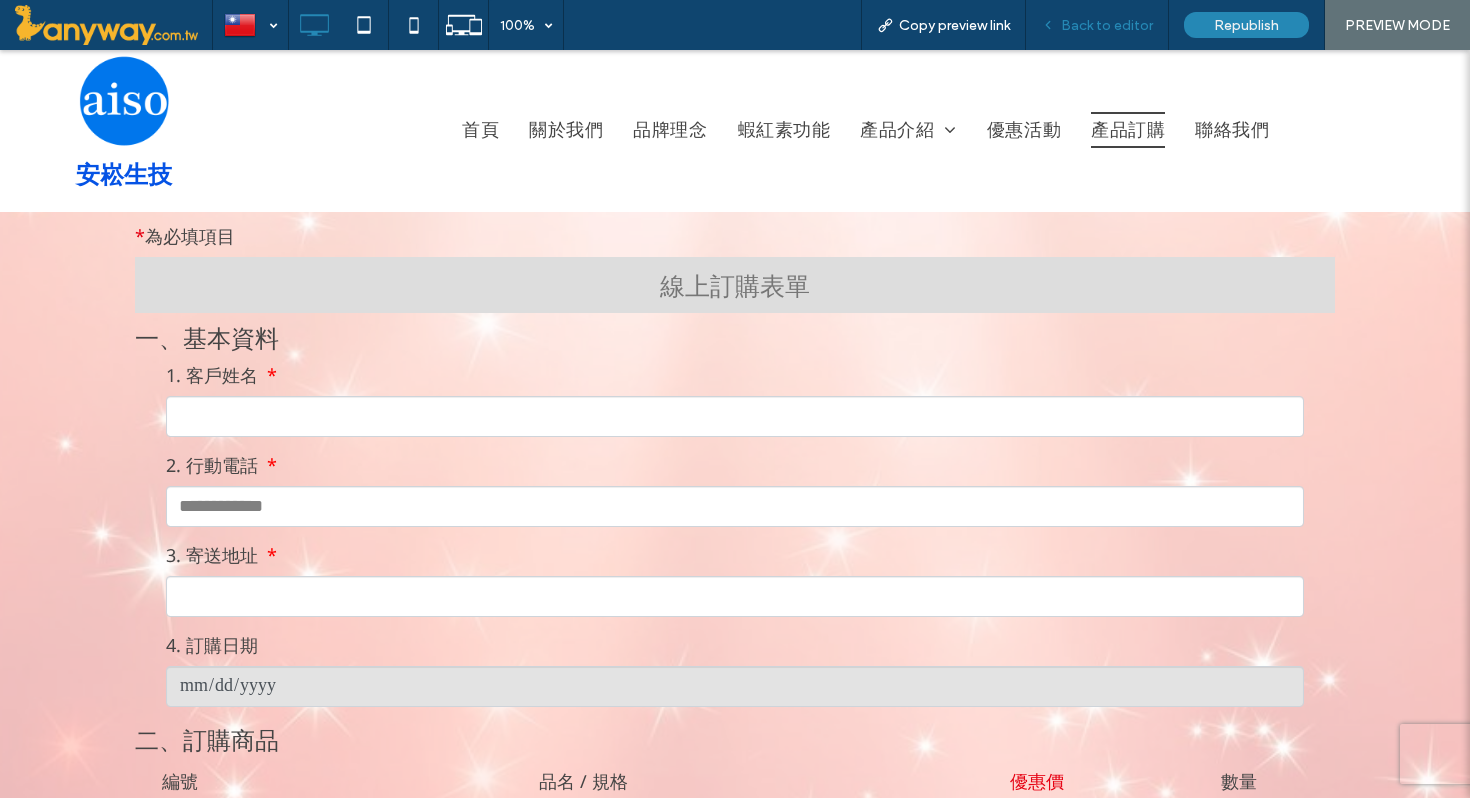 click on "Back to editor" at bounding box center (1107, 25) 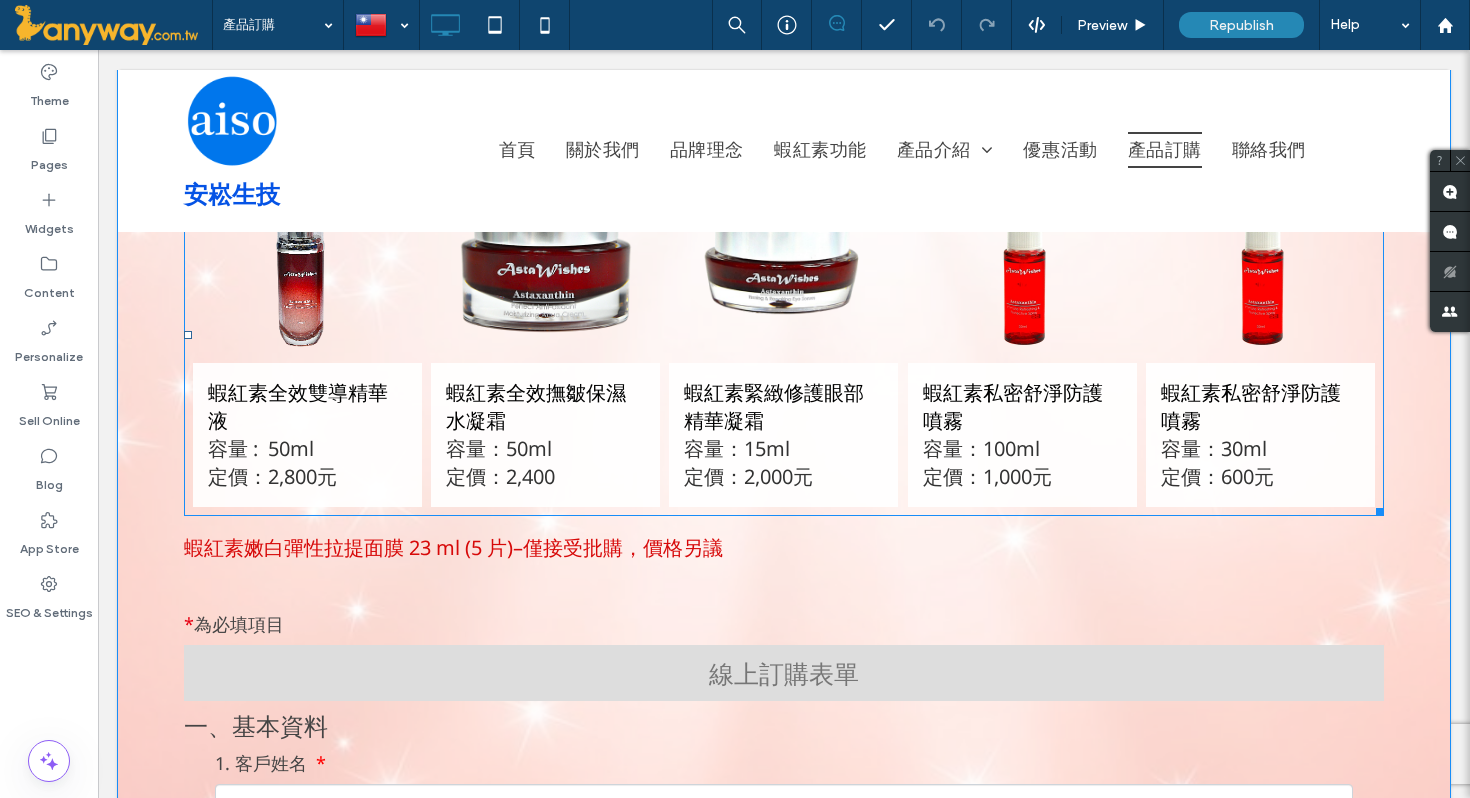 scroll, scrollTop: 463, scrollLeft: 0, axis: vertical 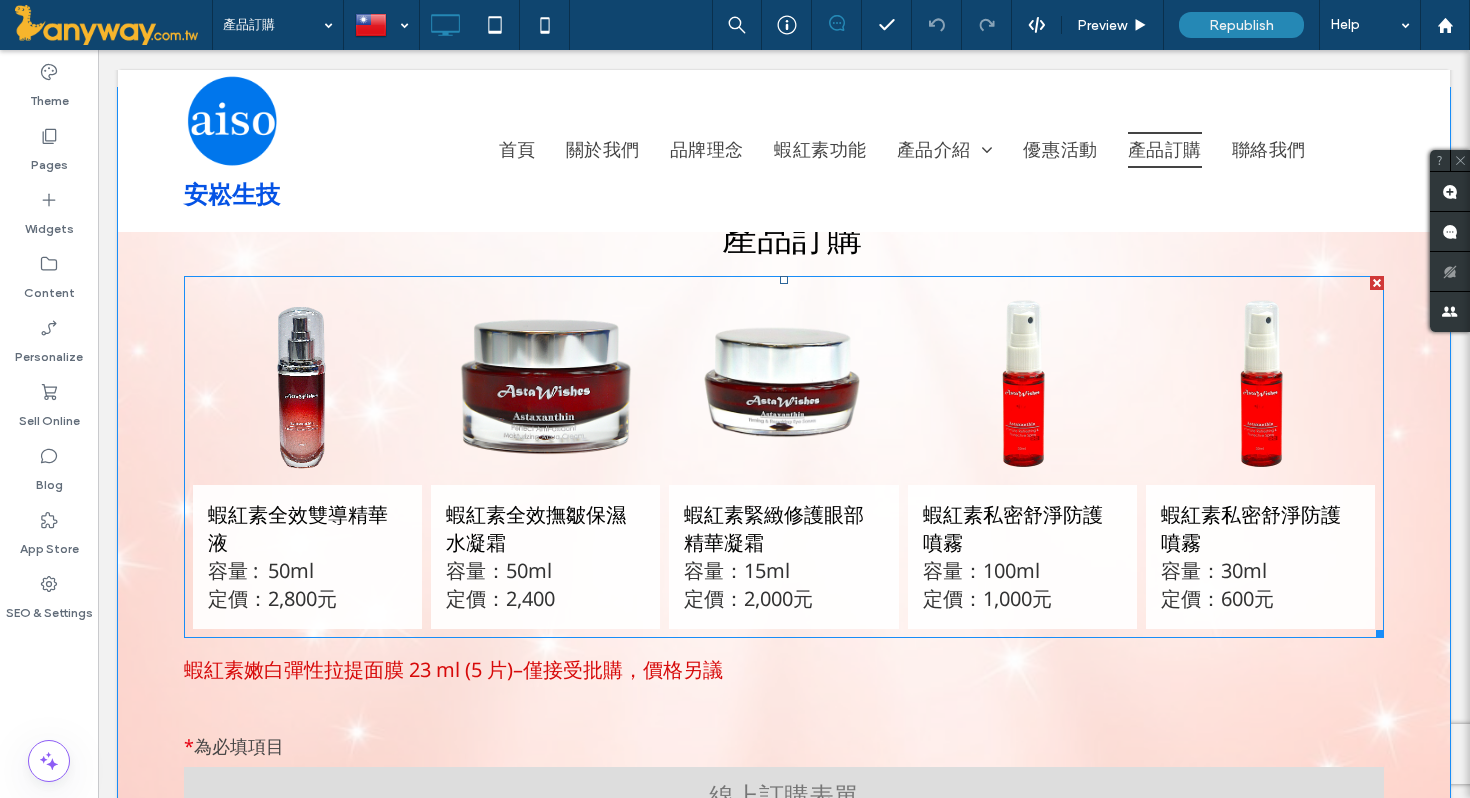 click on "蝦紅素全效撫皺保濕水凝霜
容量：50ml 定價：2,400
Button" at bounding box center (545, 557) 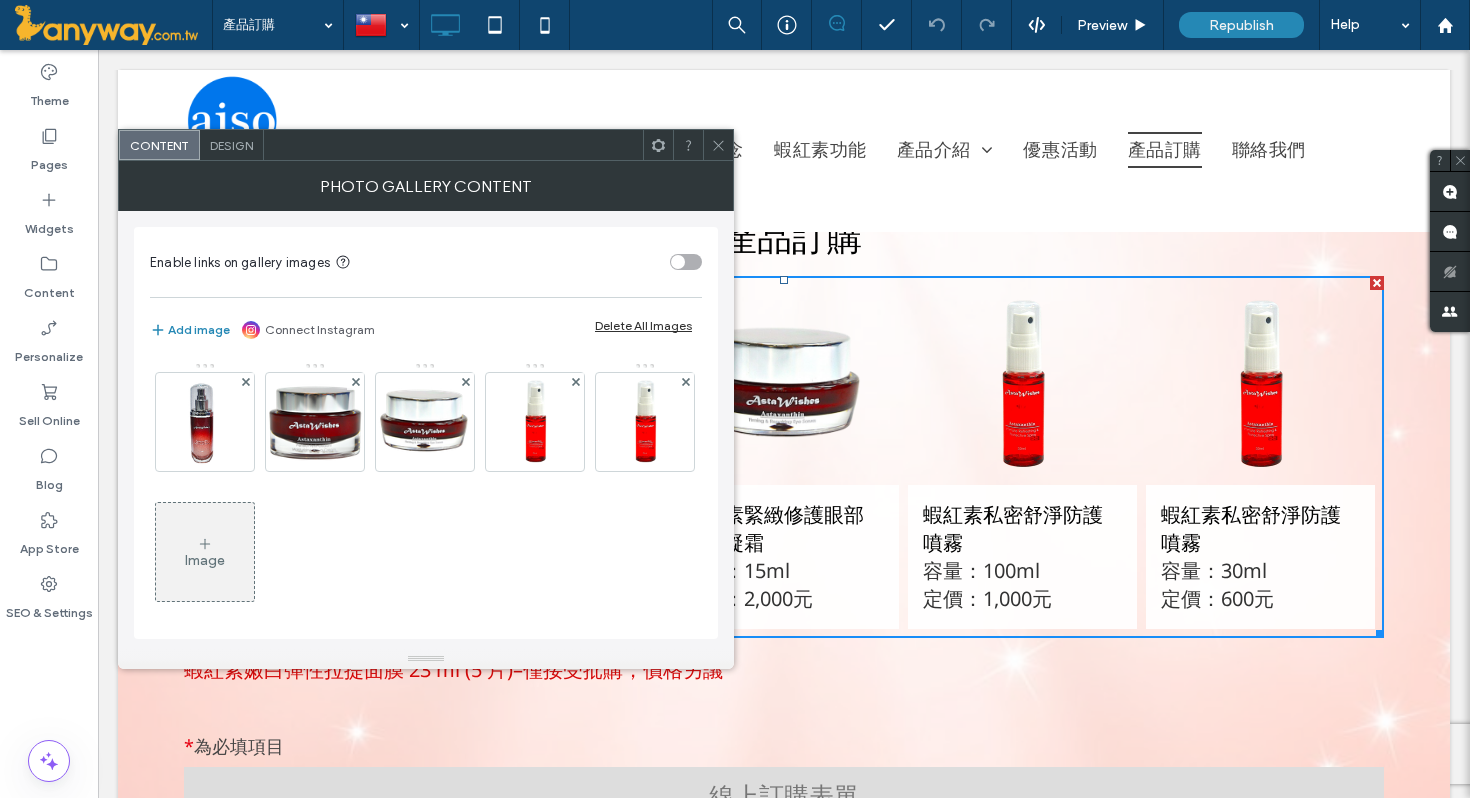 click on "Image" at bounding box center [425, 492] 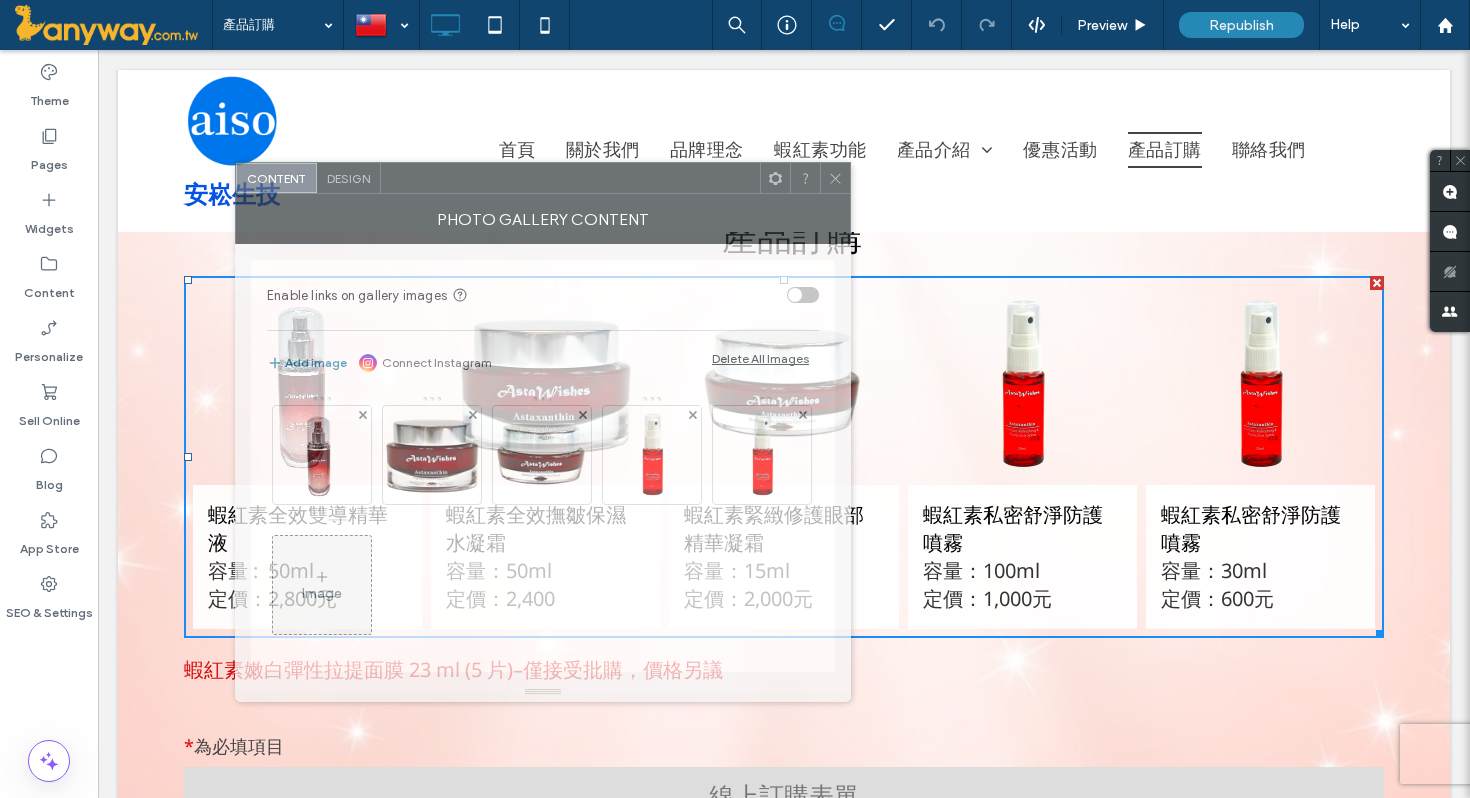 drag, startPoint x: 495, startPoint y: 153, endPoint x: 628, endPoint y: 150, distance: 133.03383 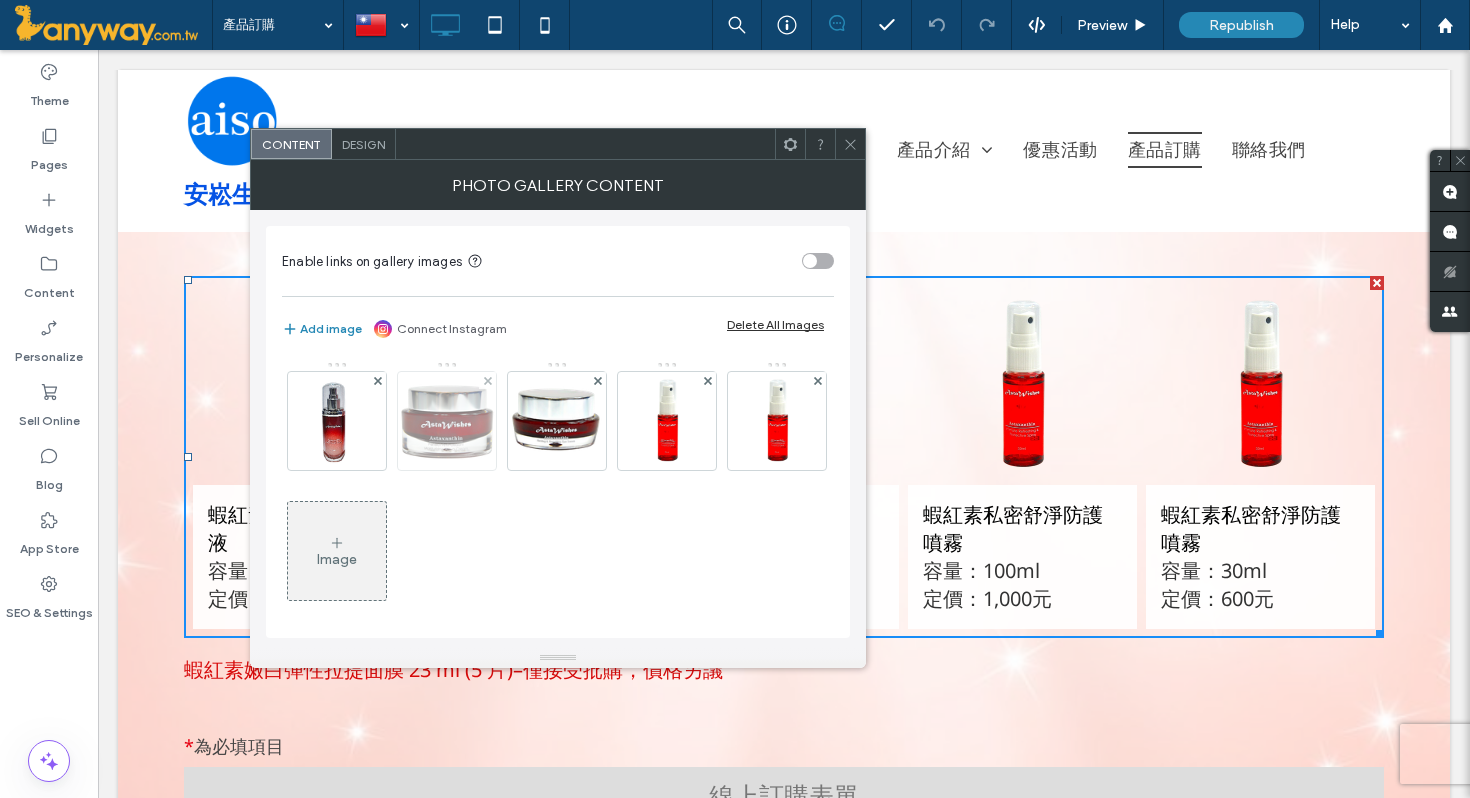 click at bounding box center [447, 421] 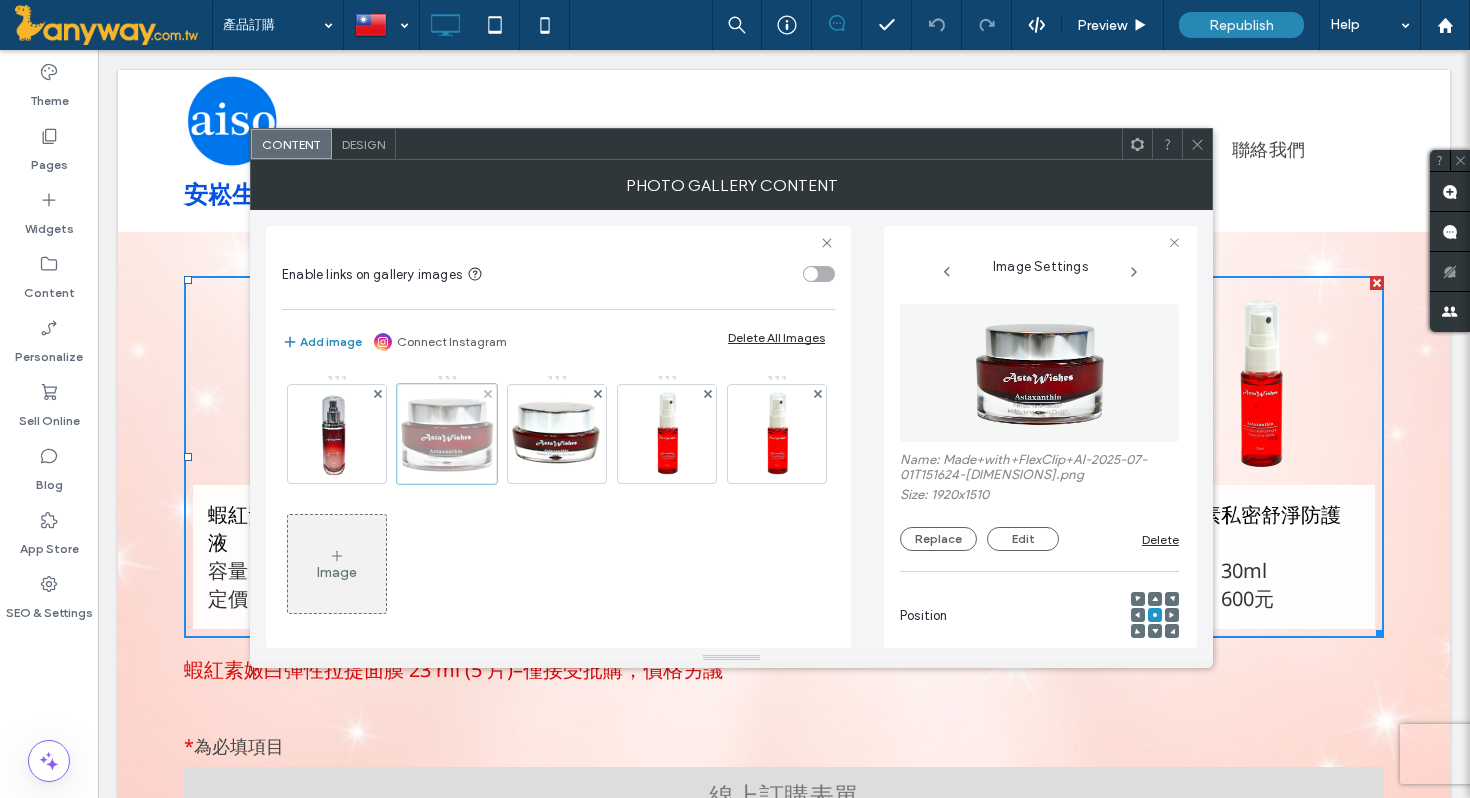 scroll, scrollTop: 0, scrollLeft: 17, axis: horizontal 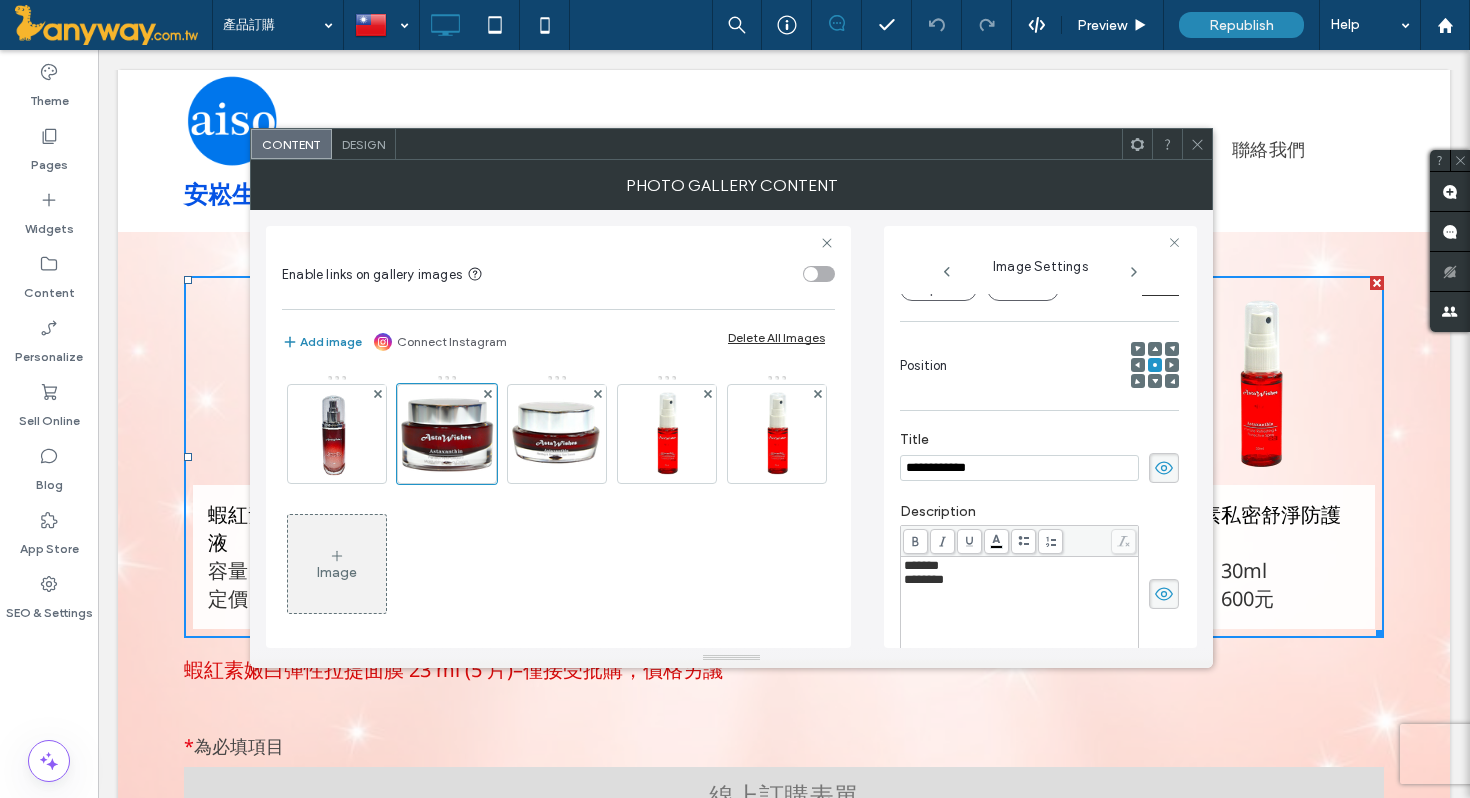 click on "********" at bounding box center [1020, 580] 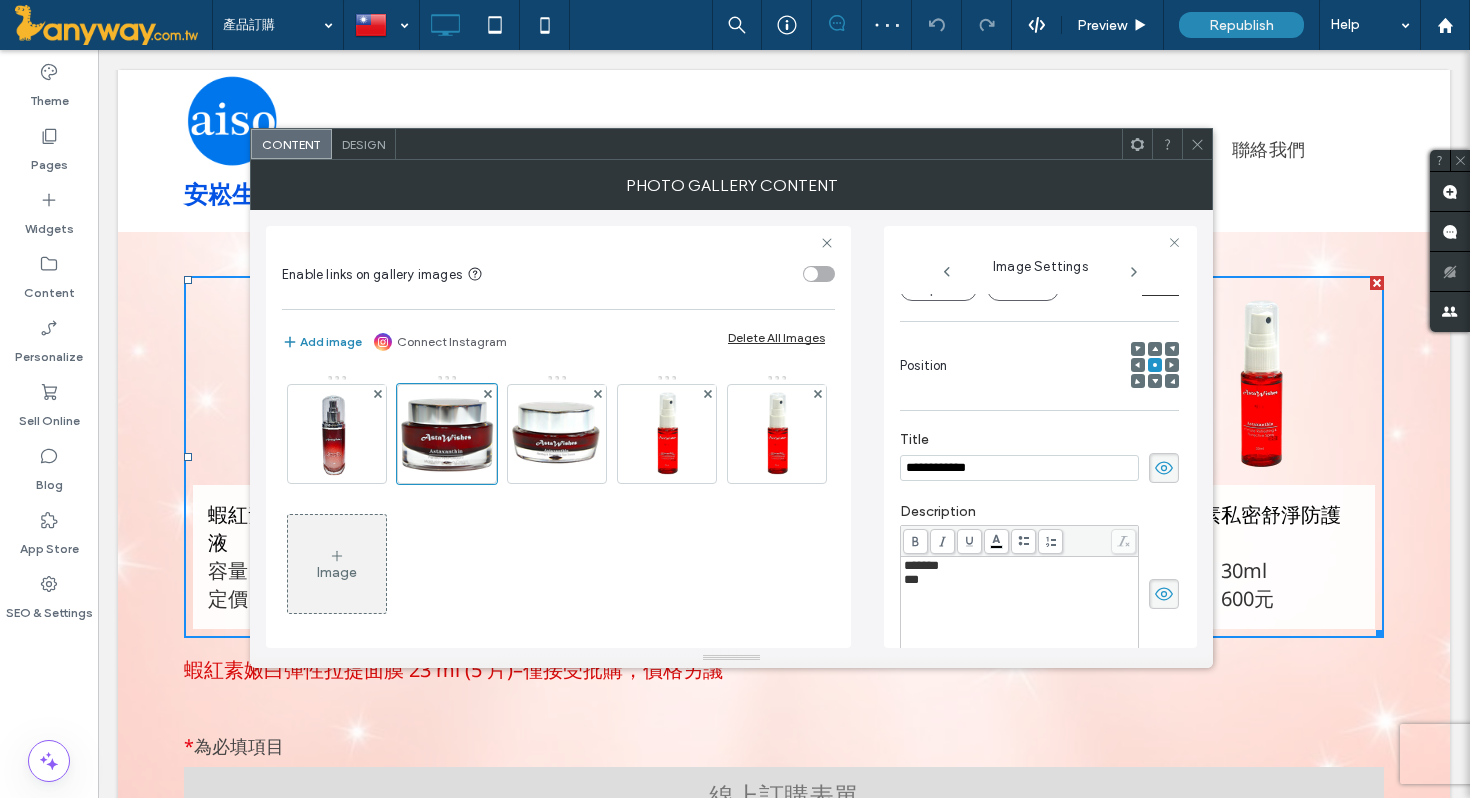 type 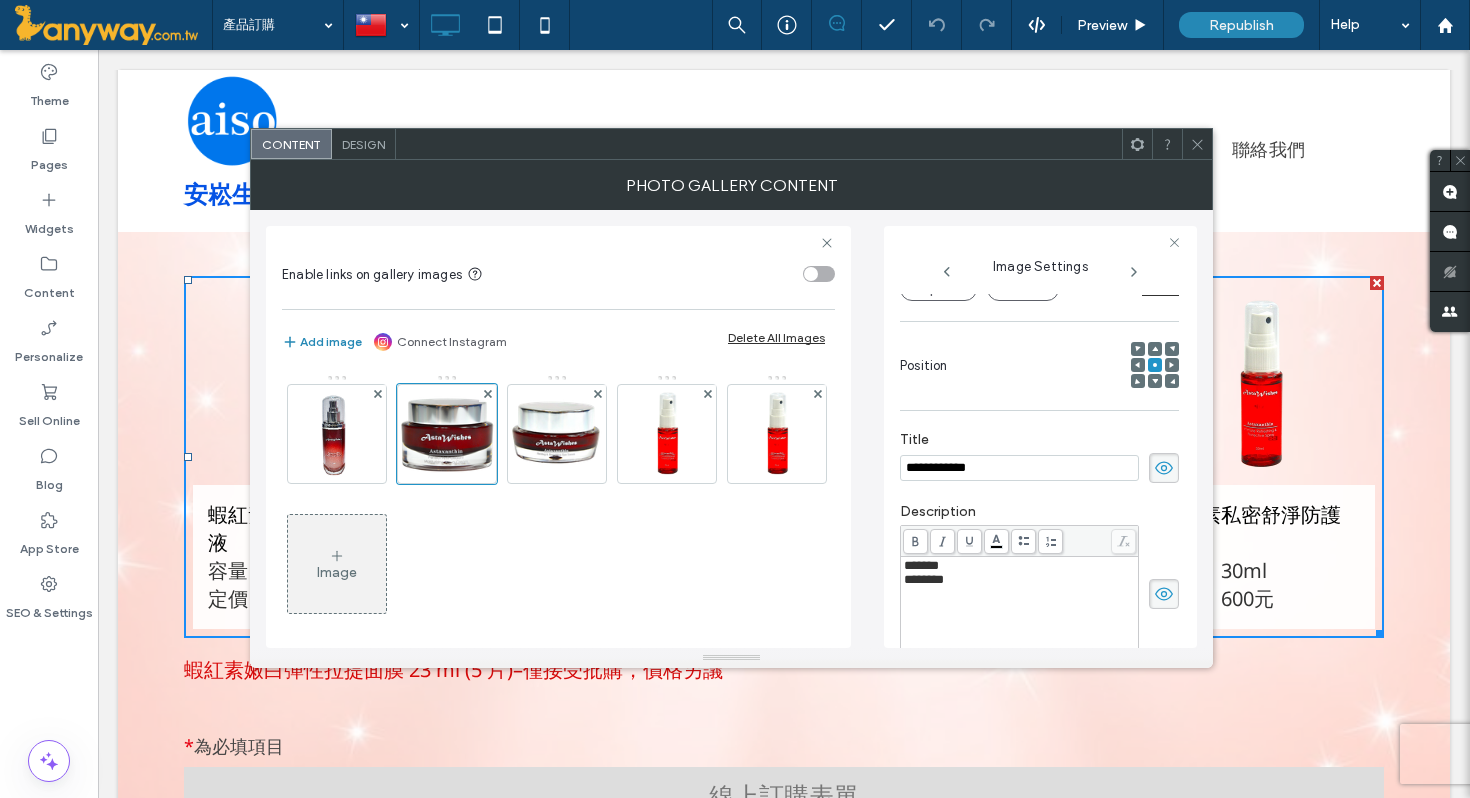 click 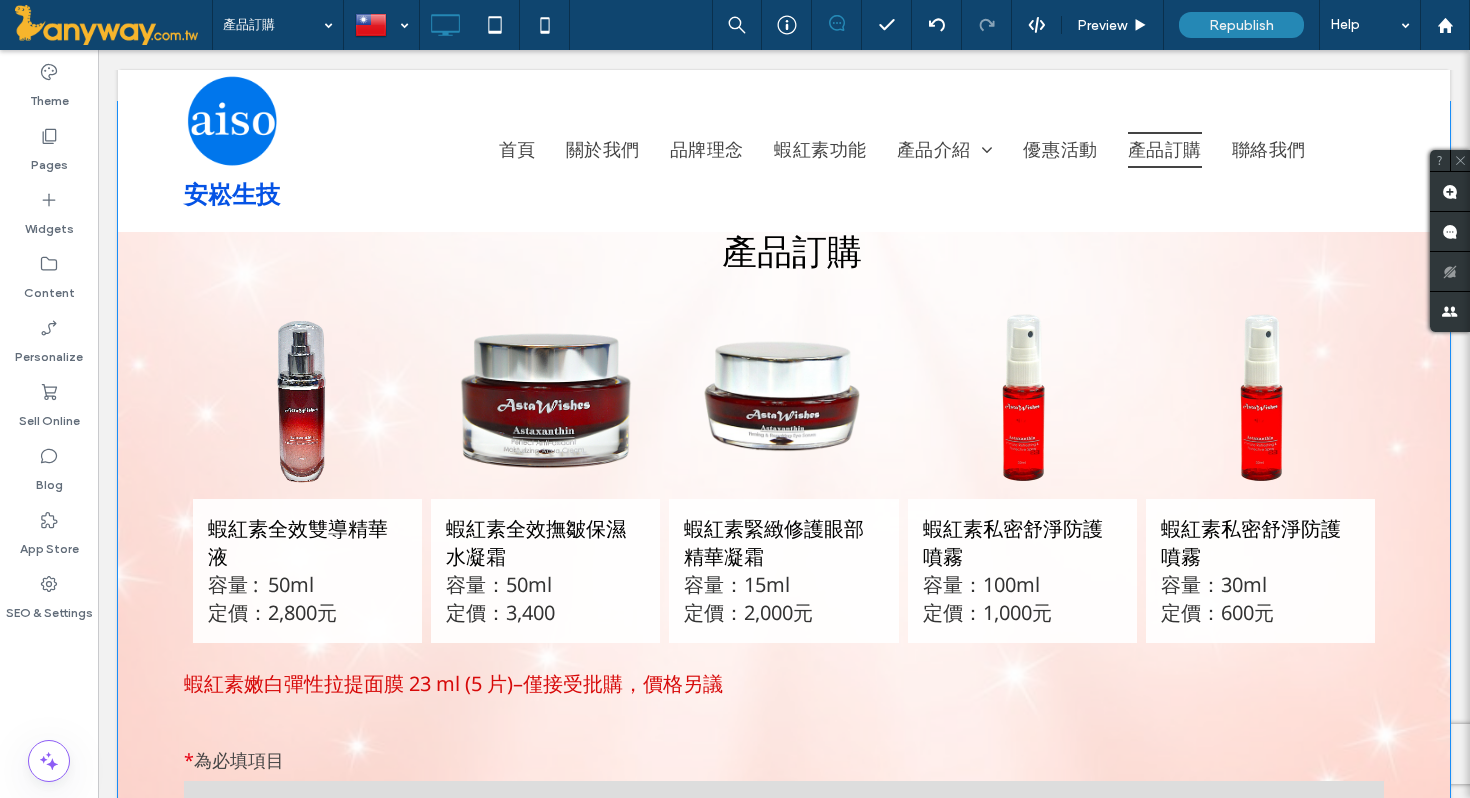 scroll, scrollTop: 473, scrollLeft: 0, axis: vertical 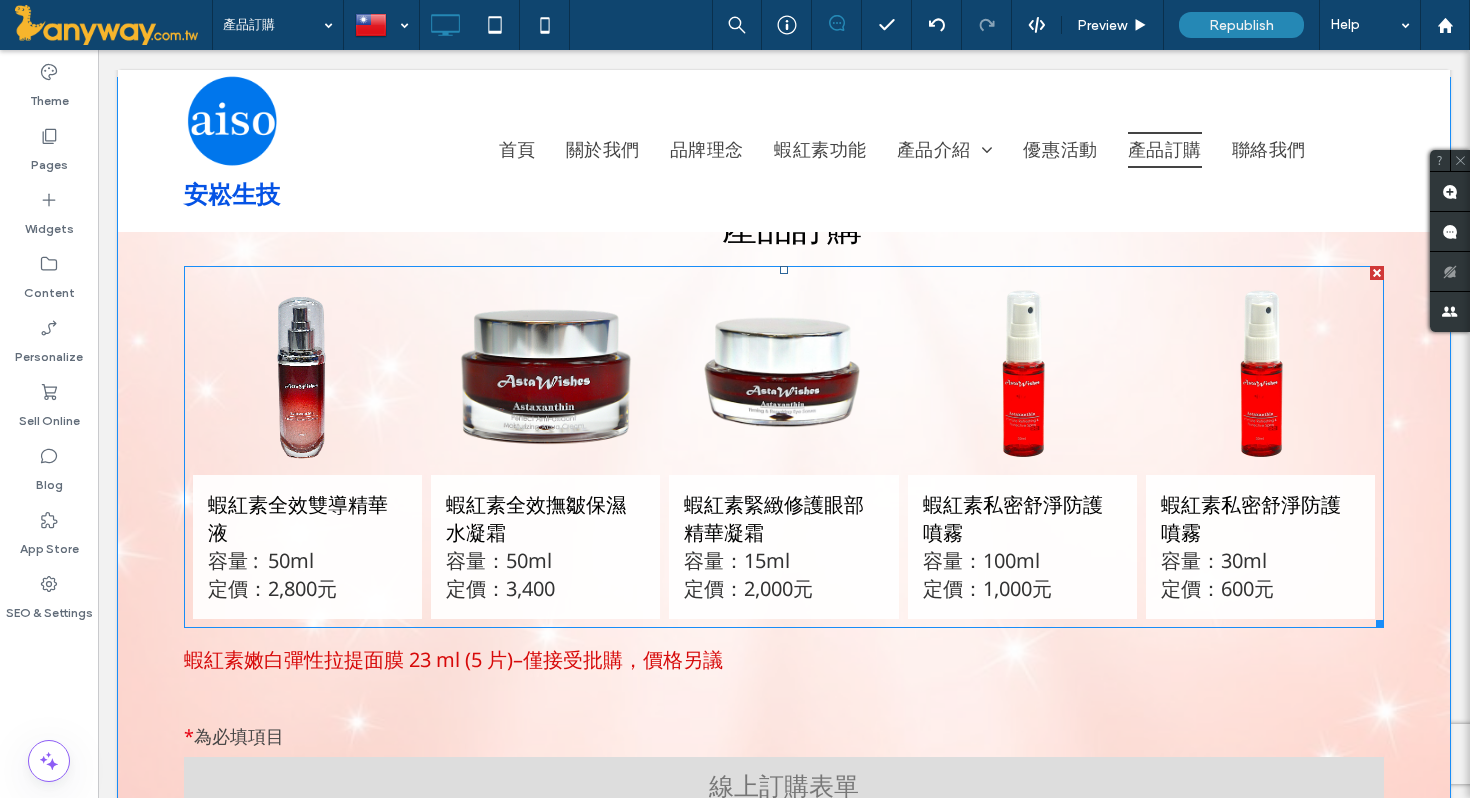 click at bounding box center [307, 375] 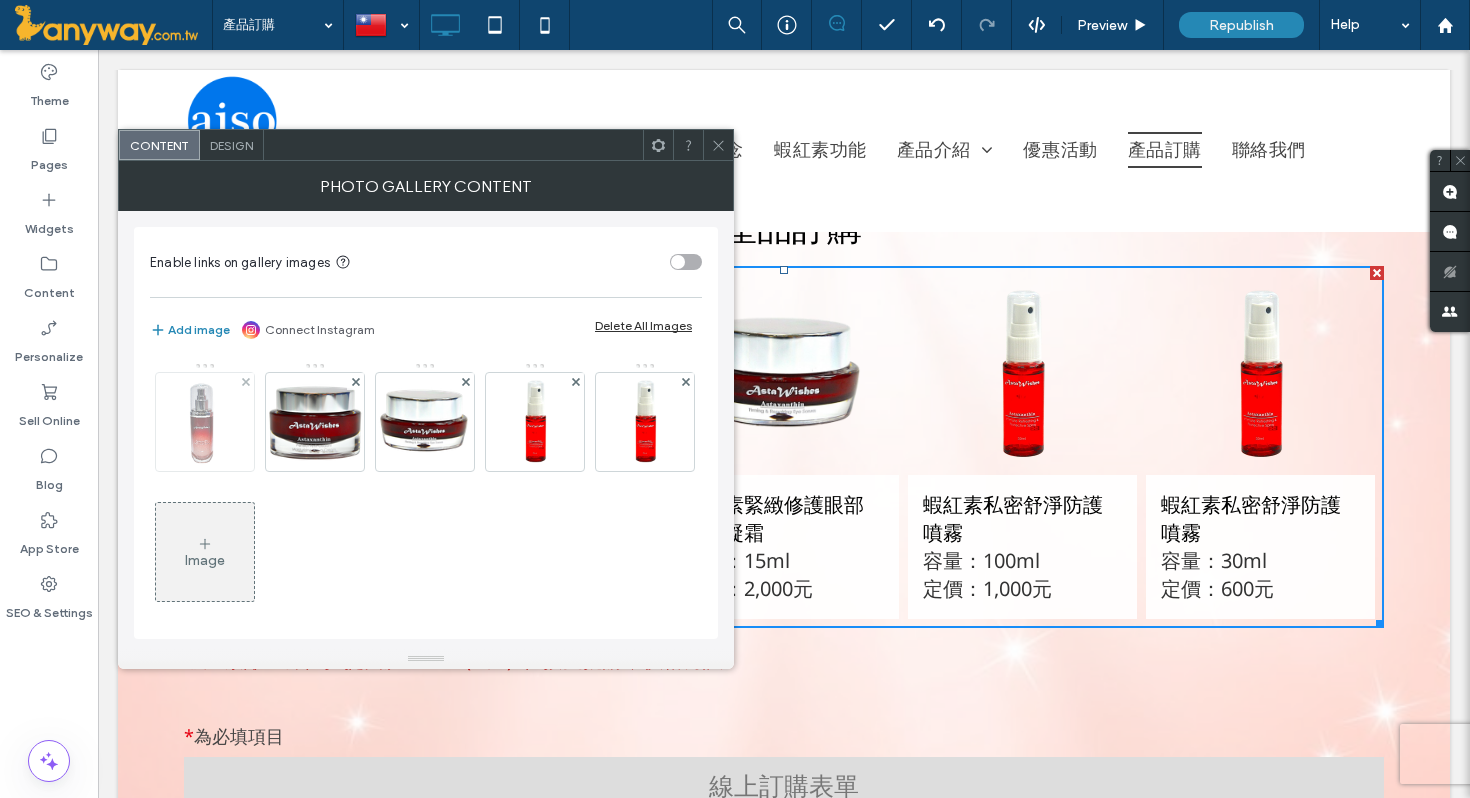 click at bounding box center (205, 422) 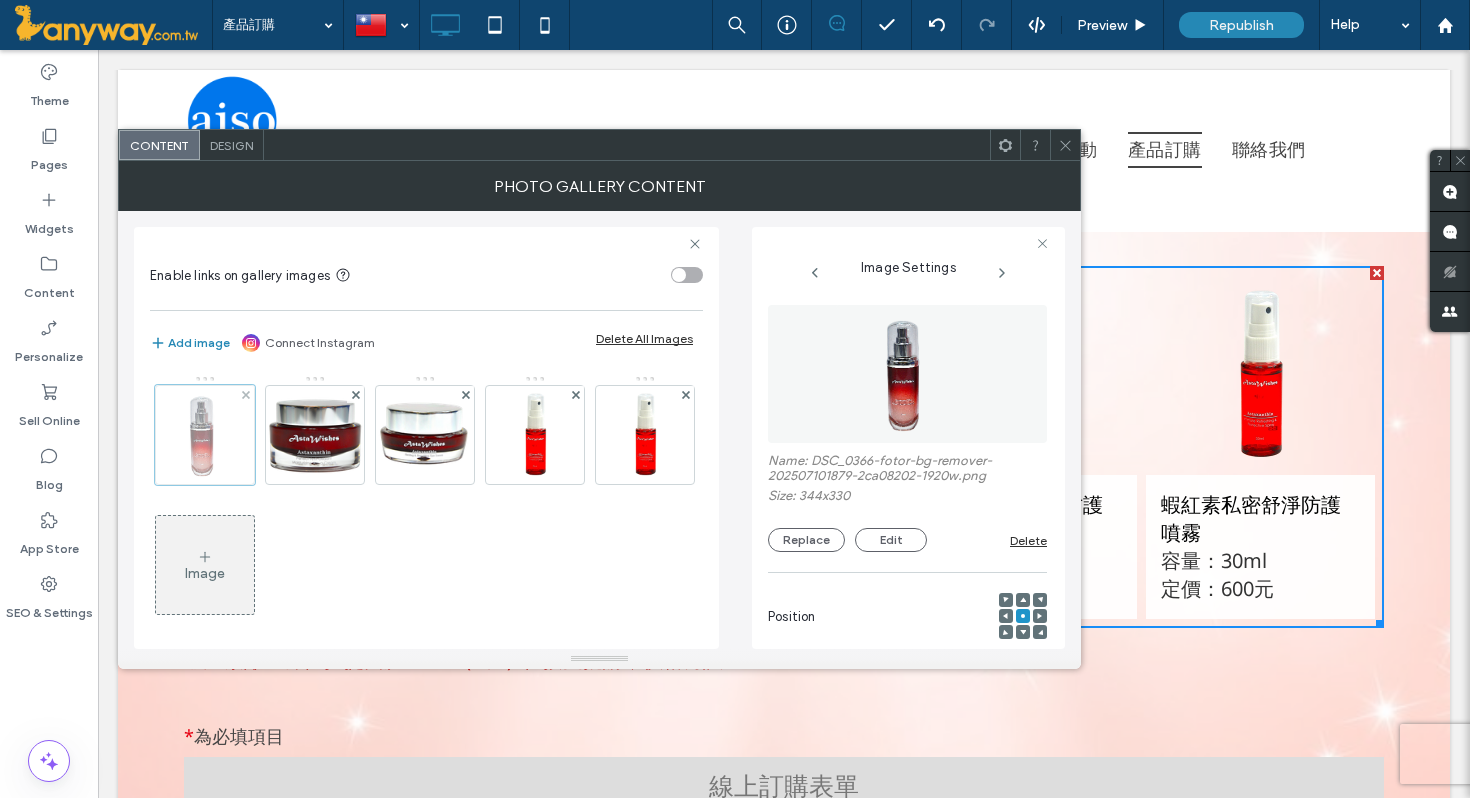 scroll, scrollTop: 0, scrollLeft: 17, axis: horizontal 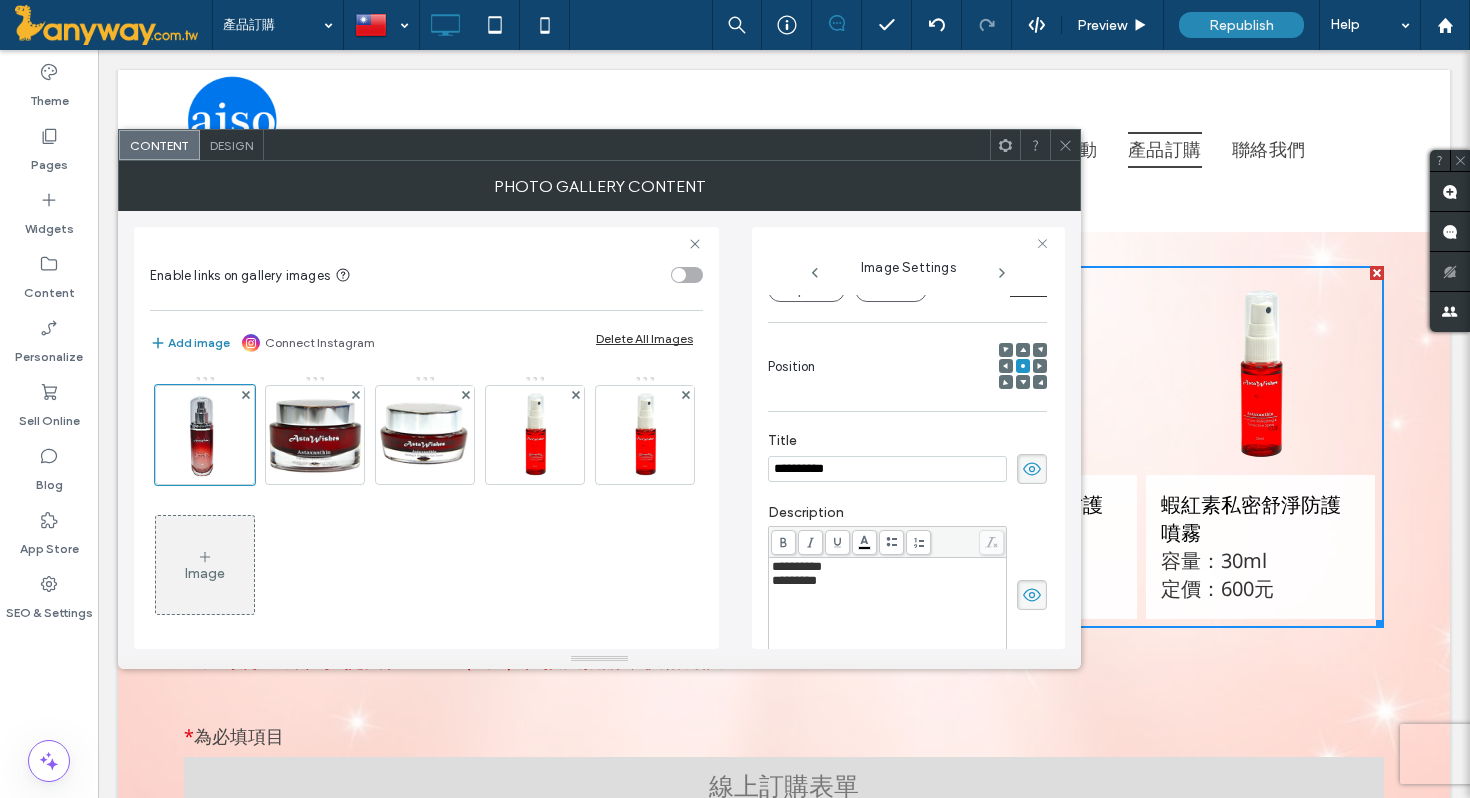 click 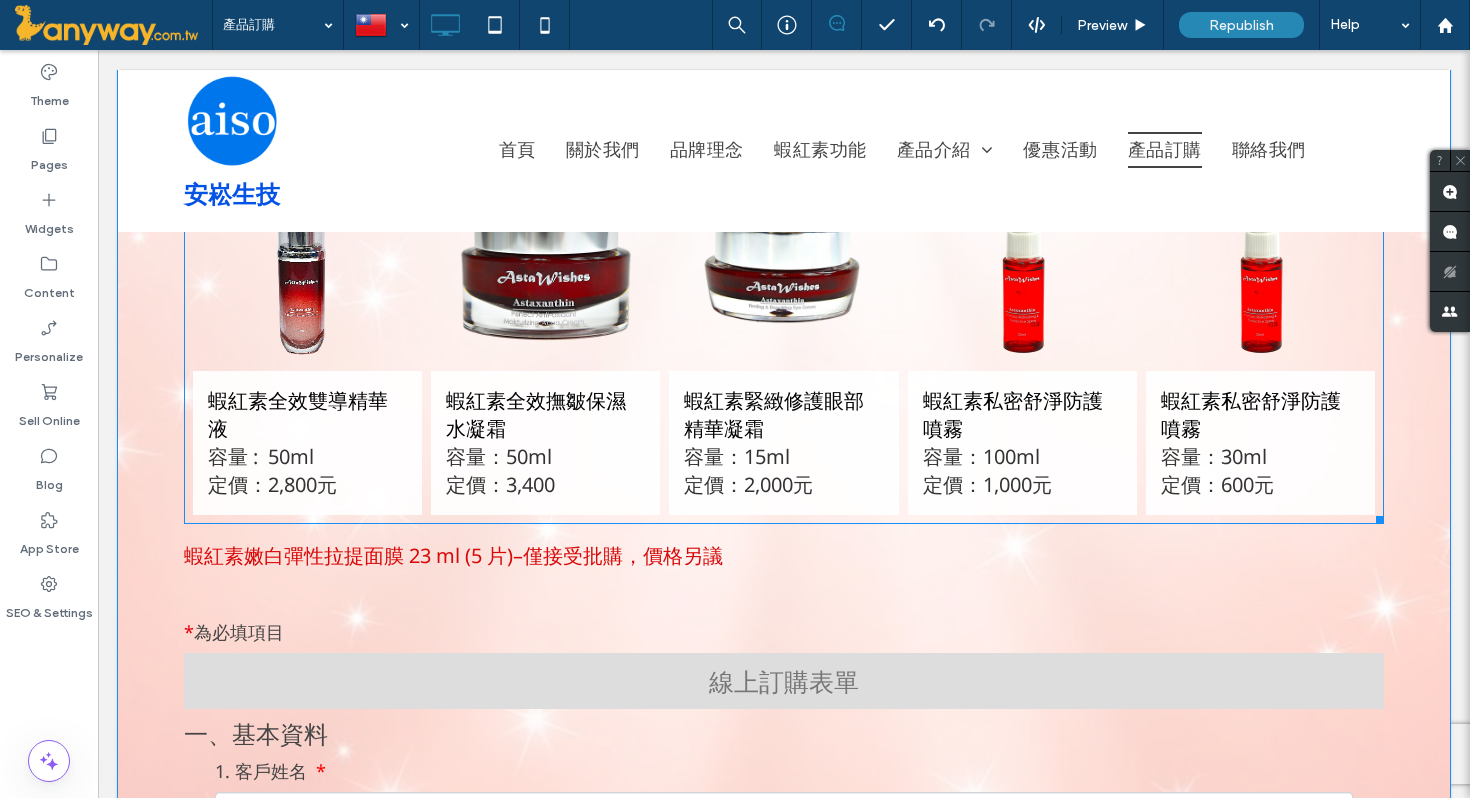 scroll, scrollTop: 467, scrollLeft: 0, axis: vertical 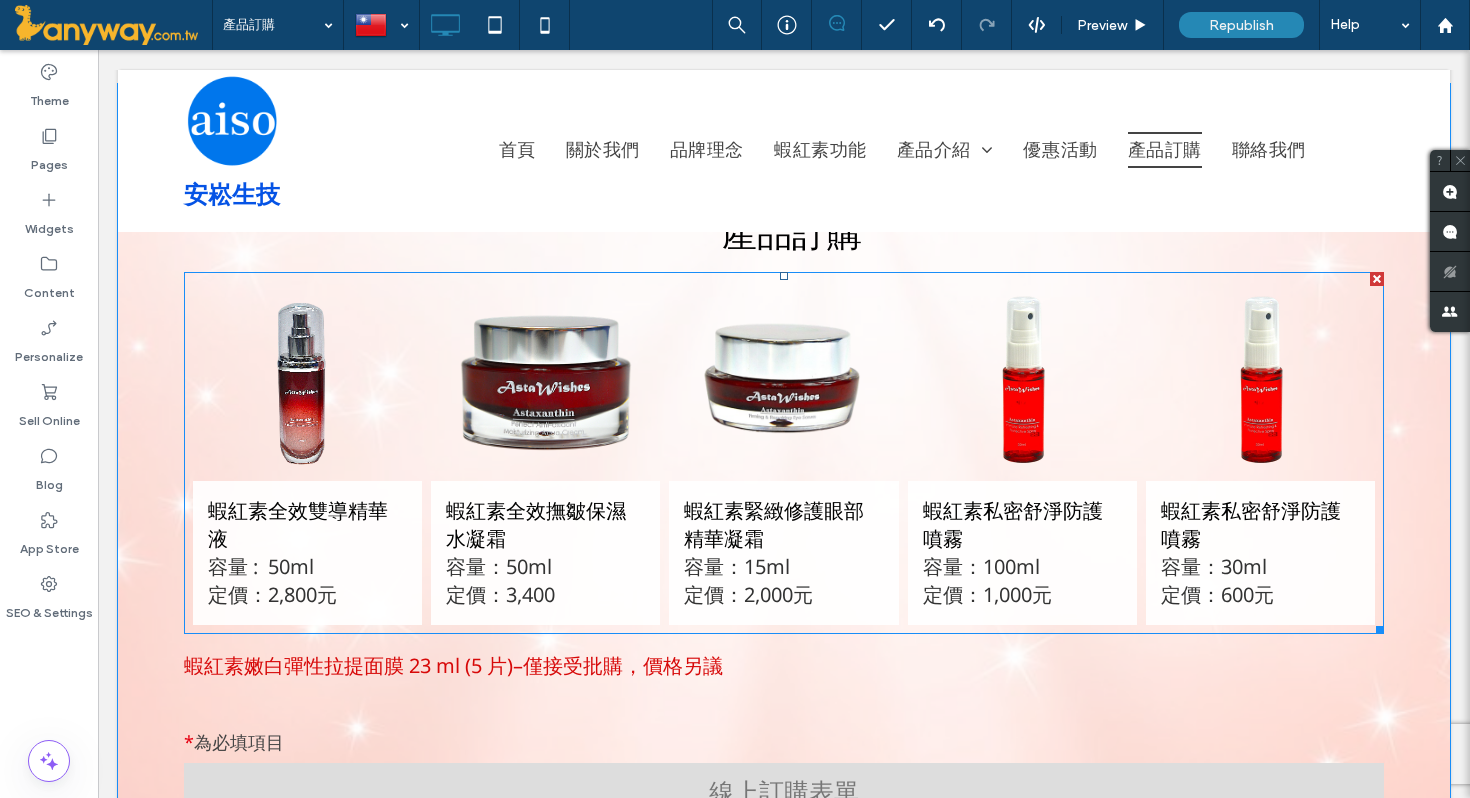 click at bounding box center (783, 381) 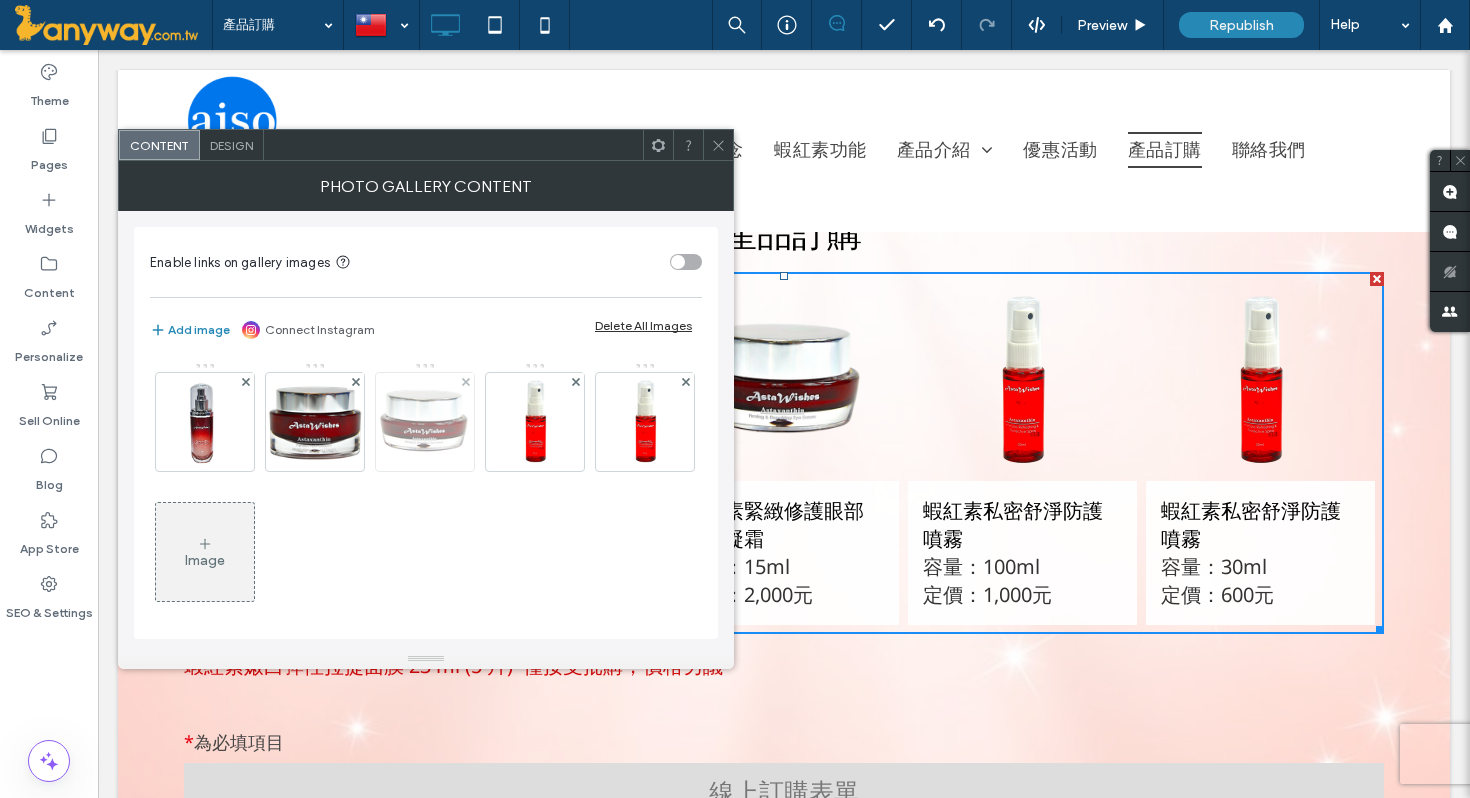 click at bounding box center (425, 422) 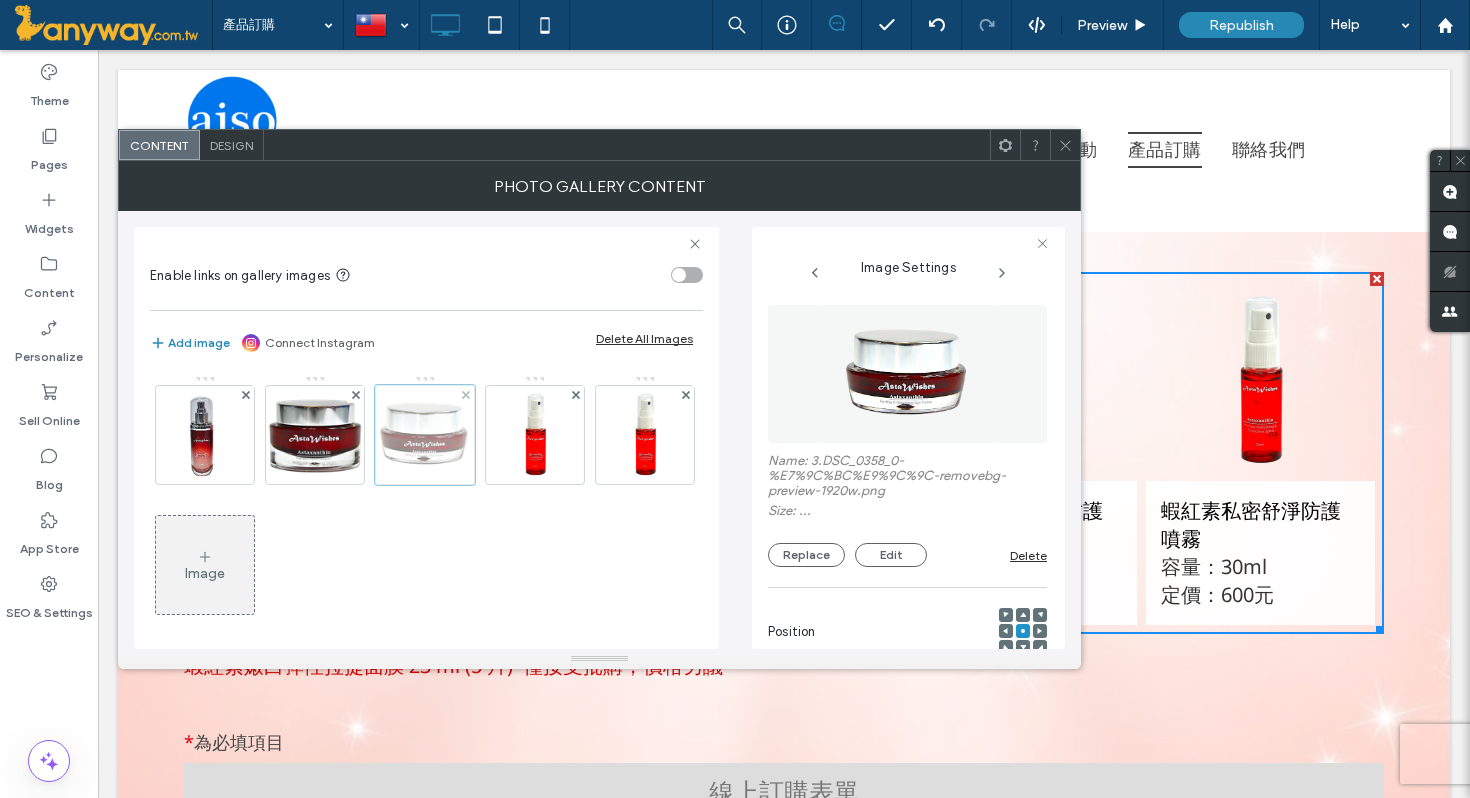 scroll, scrollTop: 0, scrollLeft: 147, axis: horizontal 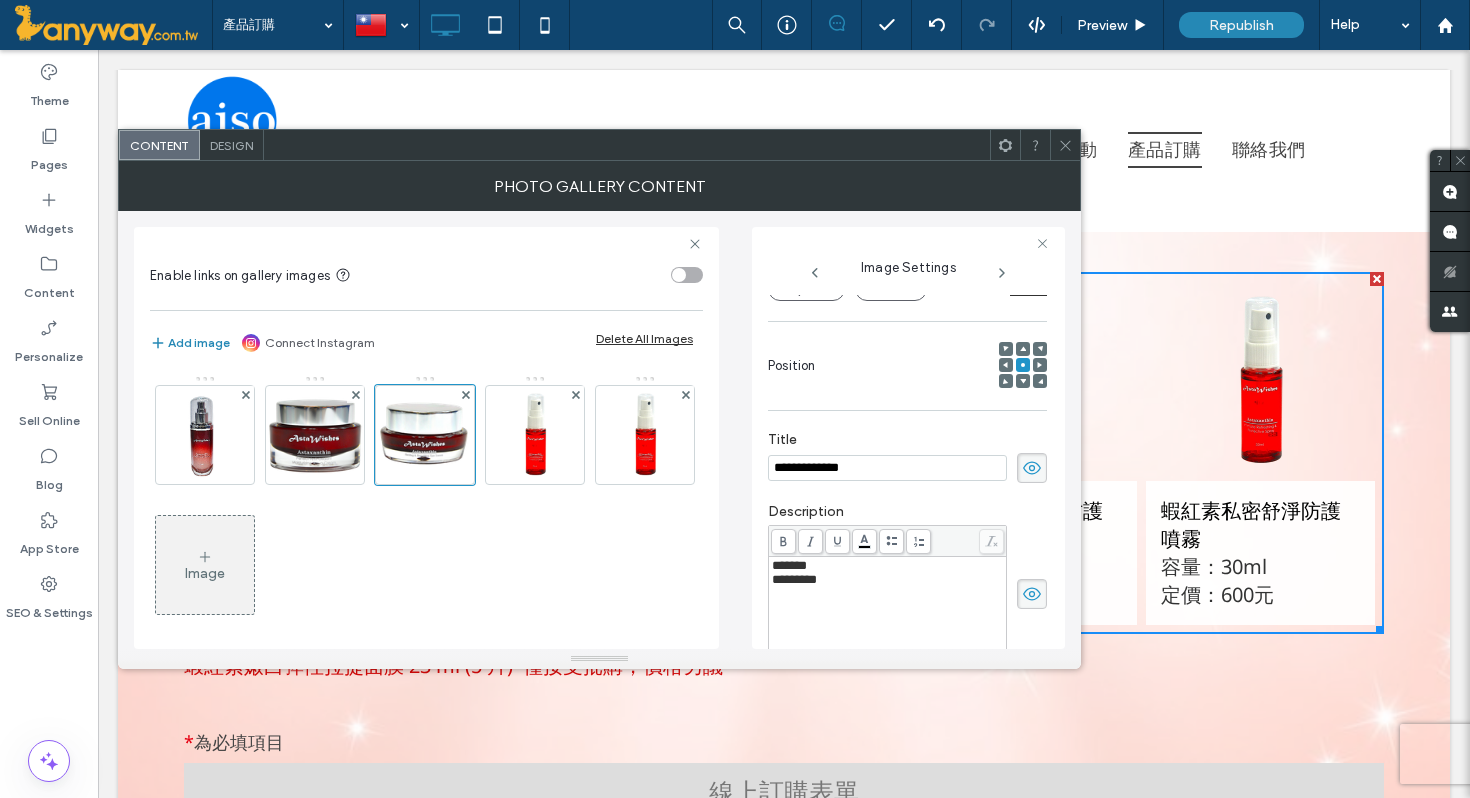 click on "*********" at bounding box center [794, 579] 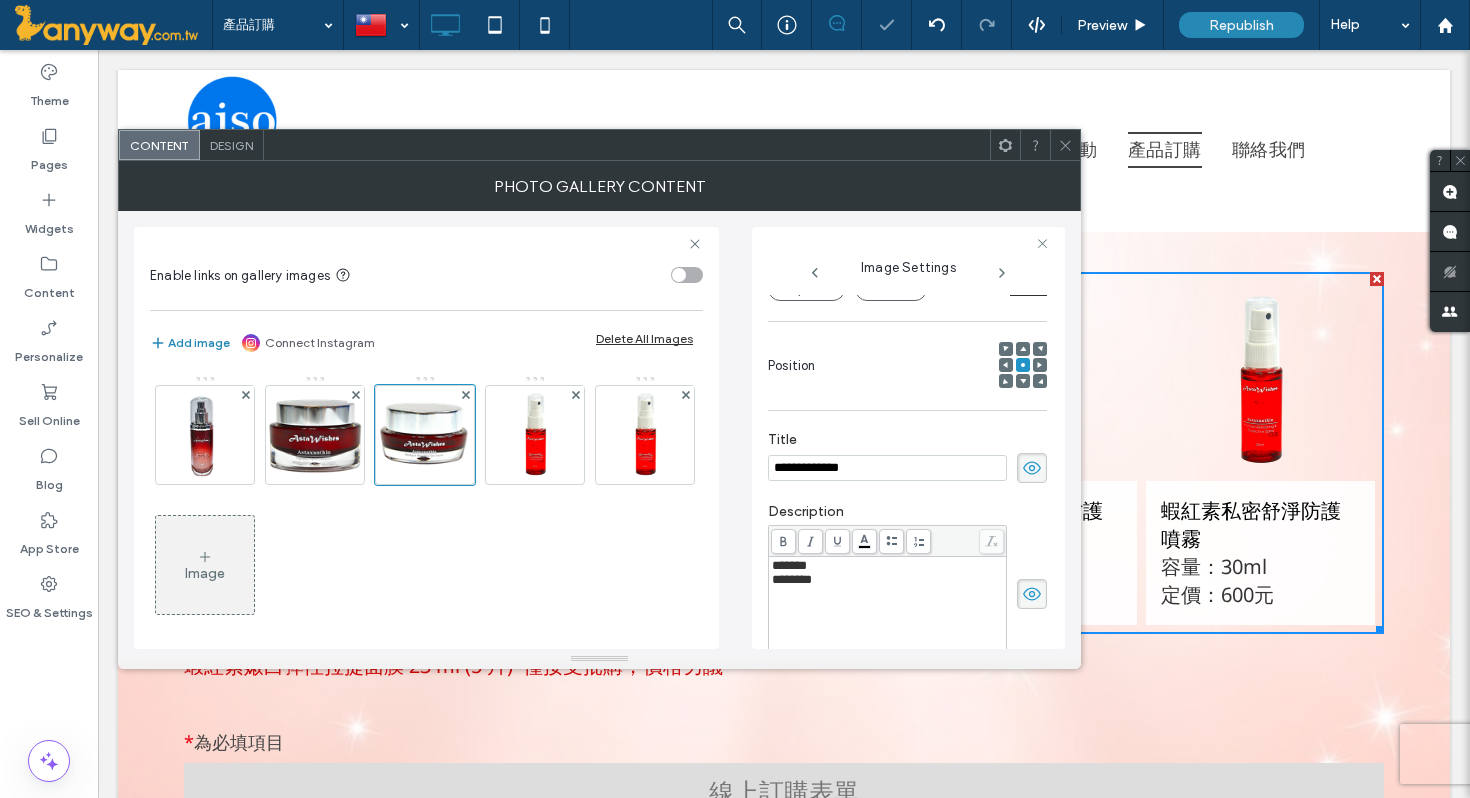 type 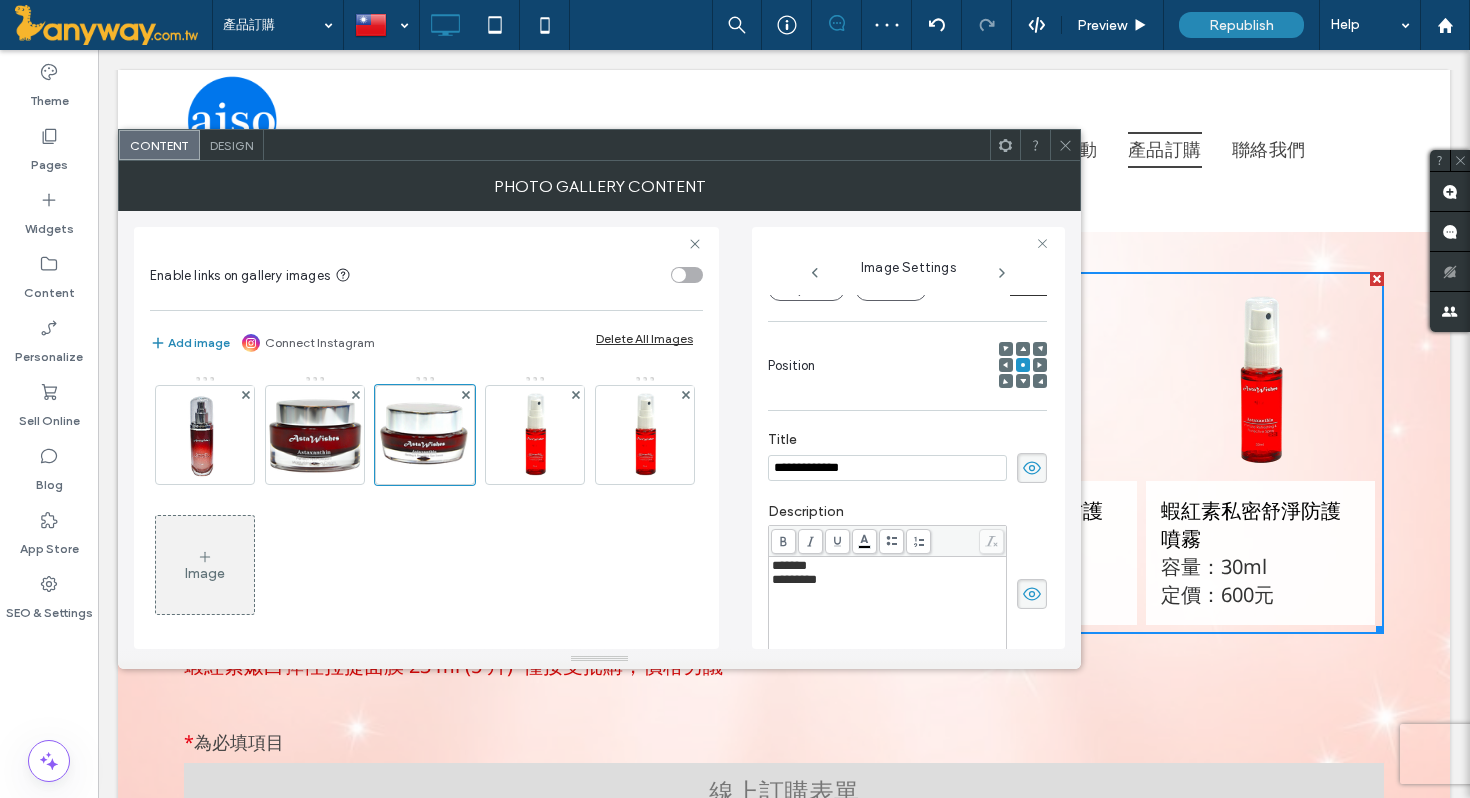 click 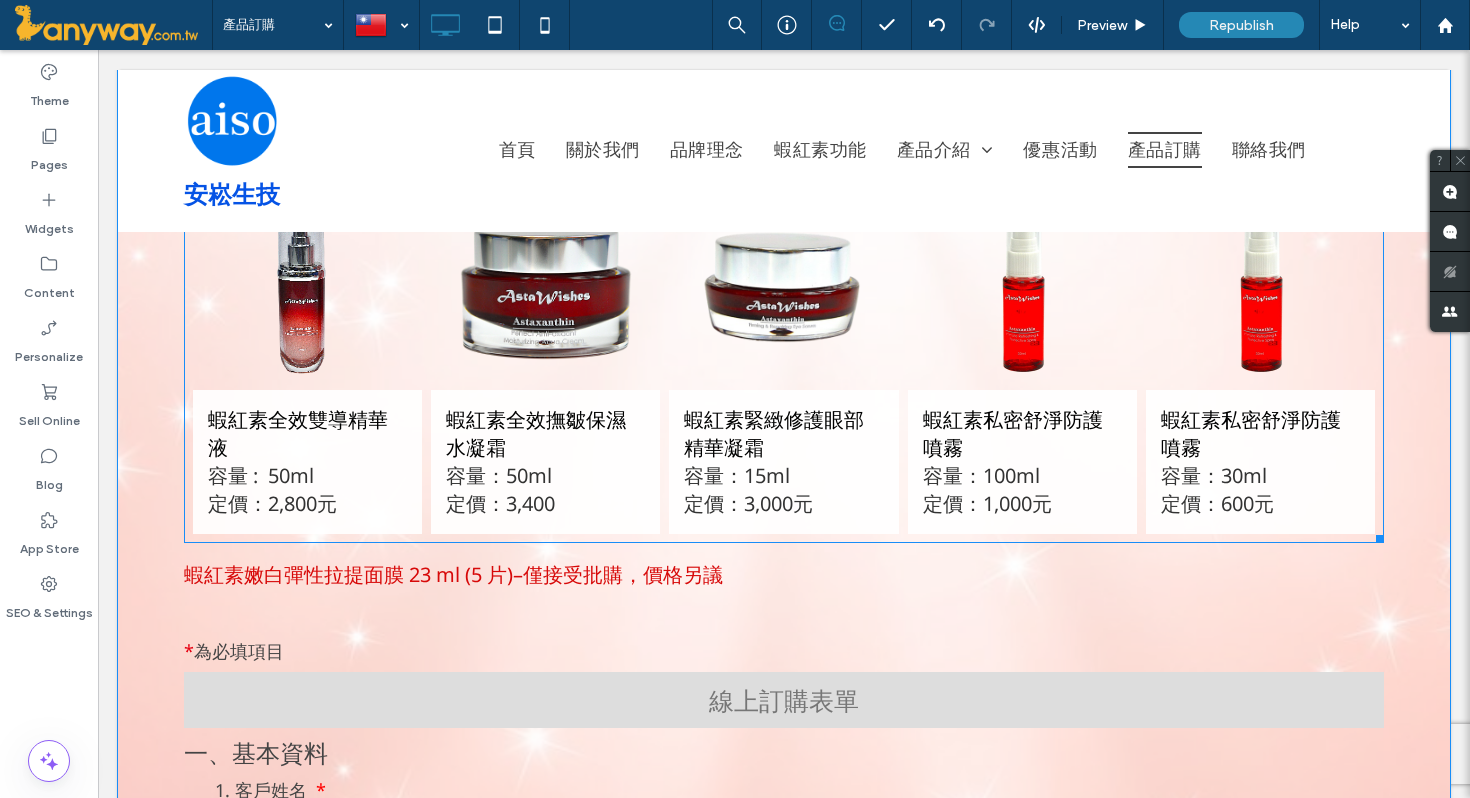 scroll, scrollTop: 557, scrollLeft: 0, axis: vertical 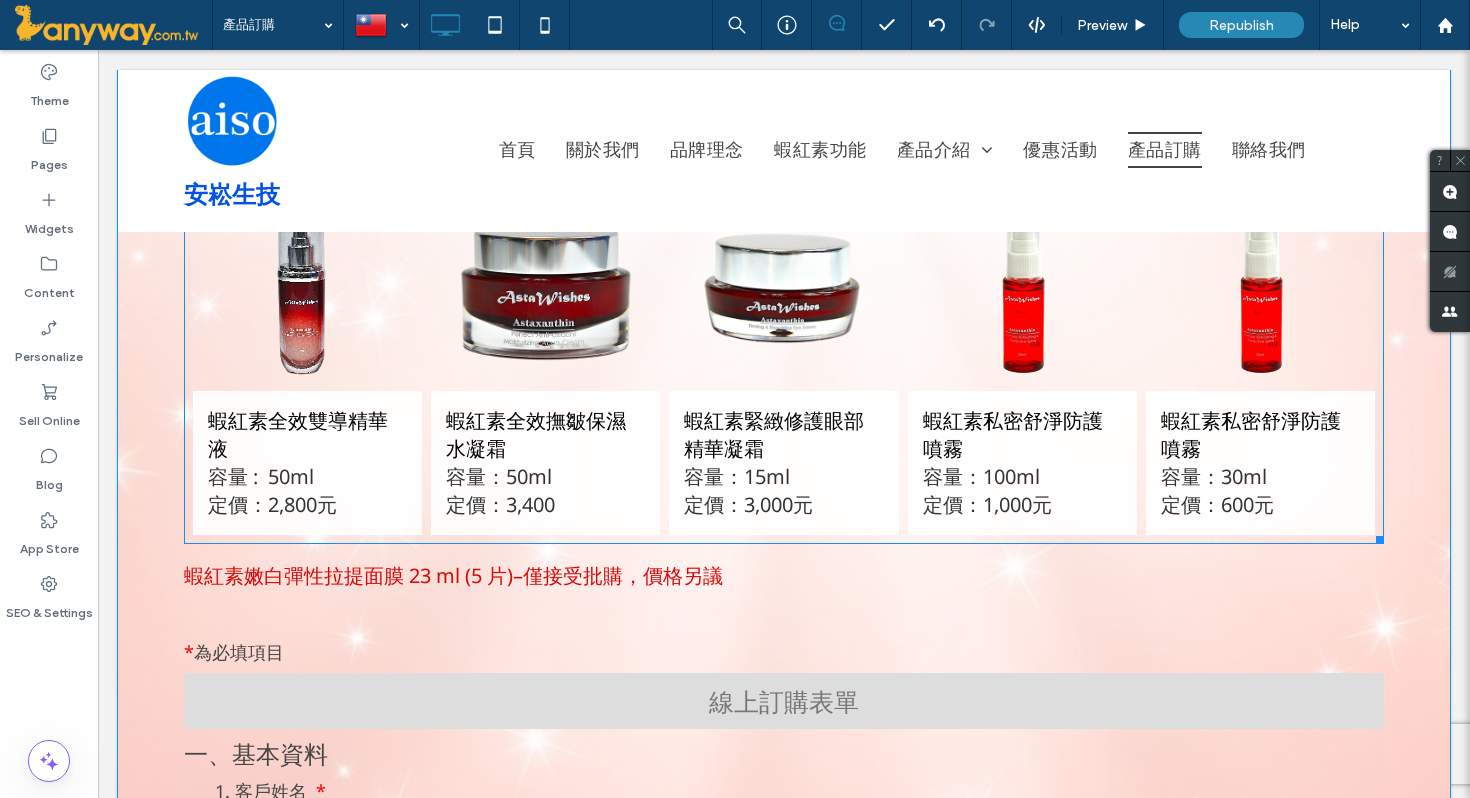 click at bounding box center (307, 291) 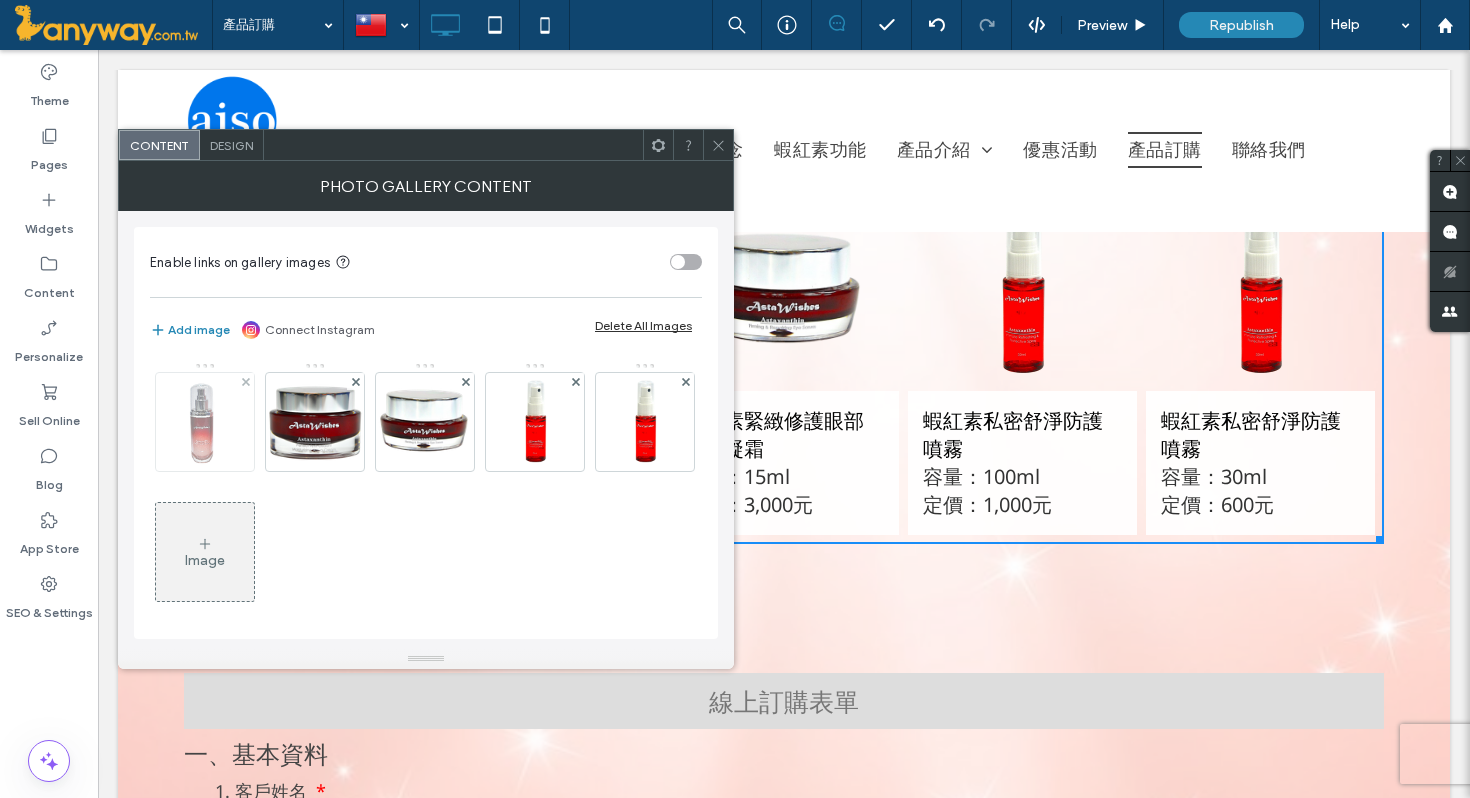 click at bounding box center [205, 422] 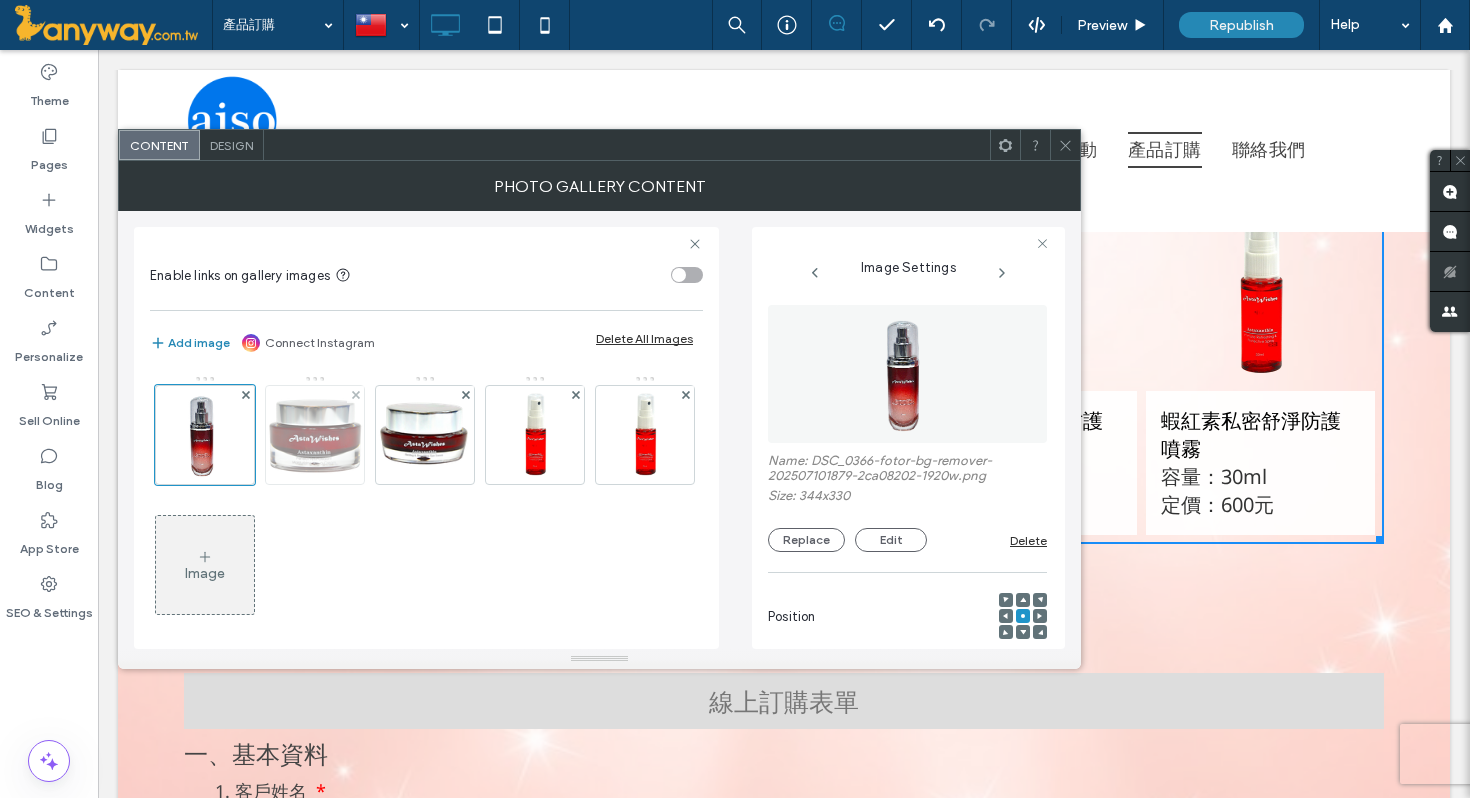 scroll, scrollTop: 0, scrollLeft: 26, axis: horizontal 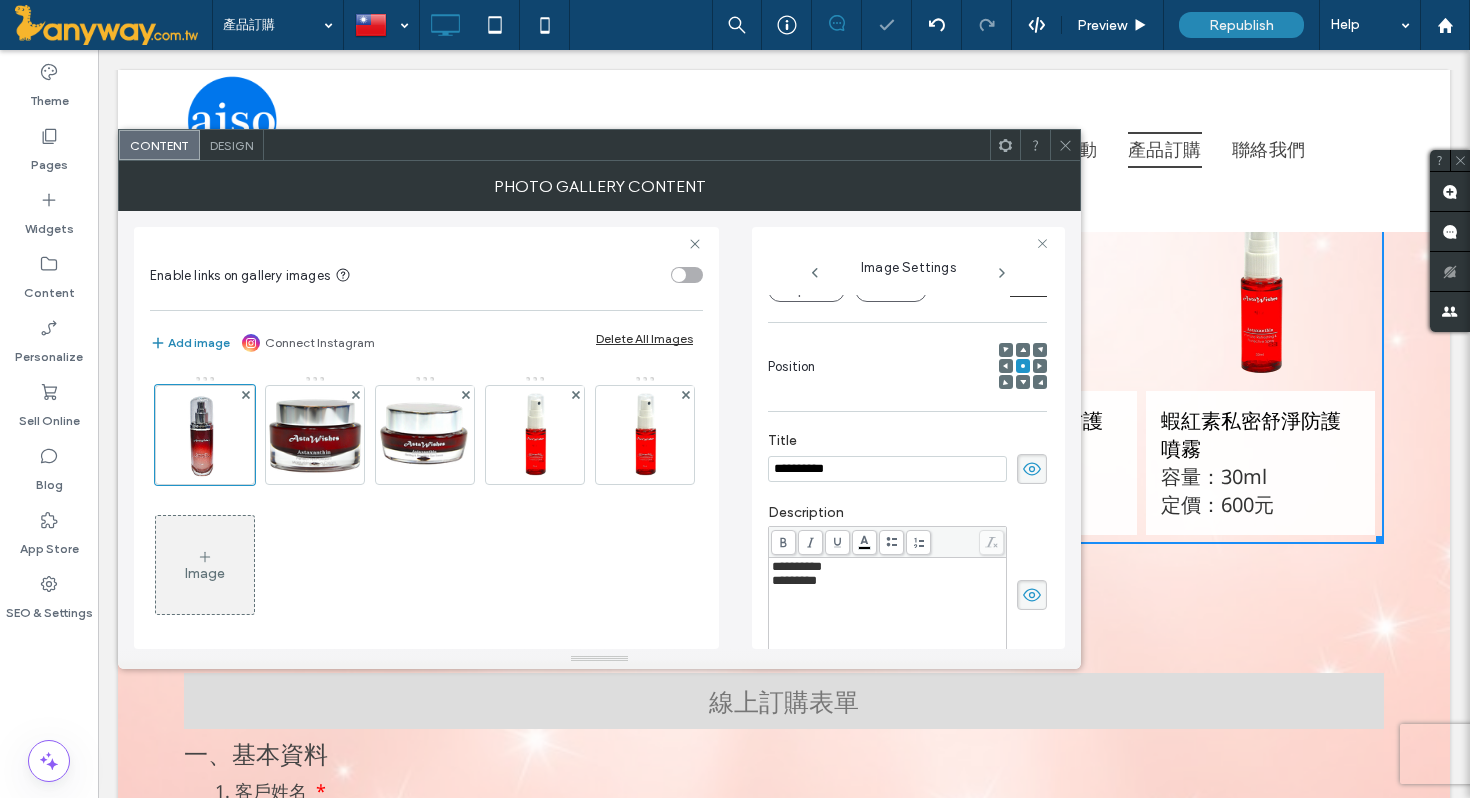 click on "*********" at bounding box center [794, 580] 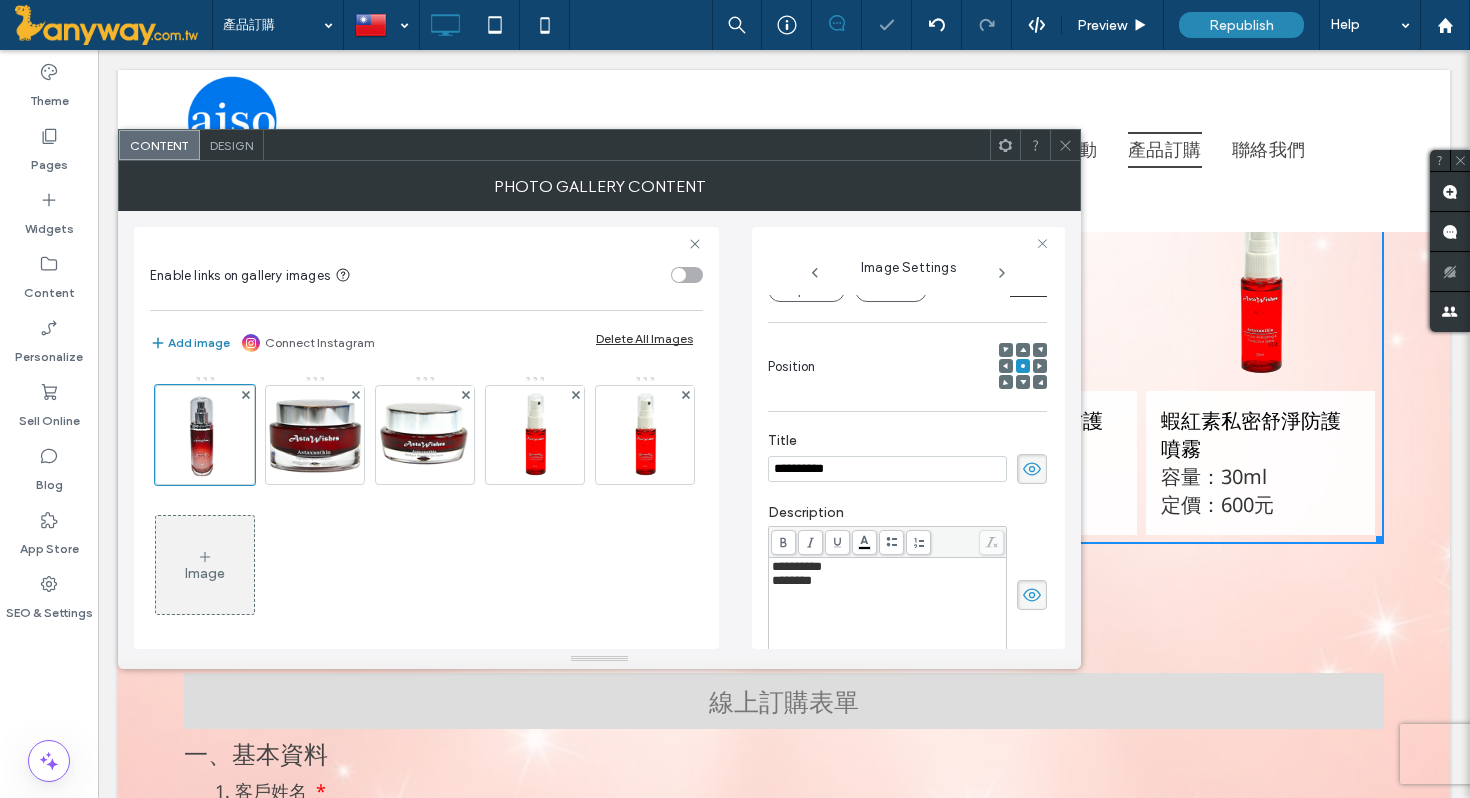 type 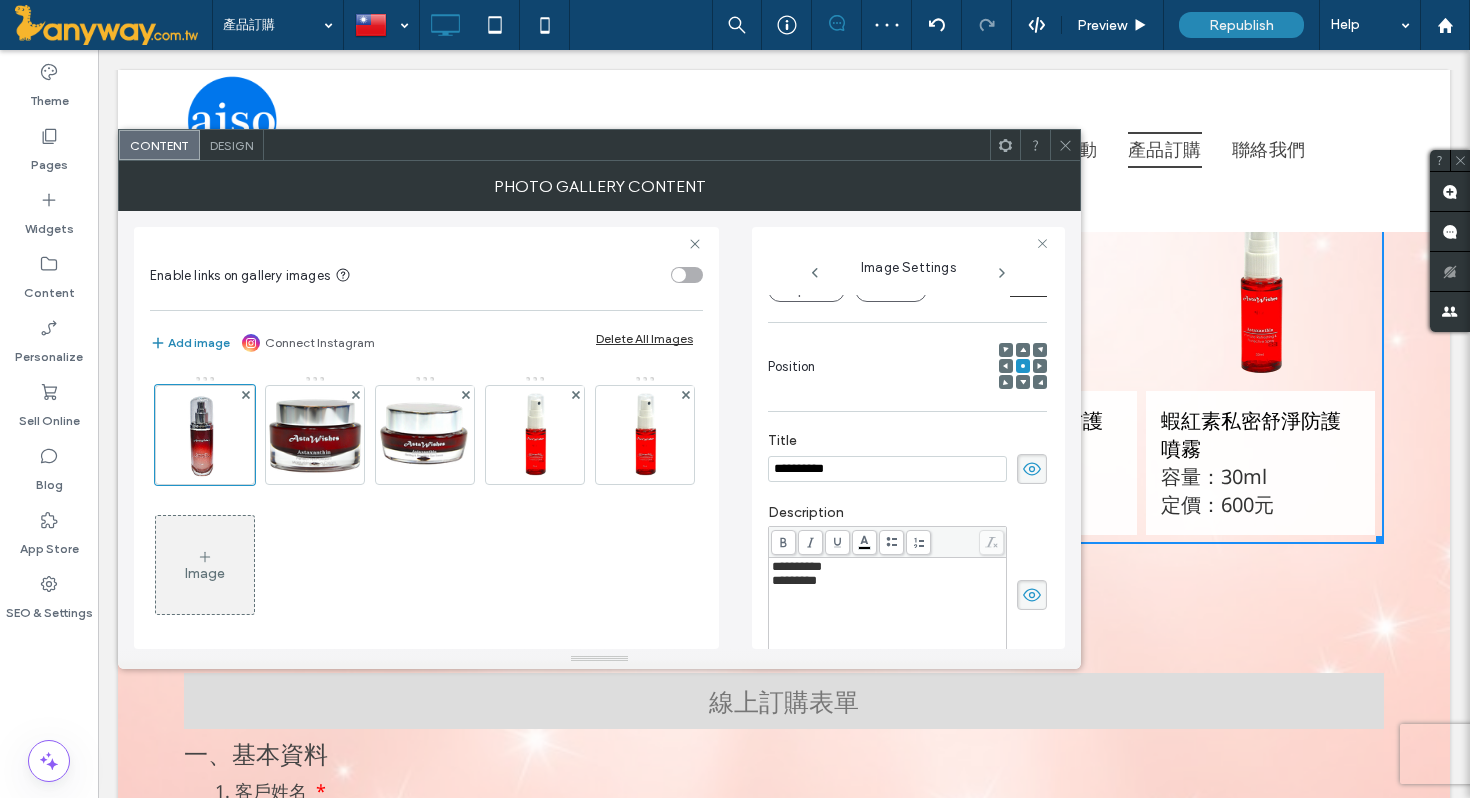 click 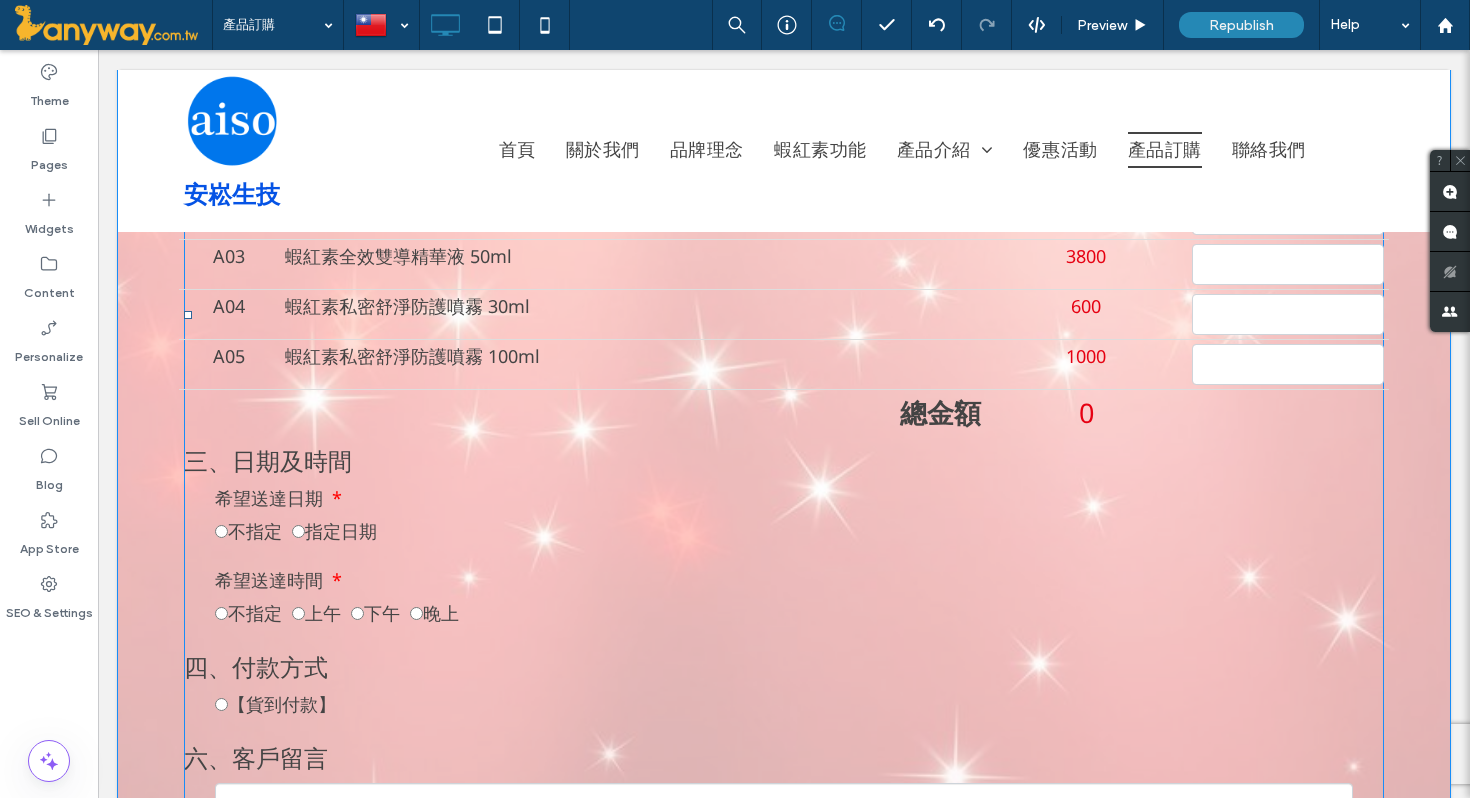 scroll, scrollTop: 1450, scrollLeft: 0, axis: vertical 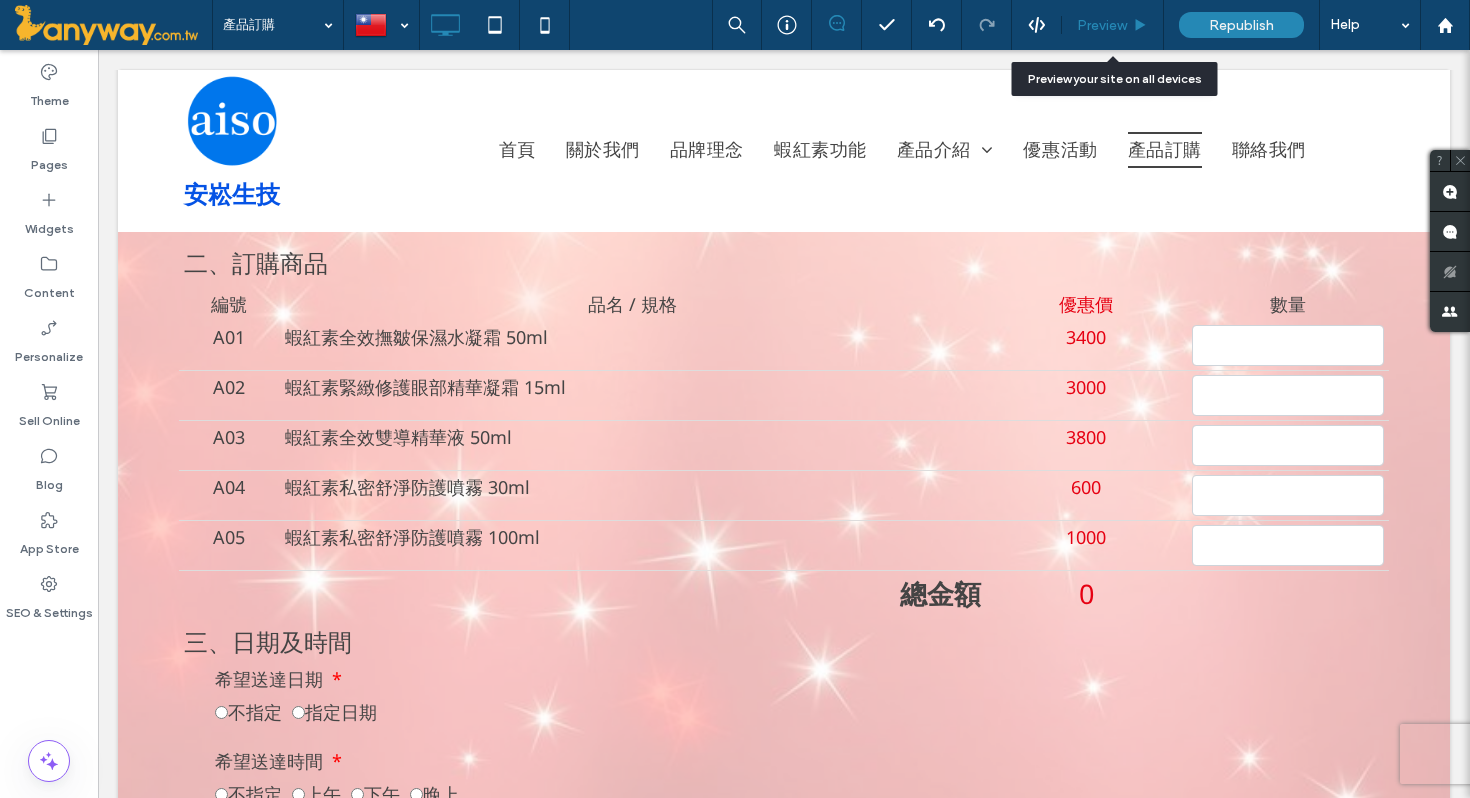 click on "Preview" at bounding box center [1102, 25] 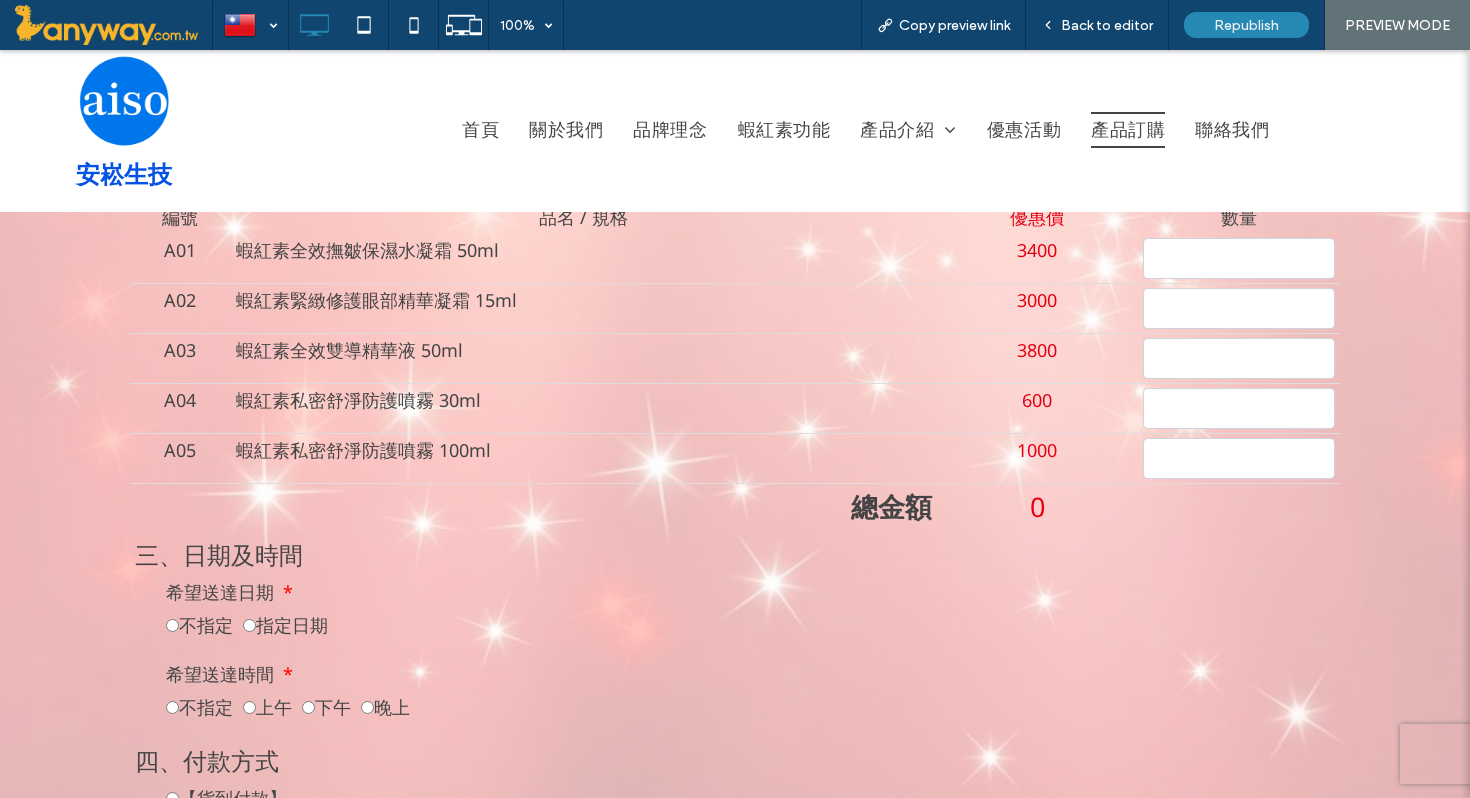 scroll, scrollTop: 1508, scrollLeft: 0, axis: vertical 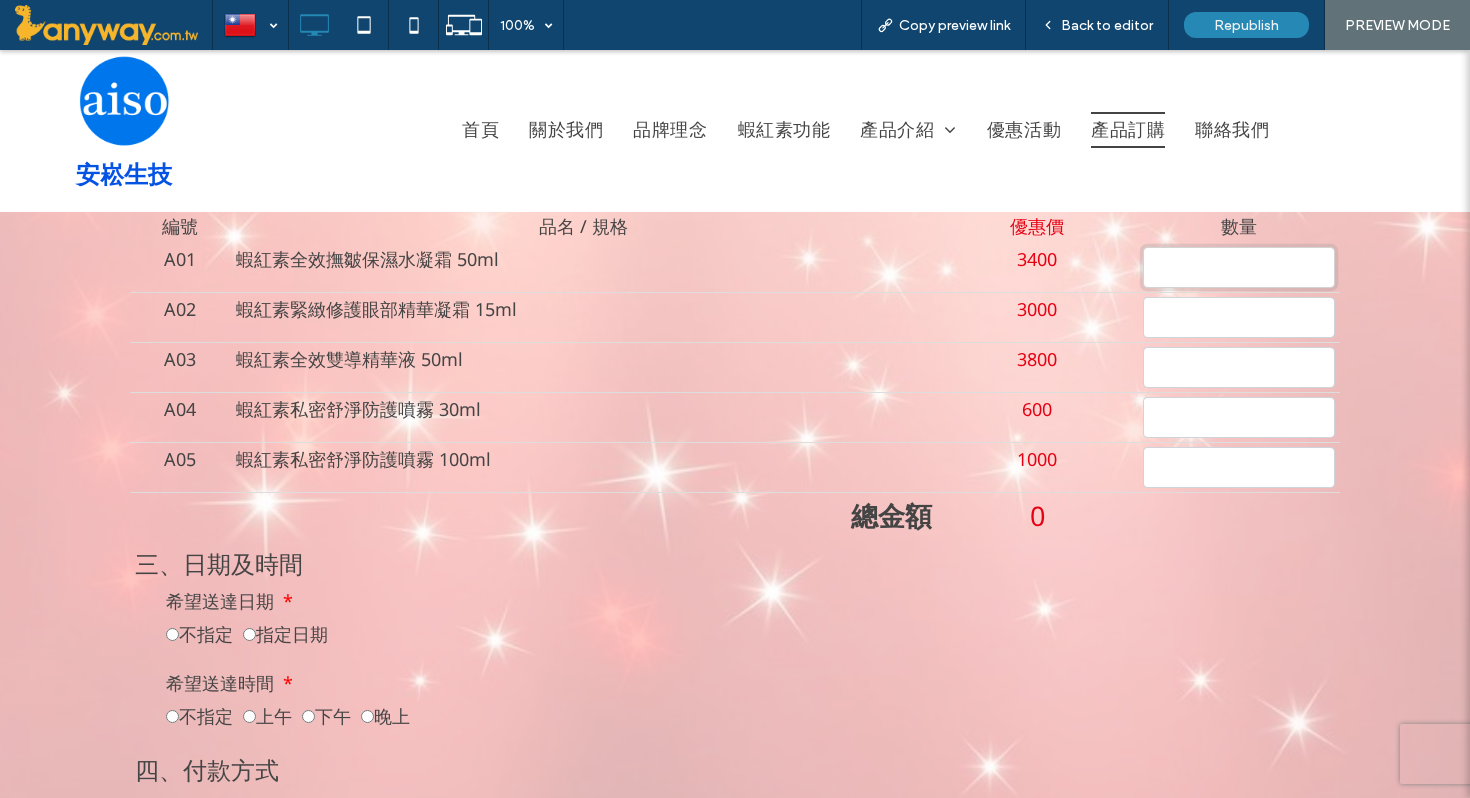 click on "*" at bounding box center (1239, 267) 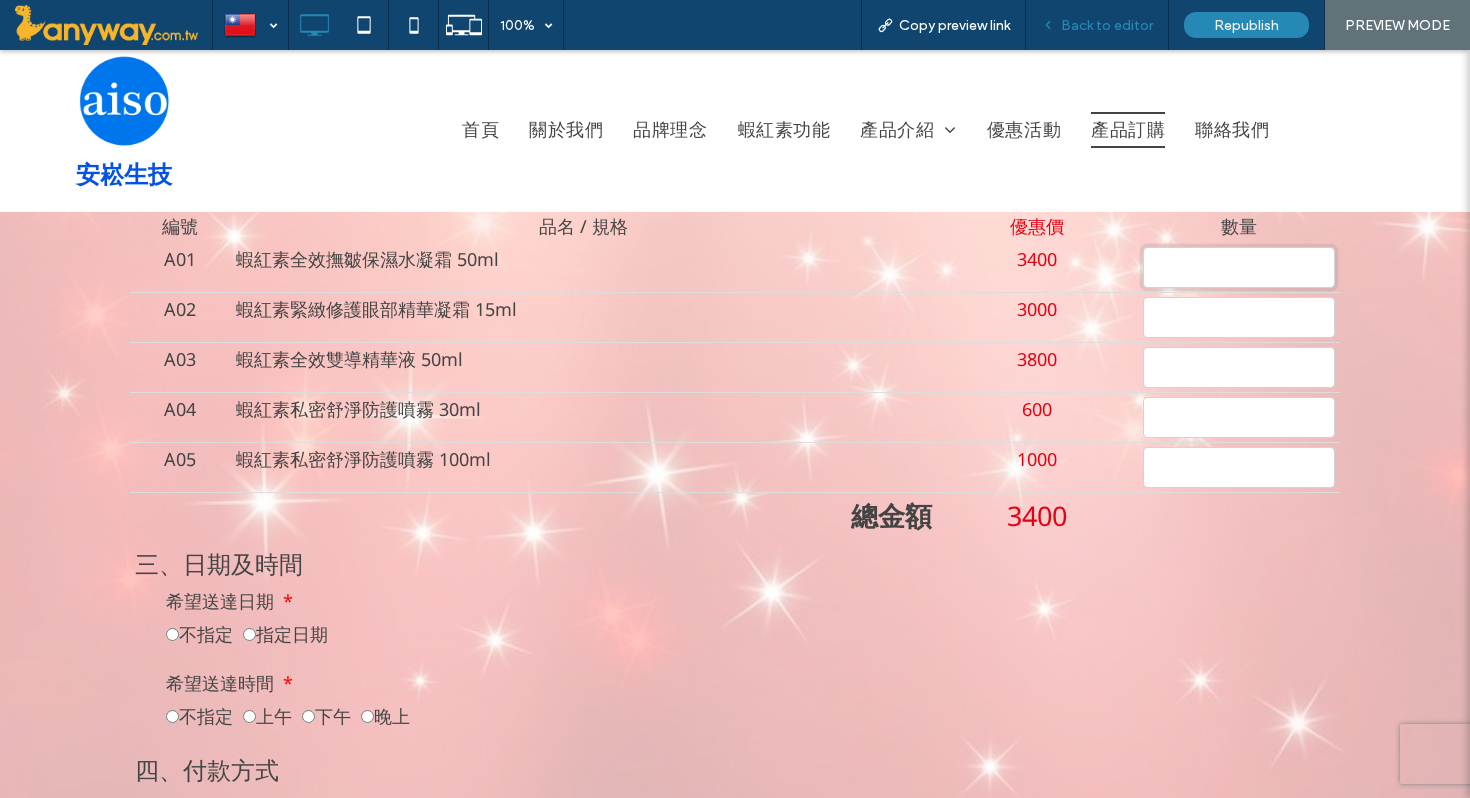 type on "*" 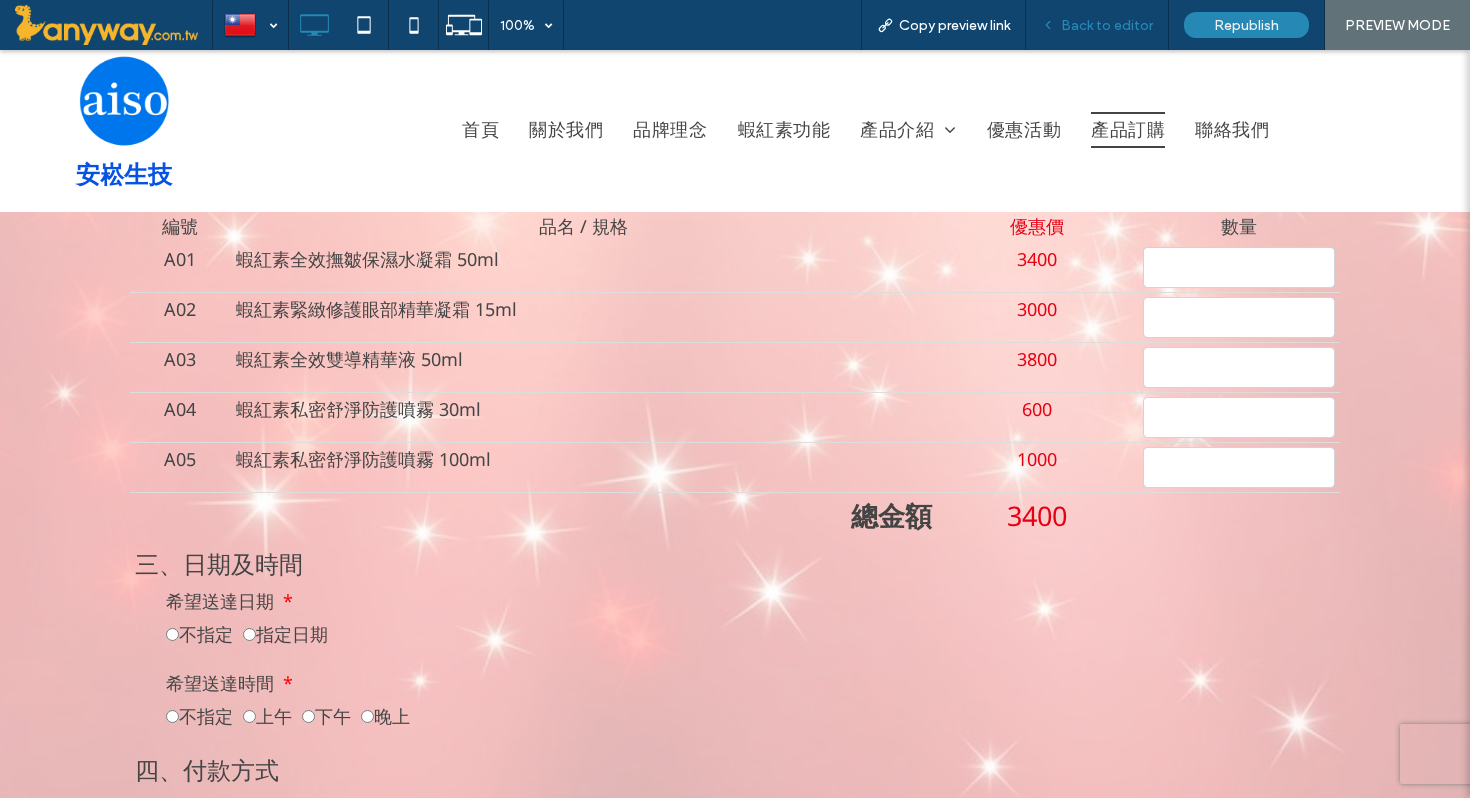 click on "Back to editor" at bounding box center [1107, 25] 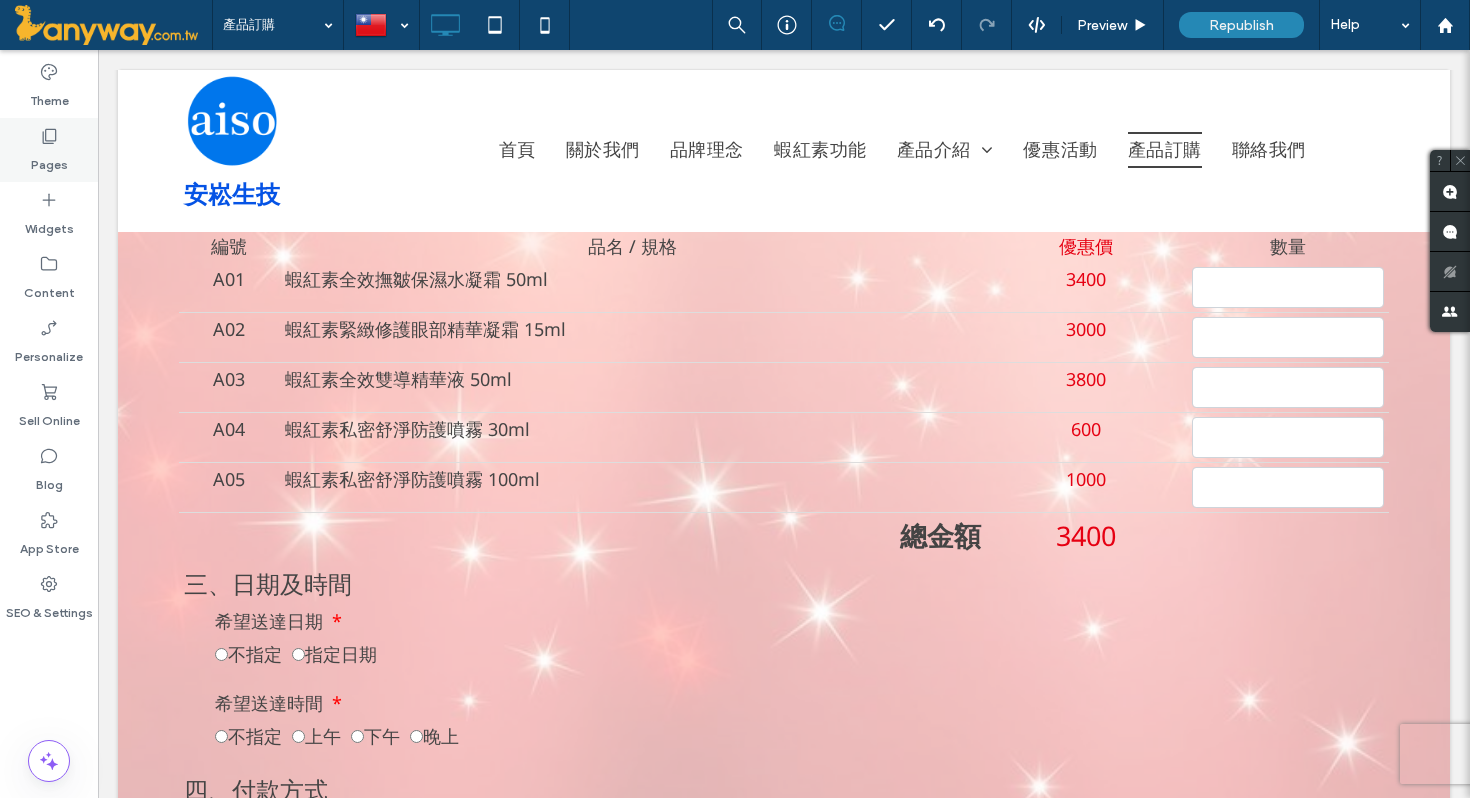 click 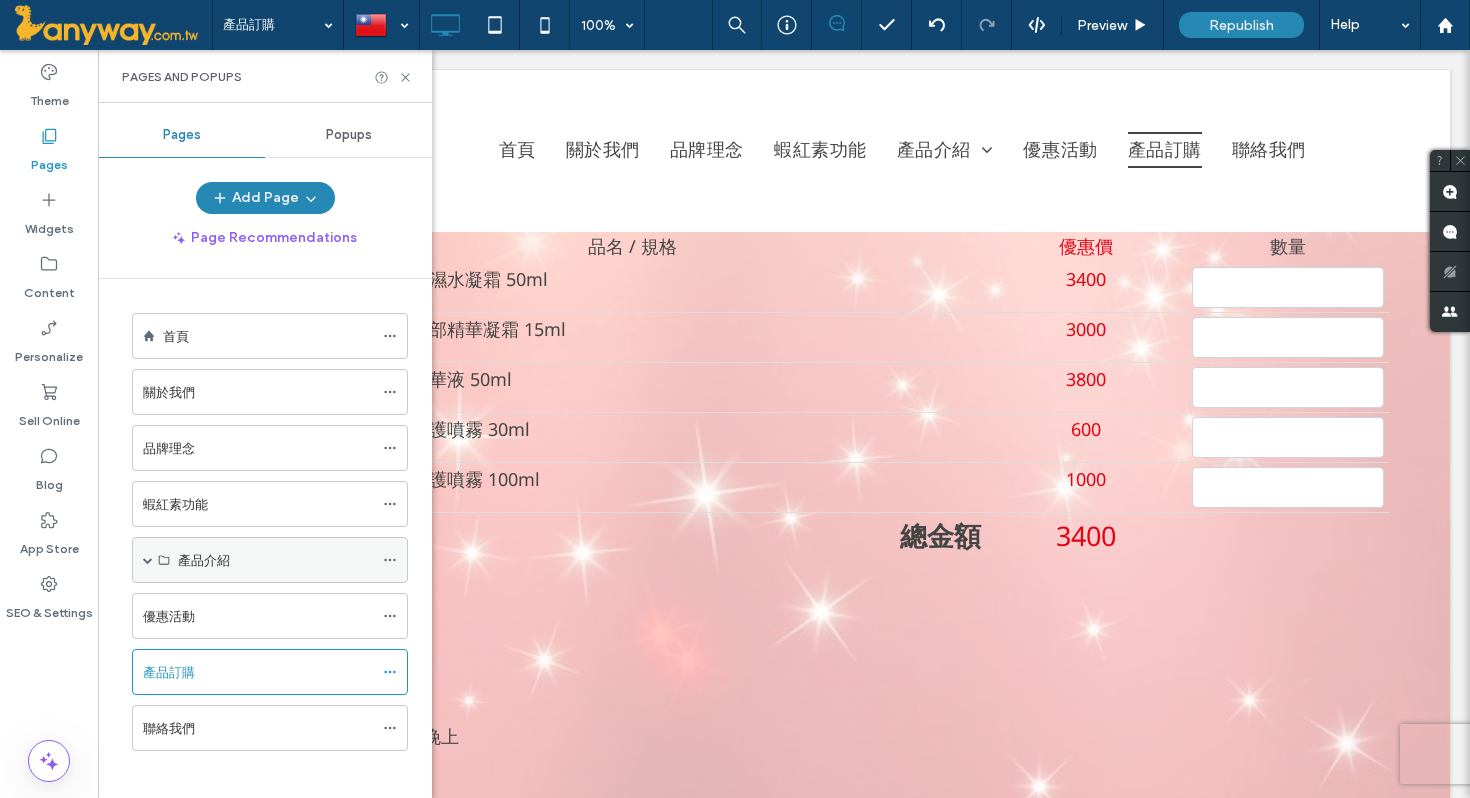 click at bounding box center (148, 560) 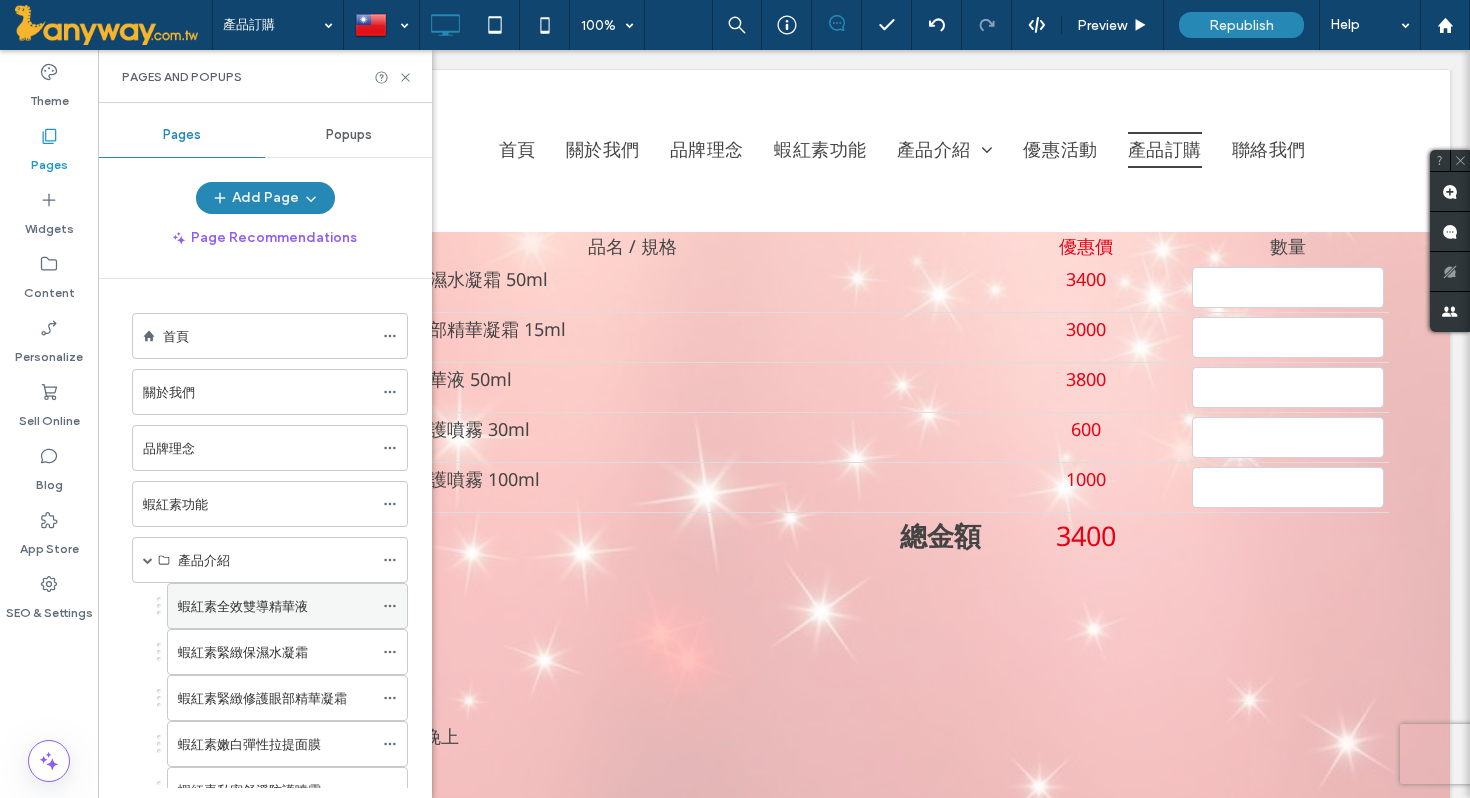 click on "蝦紅素全效雙導精華液" at bounding box center (243, 606) 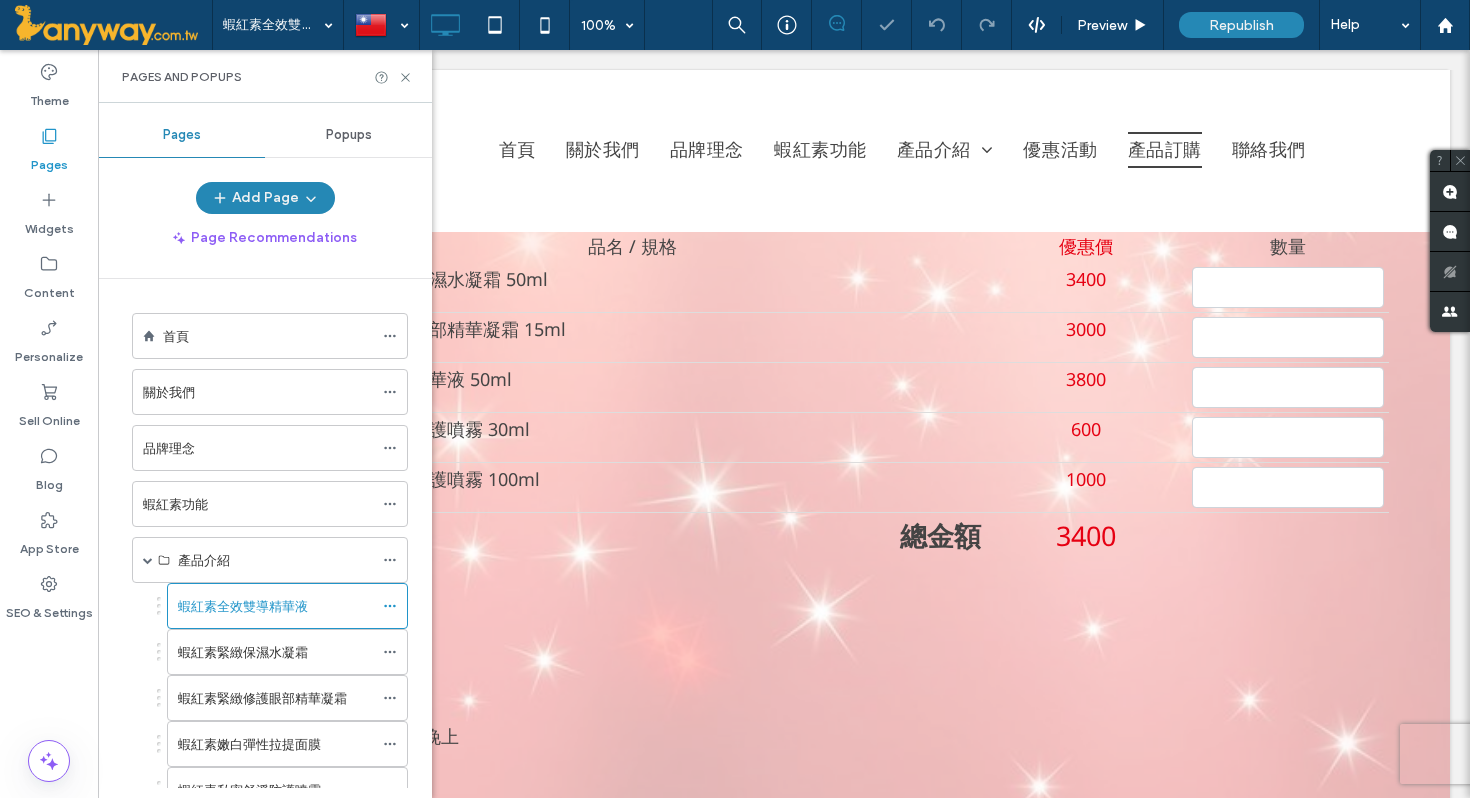 click 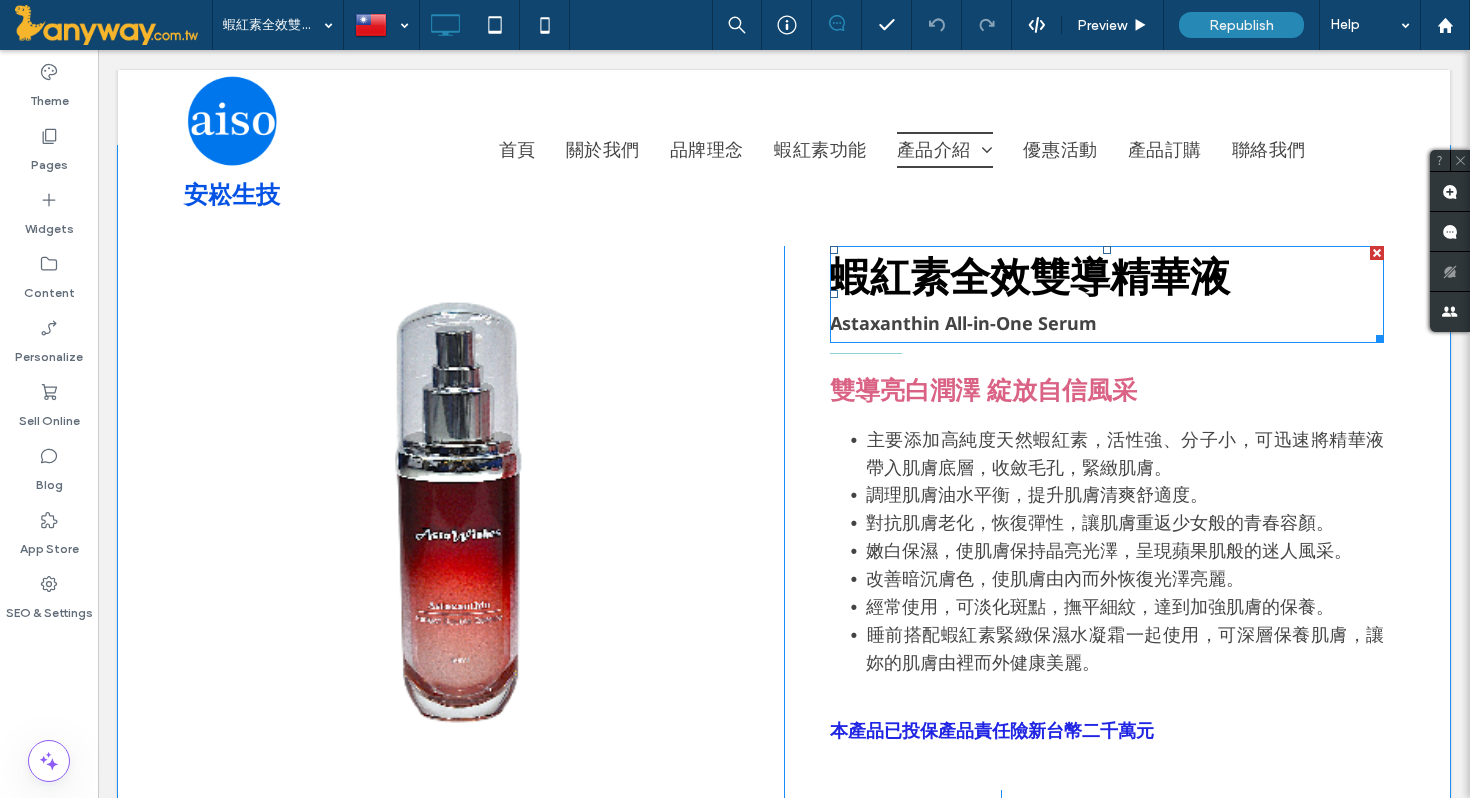 scroll, scrollTop: 607, scrollLeft: 0, axis: vertical 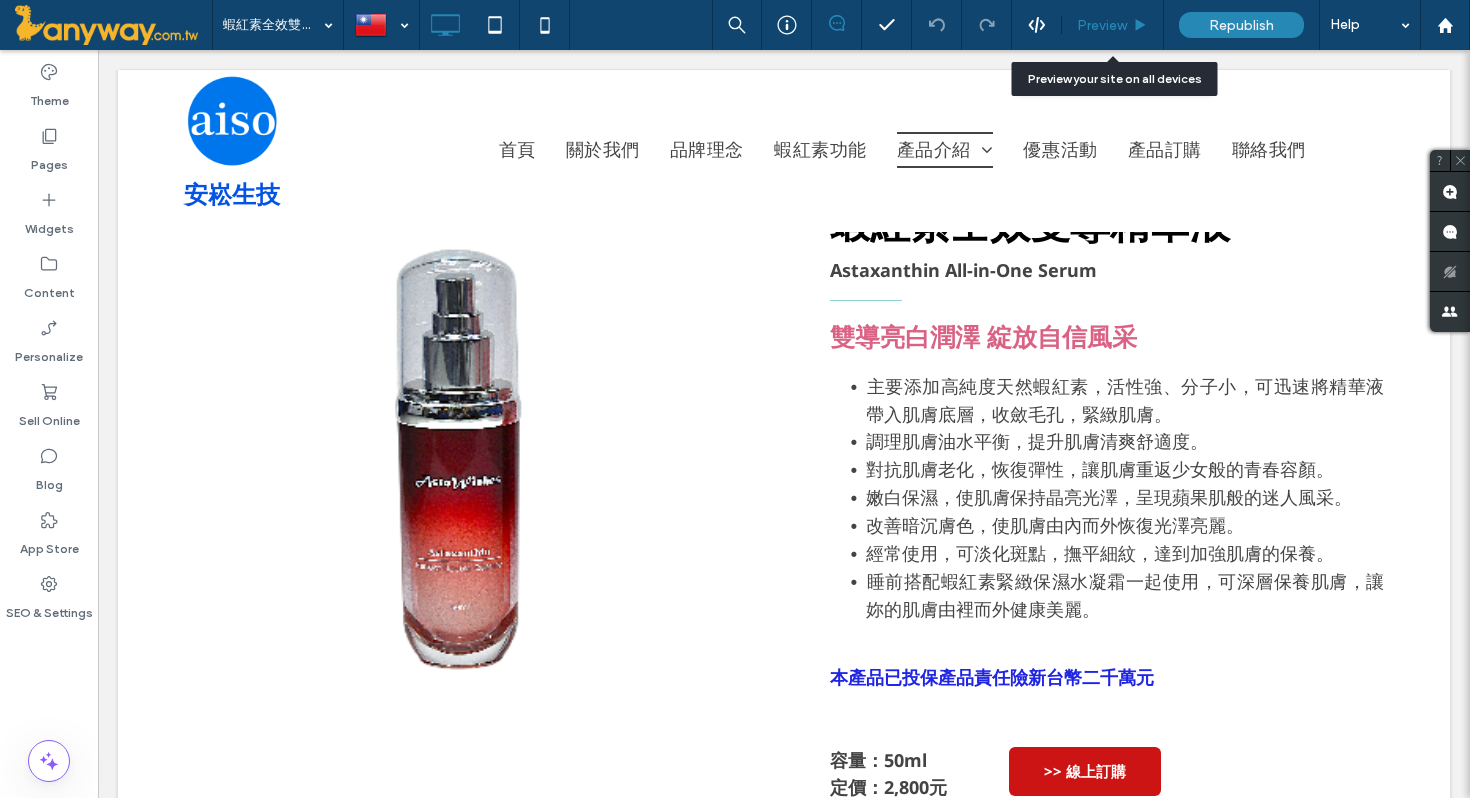 click on "Preview" at bounding box center (1102, 25) 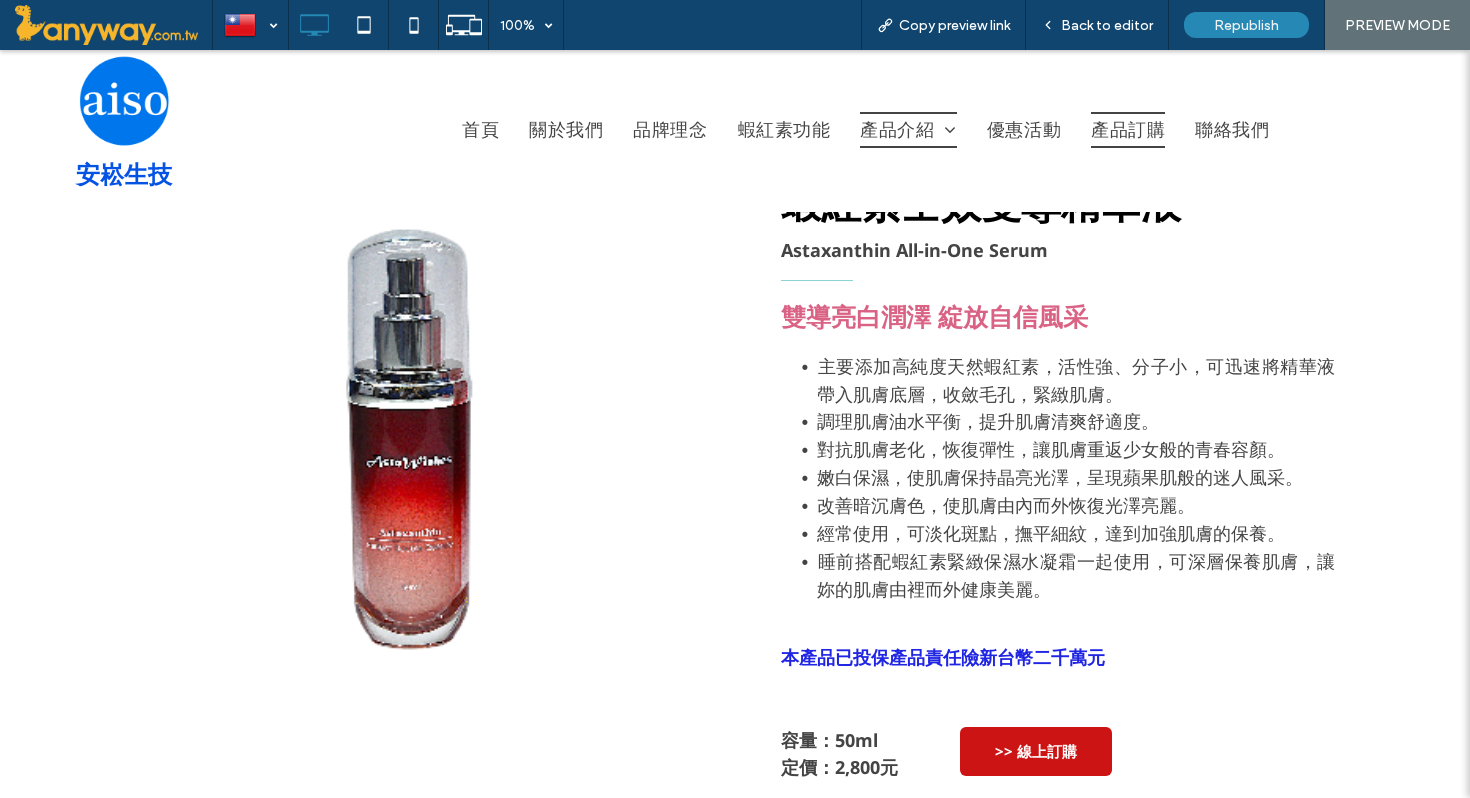 click on "產品訂購" at bounding box center [1128, 130] 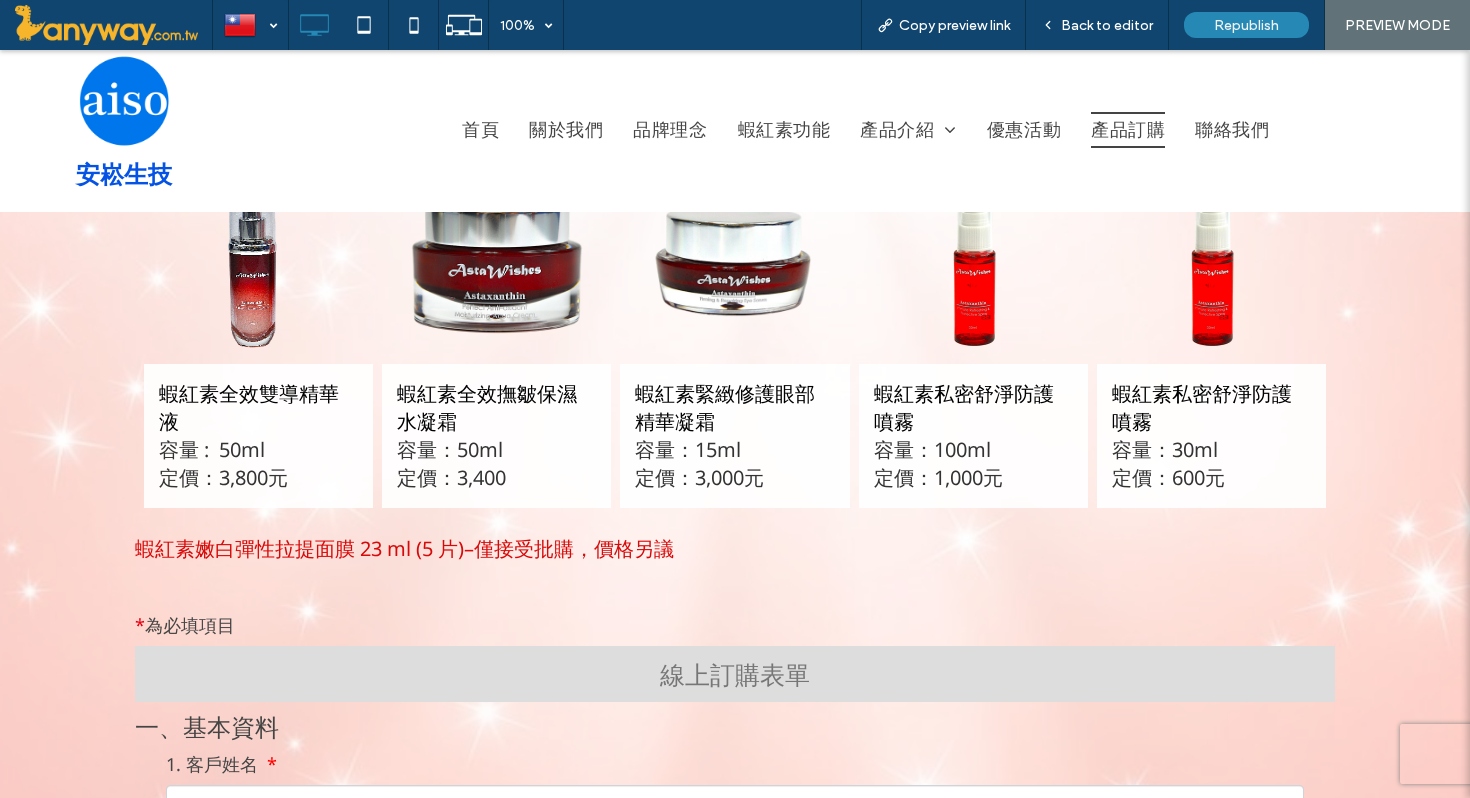 scroll, scrollTop: 610, scrollLeft: 0, axis: vertical 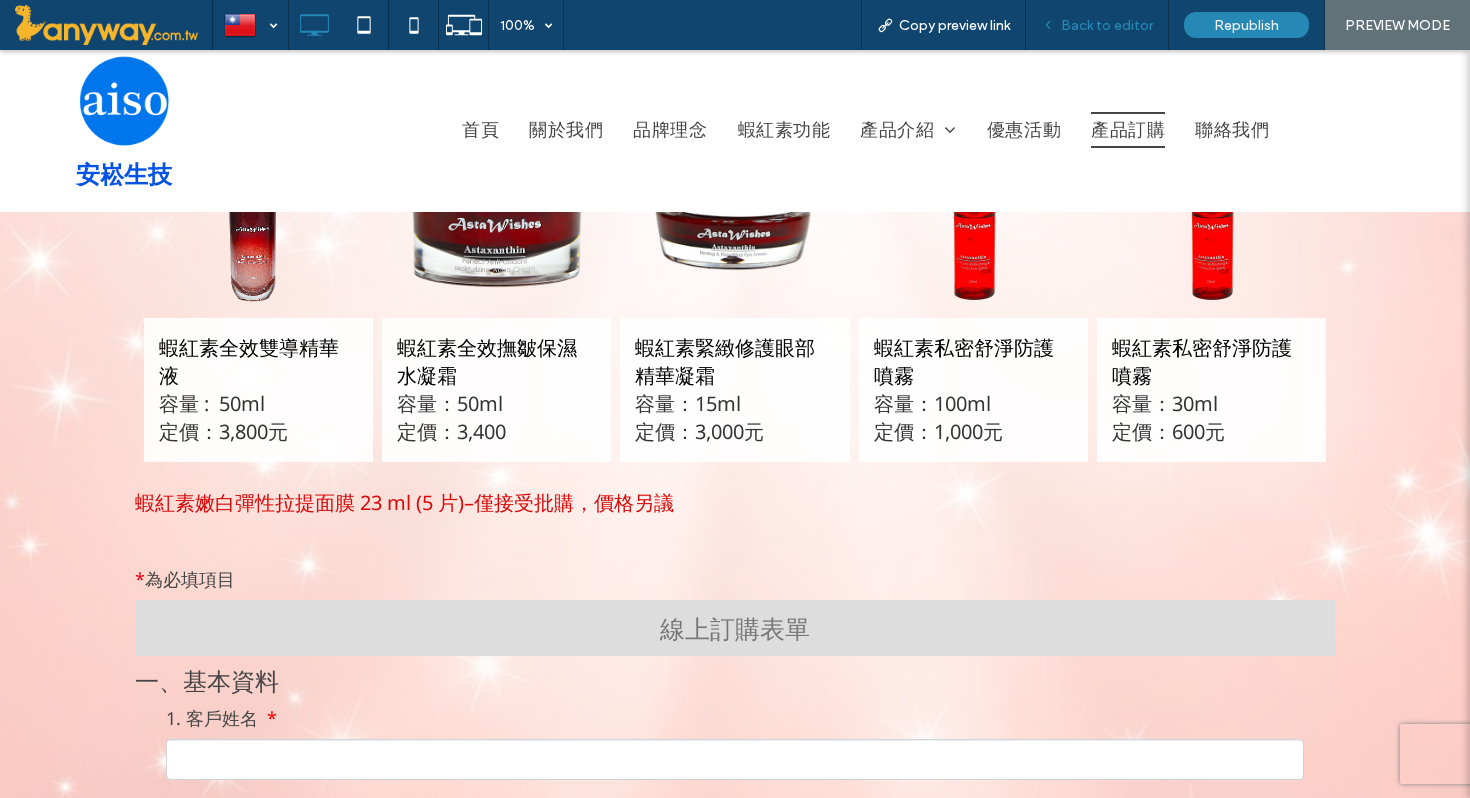 click on "Back to editor" at bounding box center (1107, 25) 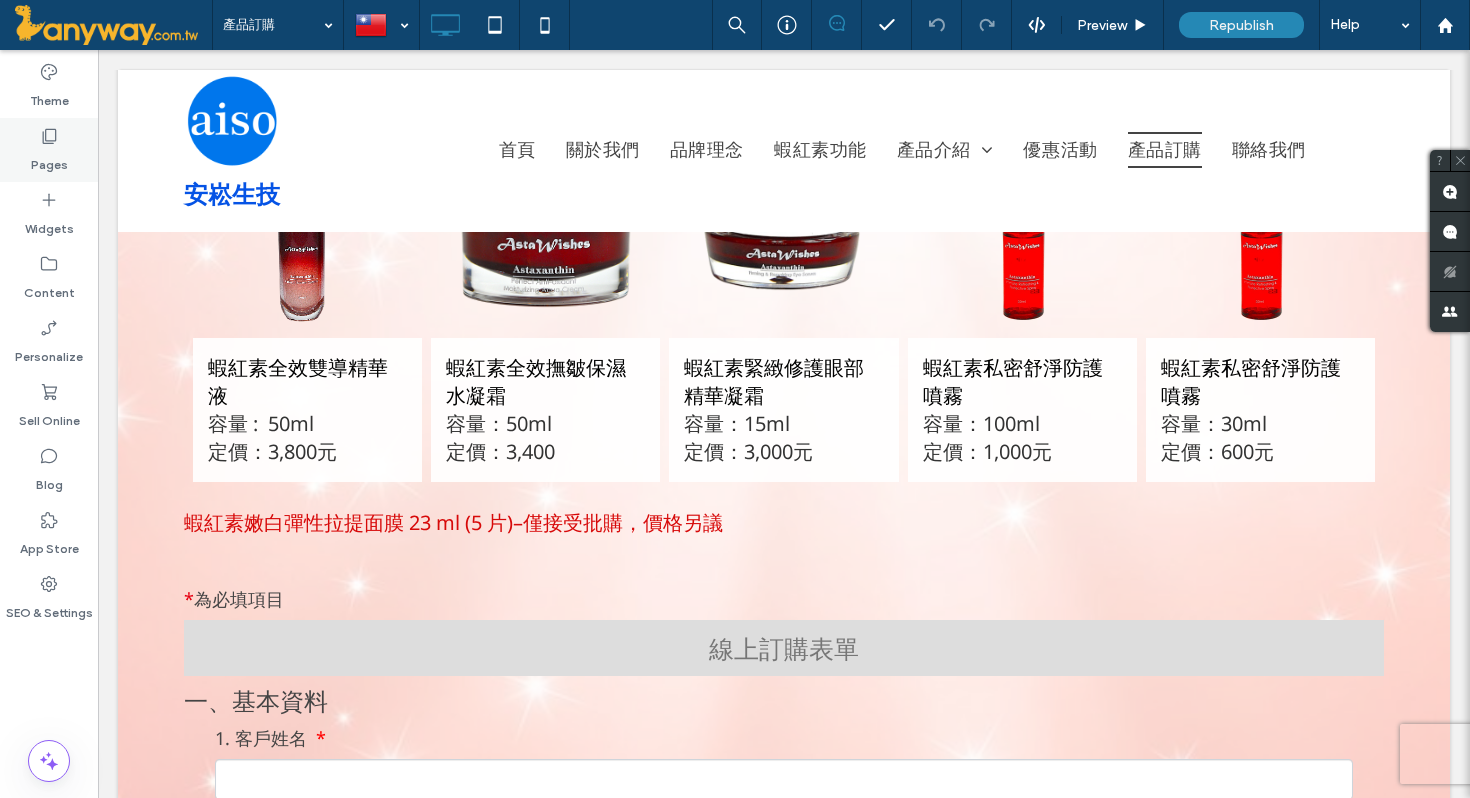 click 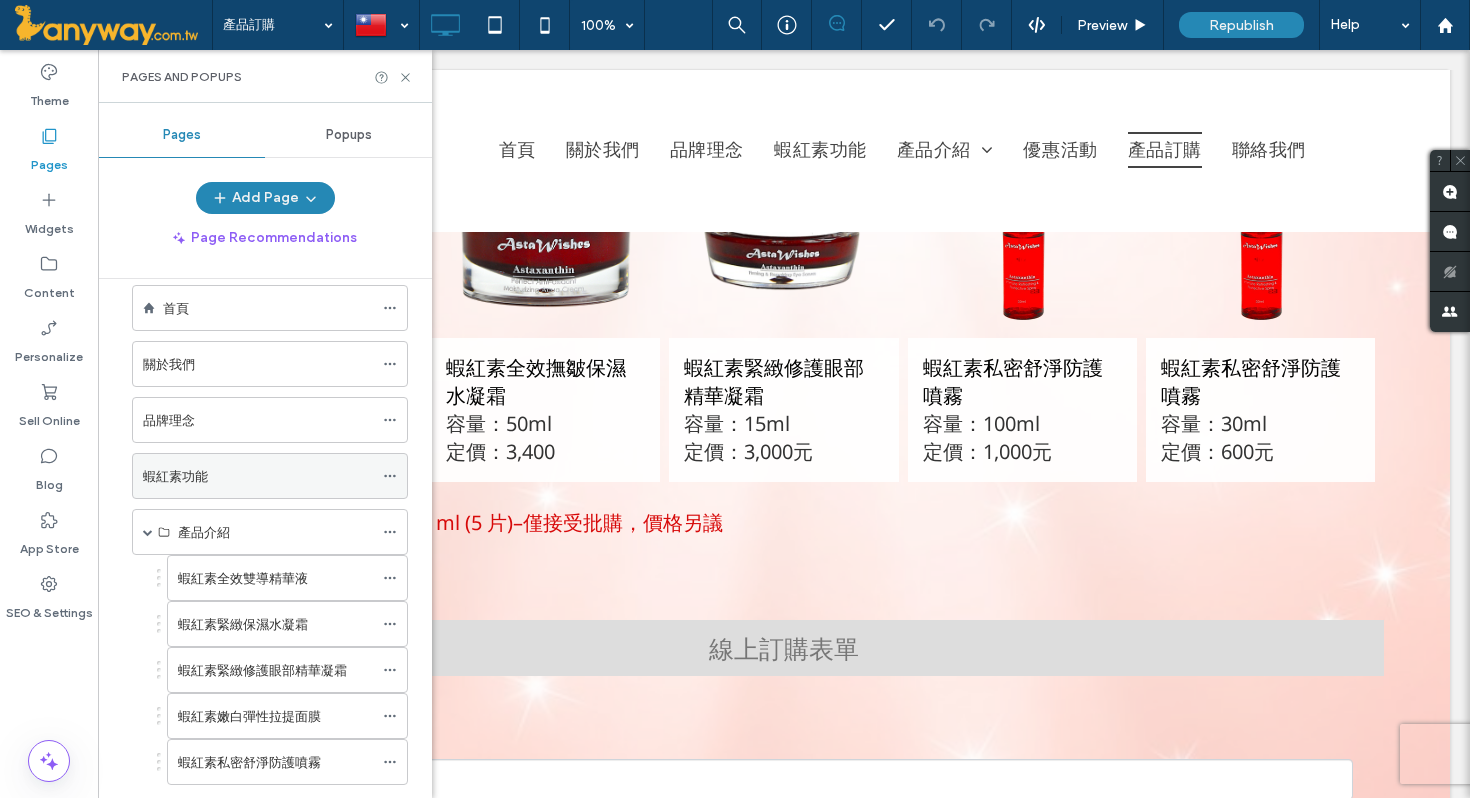scroll, scrollTop: 34, scrollLeft: 0, axis: vertical 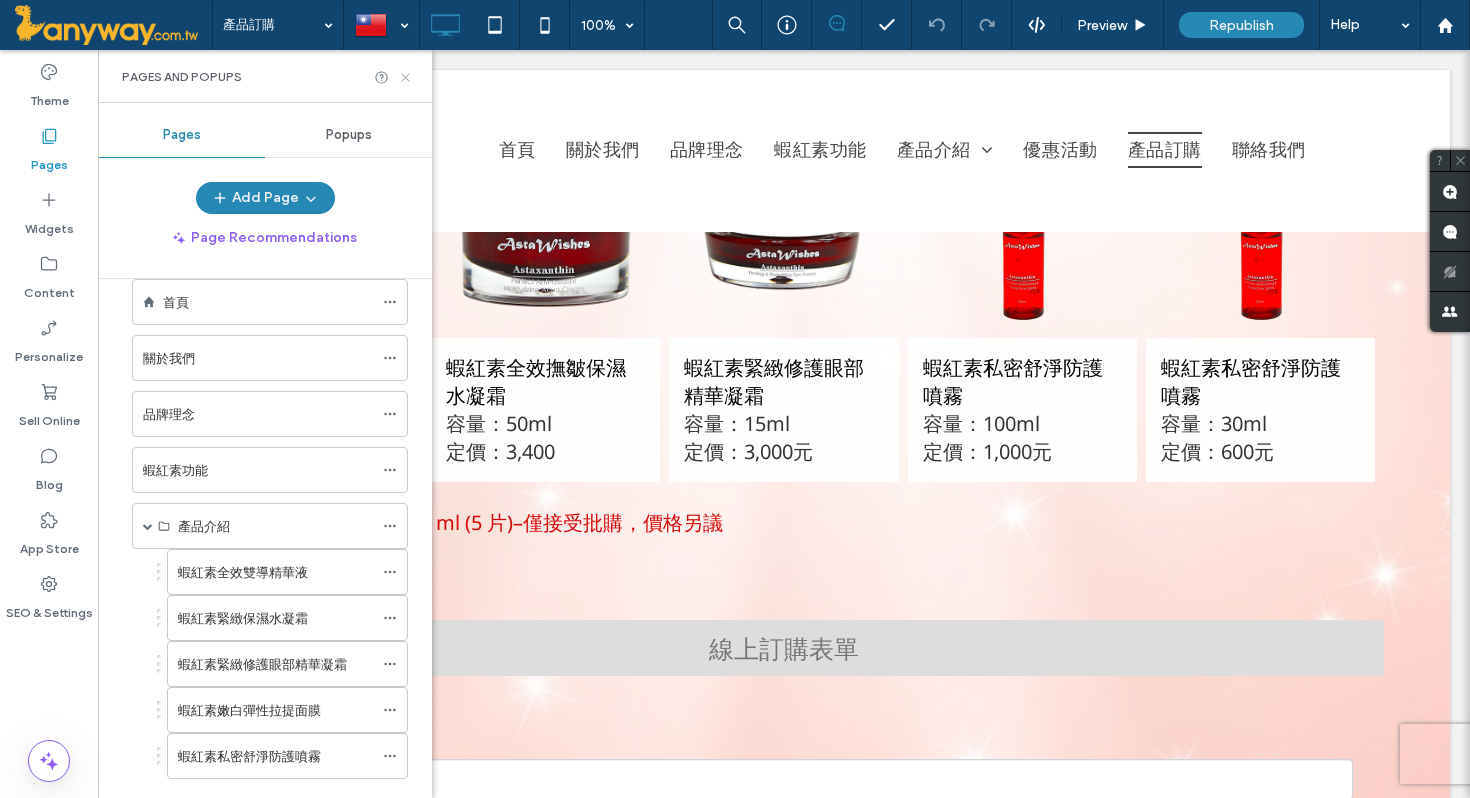 click 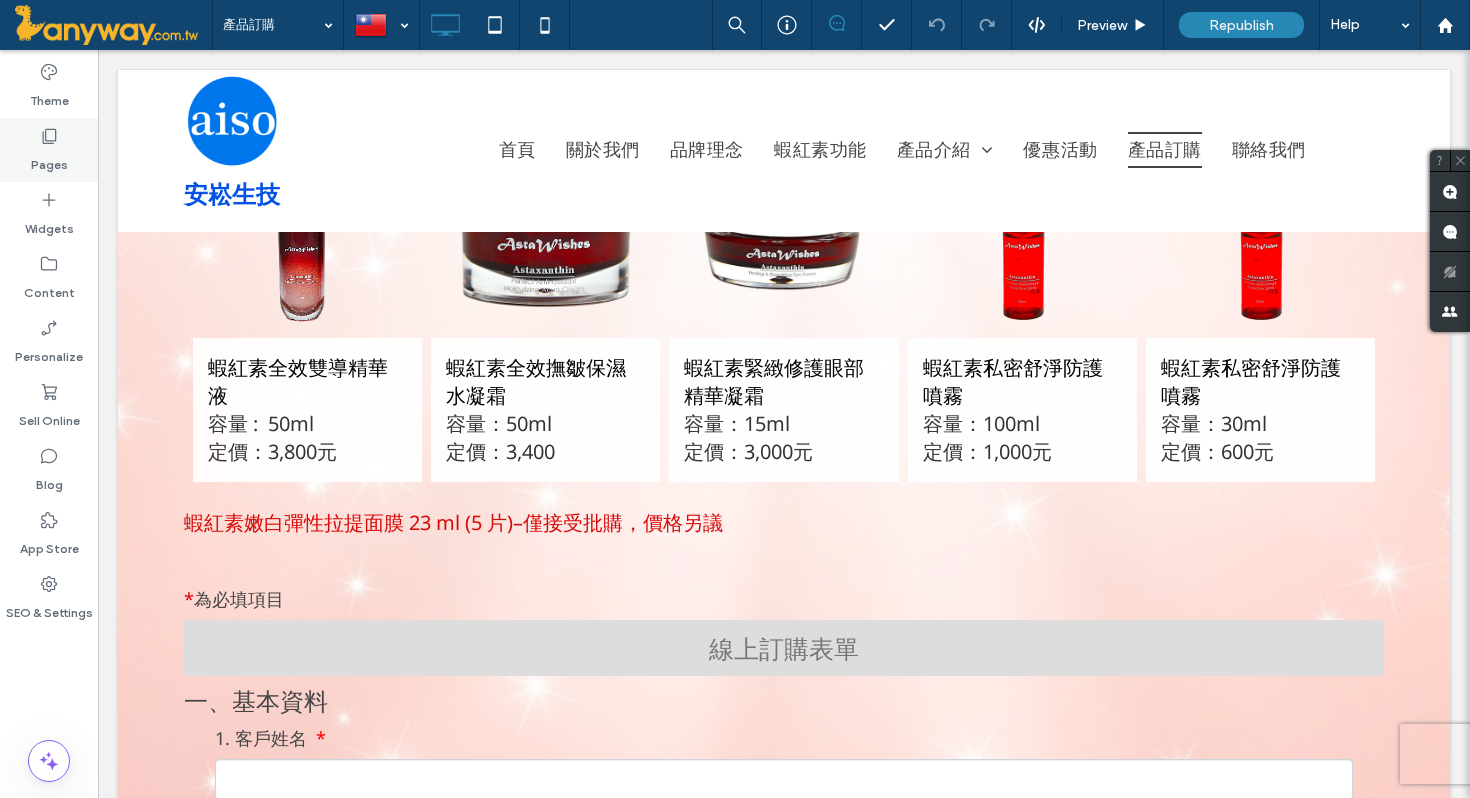 click on "Pages" at bounding box center [49, 160] 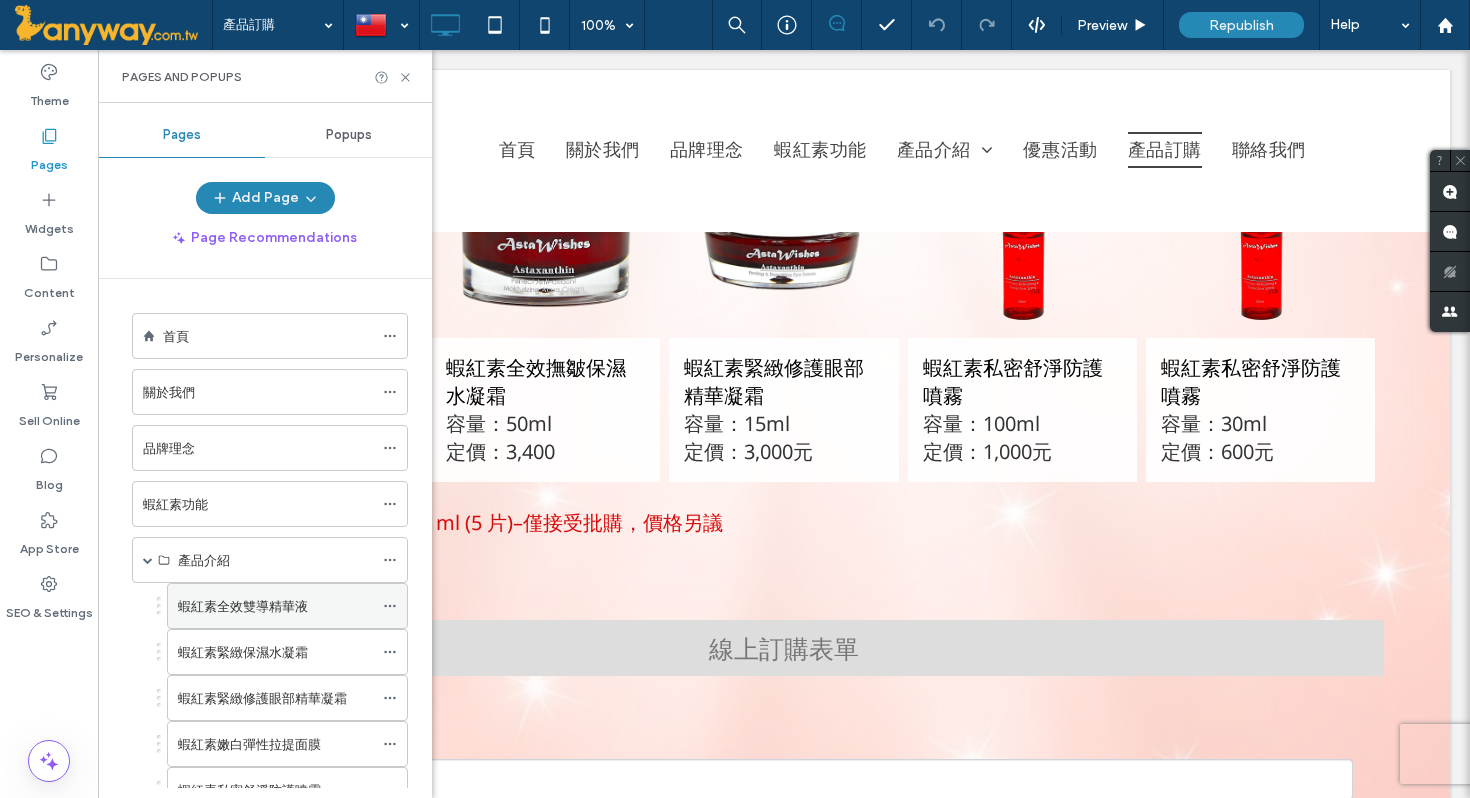 click on "蝦紅素全效雙導精華液" at bounding box center (275, 606) 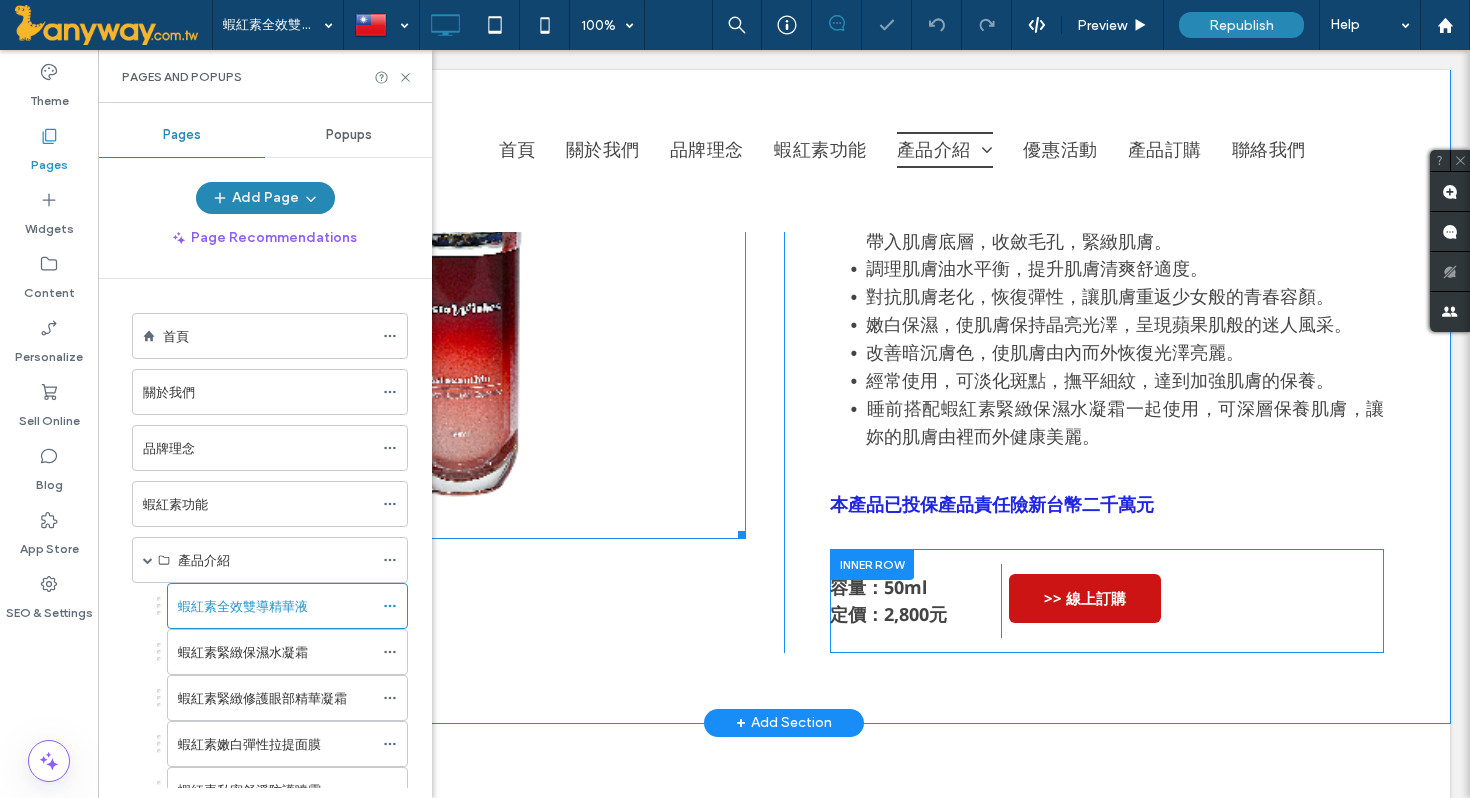 scroll, scrollTop: 788, scrollLeft: 0, axis: vertical 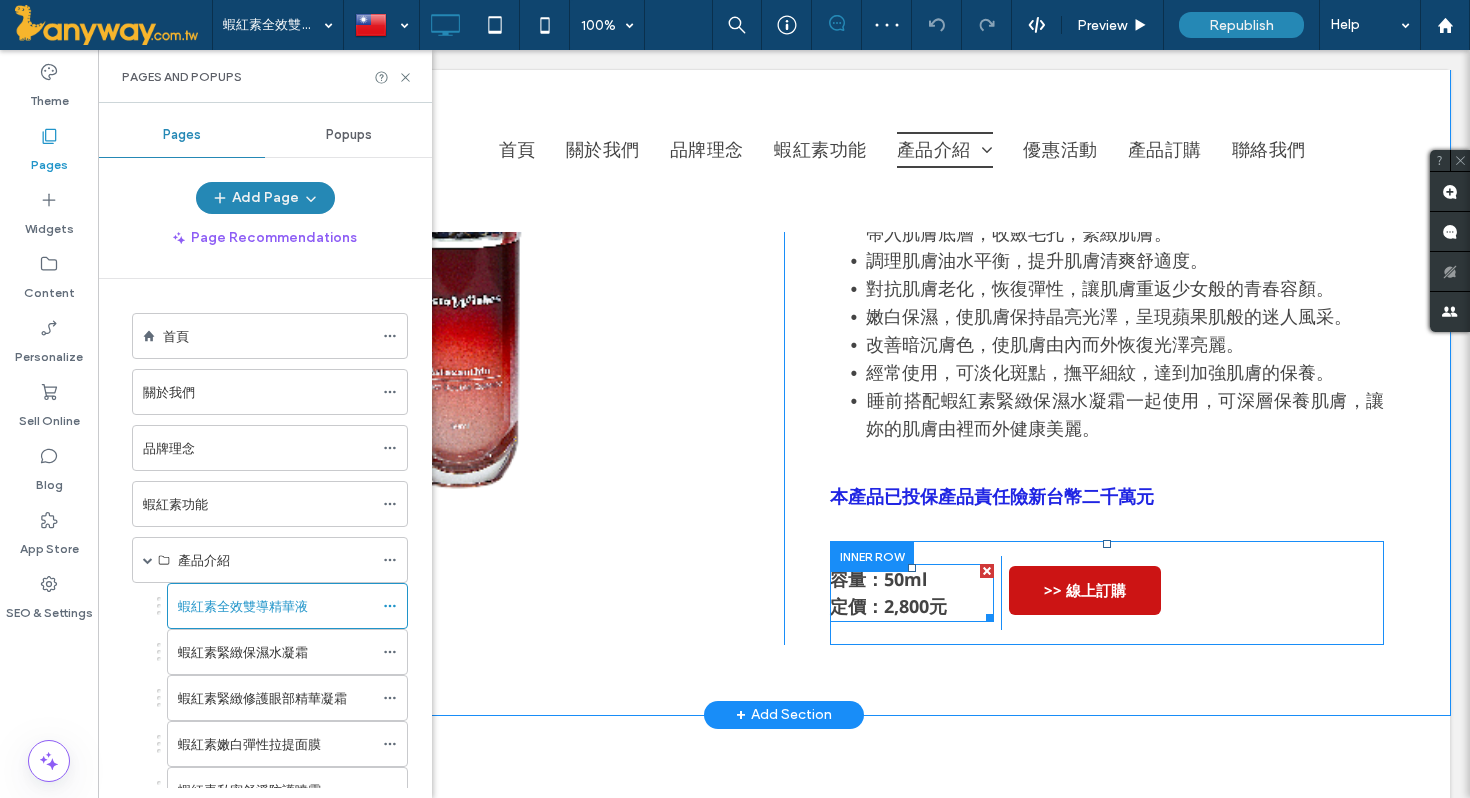 click on "定價：2,800元" at bounding box center [888, 606] 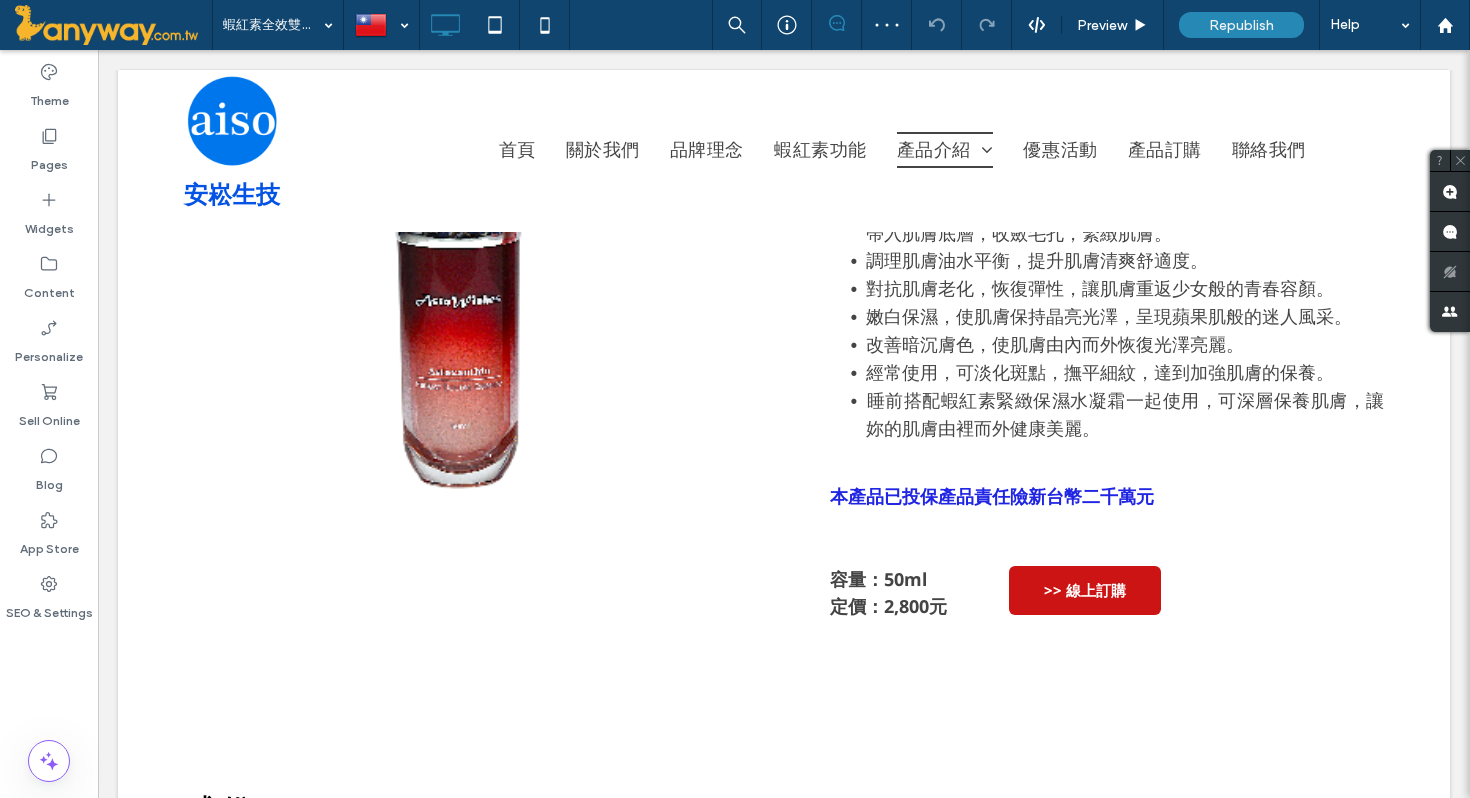click on "定價：2,800元" at bounding box center (888, 606) 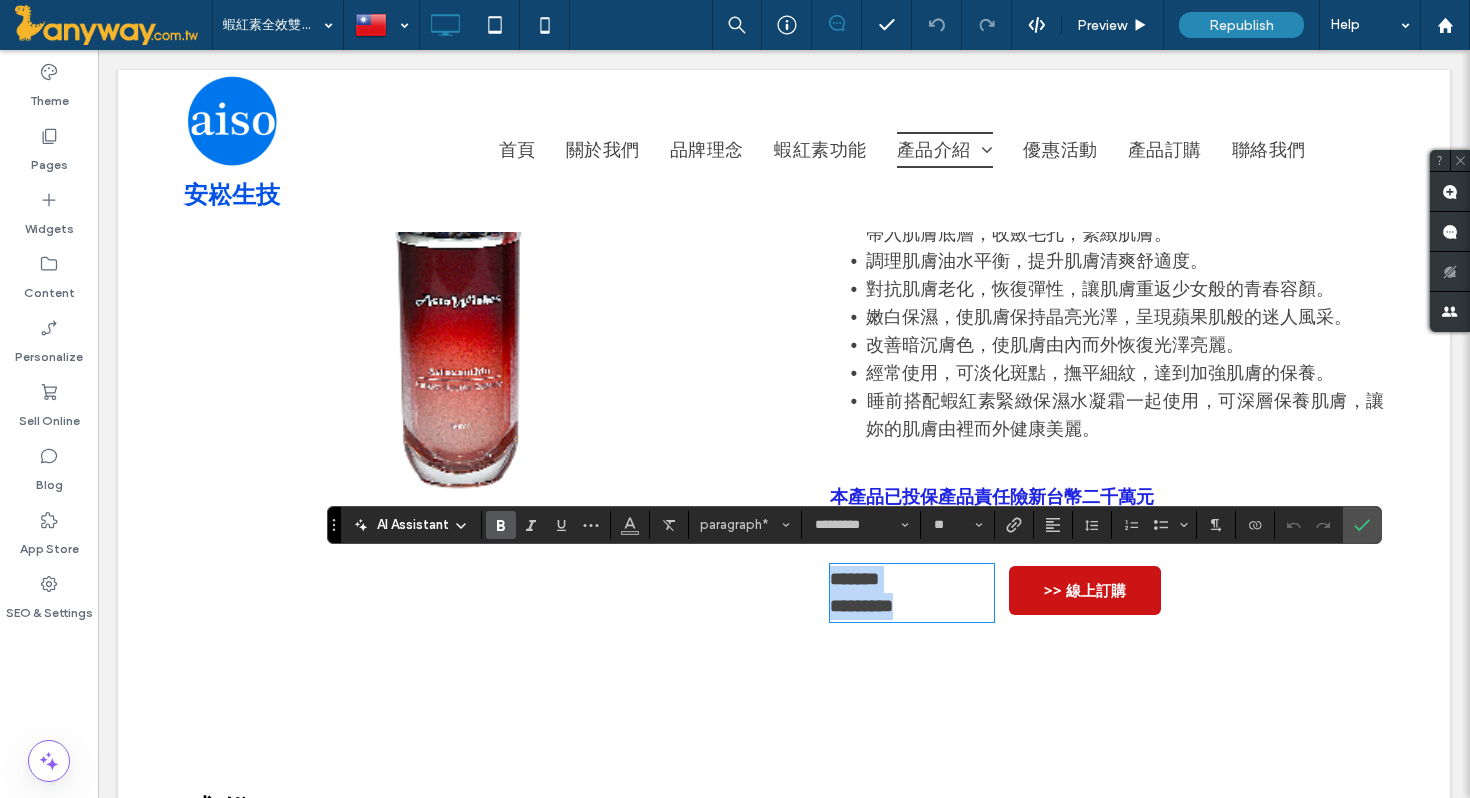 click on "*********" at bounding box center [861, 606] 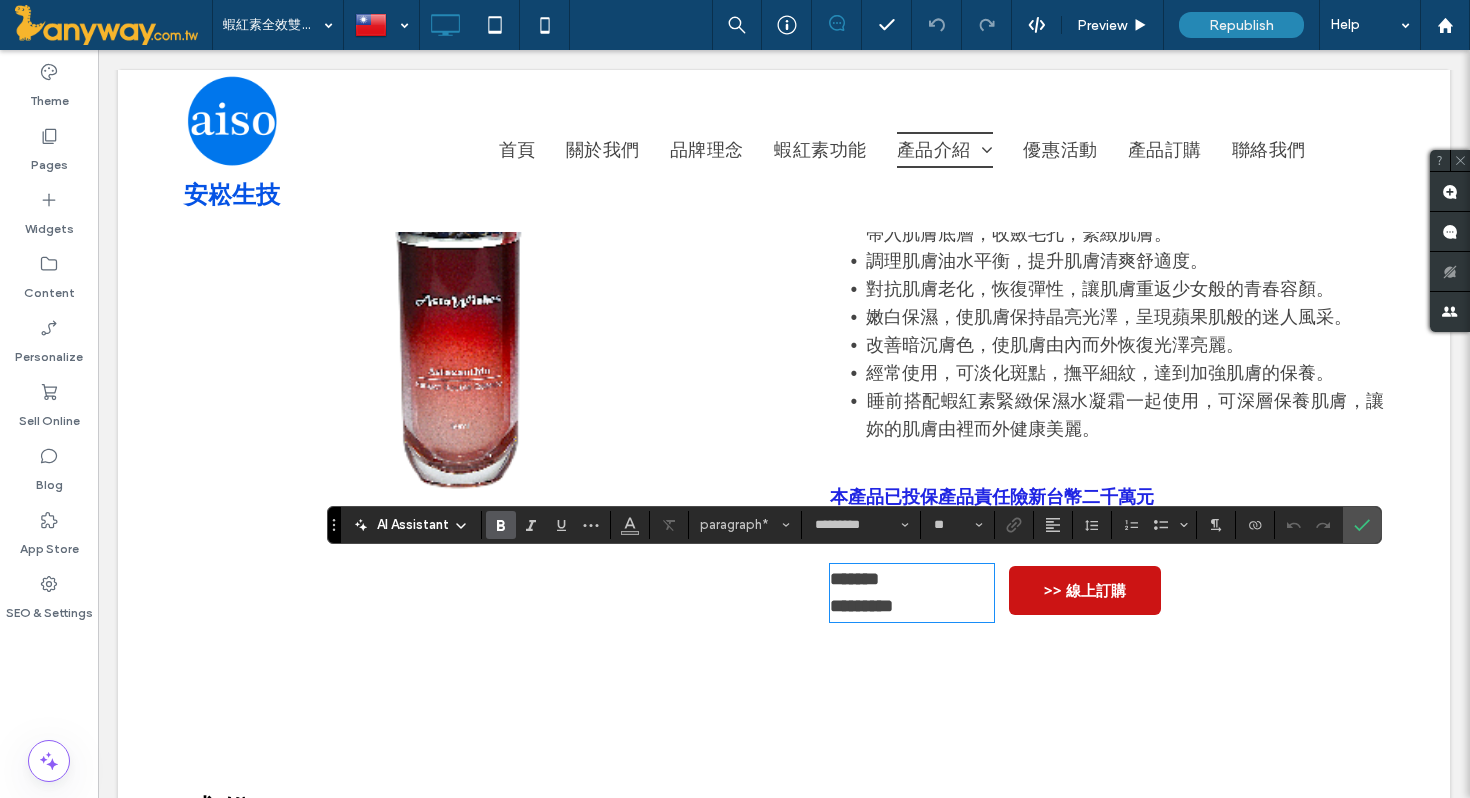 type 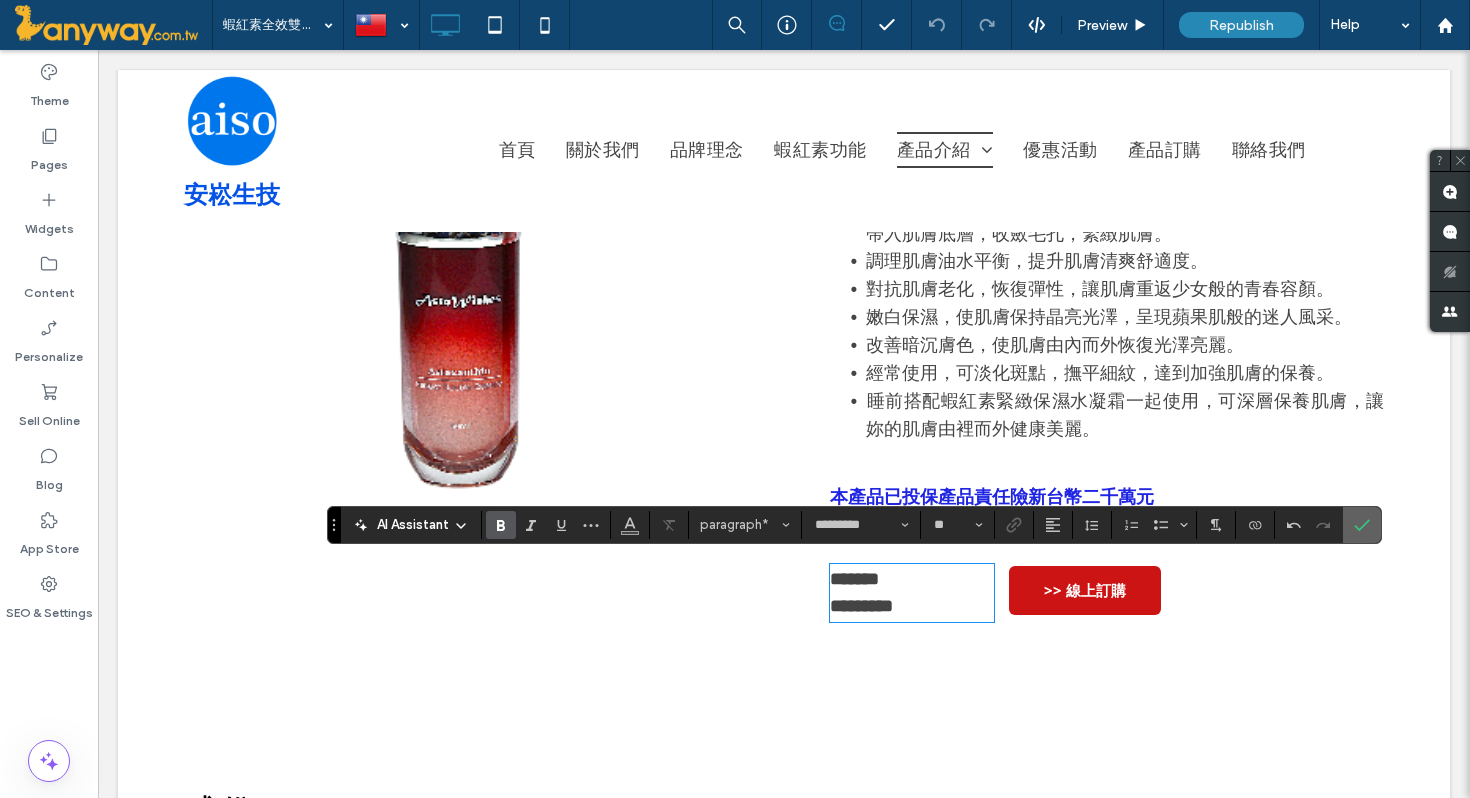click 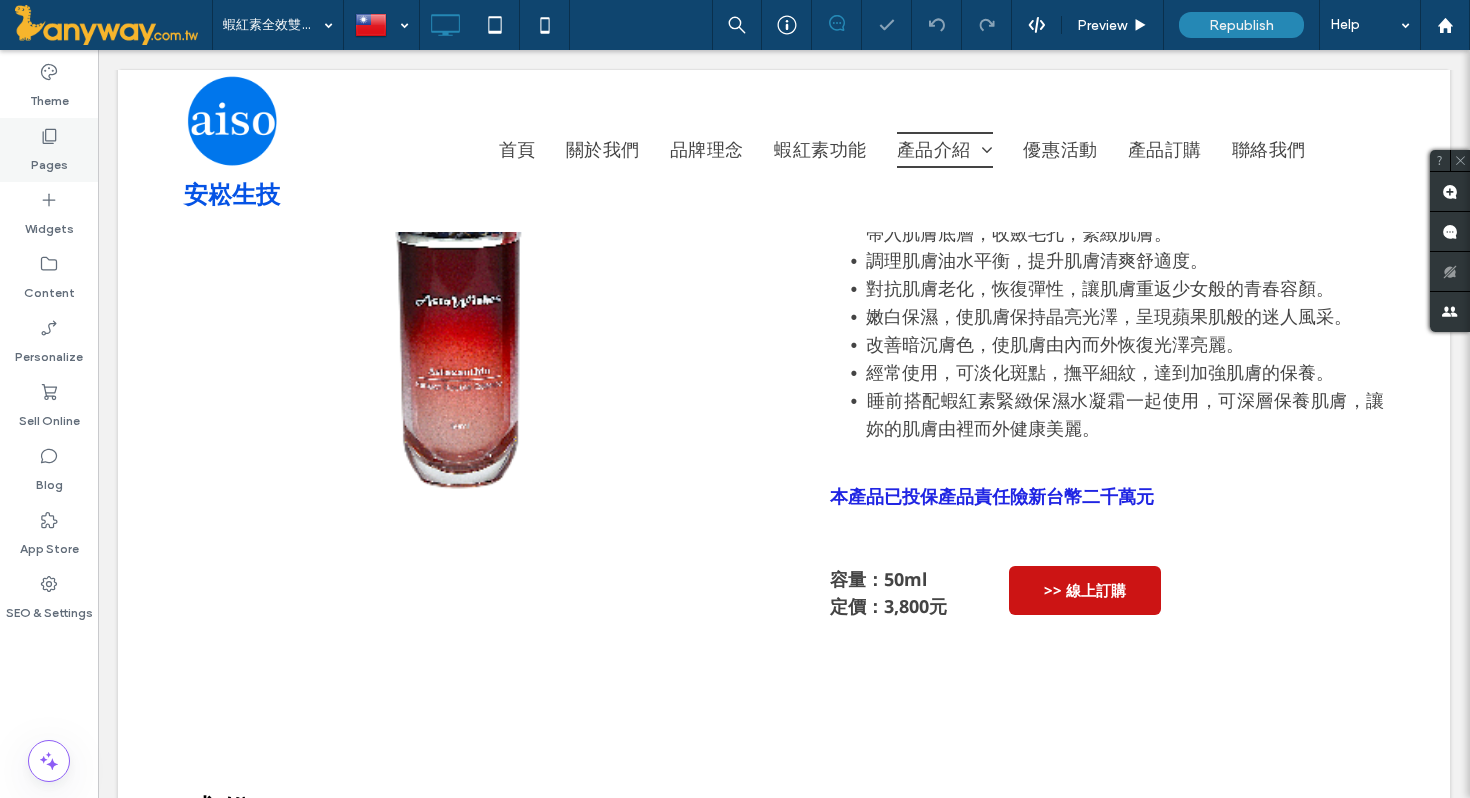 click on "Pages" at bounding box center [49, 160] 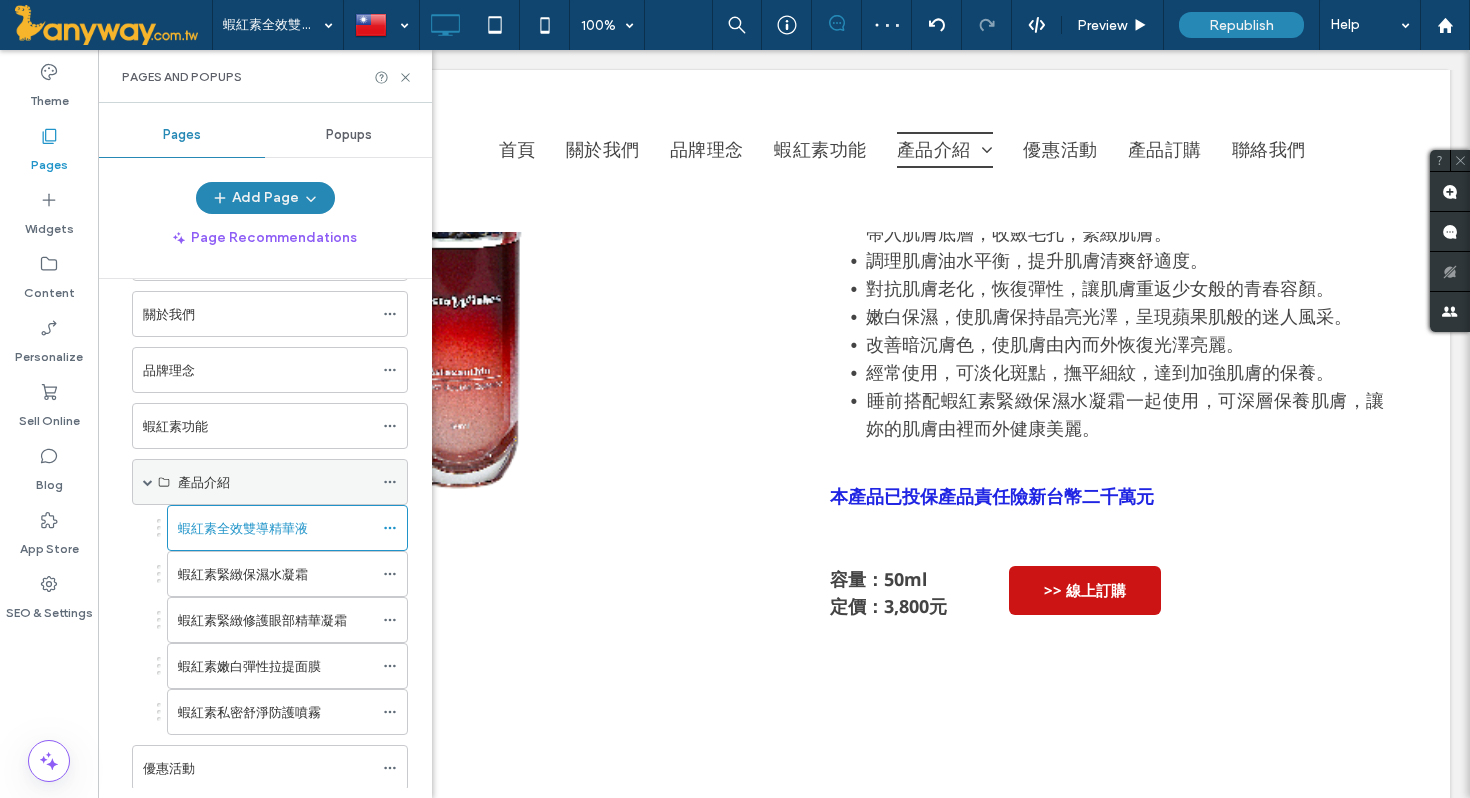 scroll, scrollTop: 83, scrollLeft: 0, axis: vertical 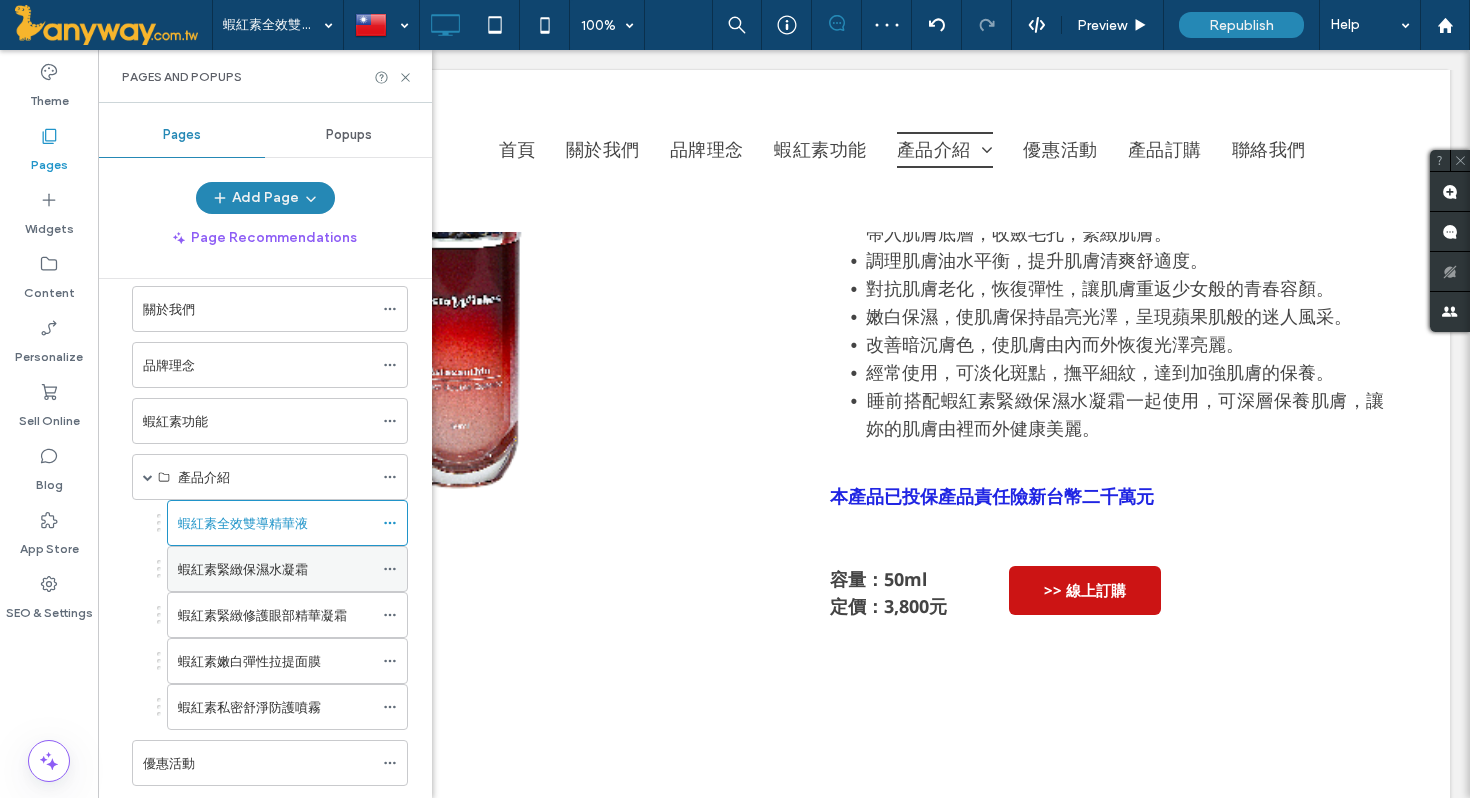 click on "蝦紅素緊緻保濕水凝霜" at bounding box center (243, 569) 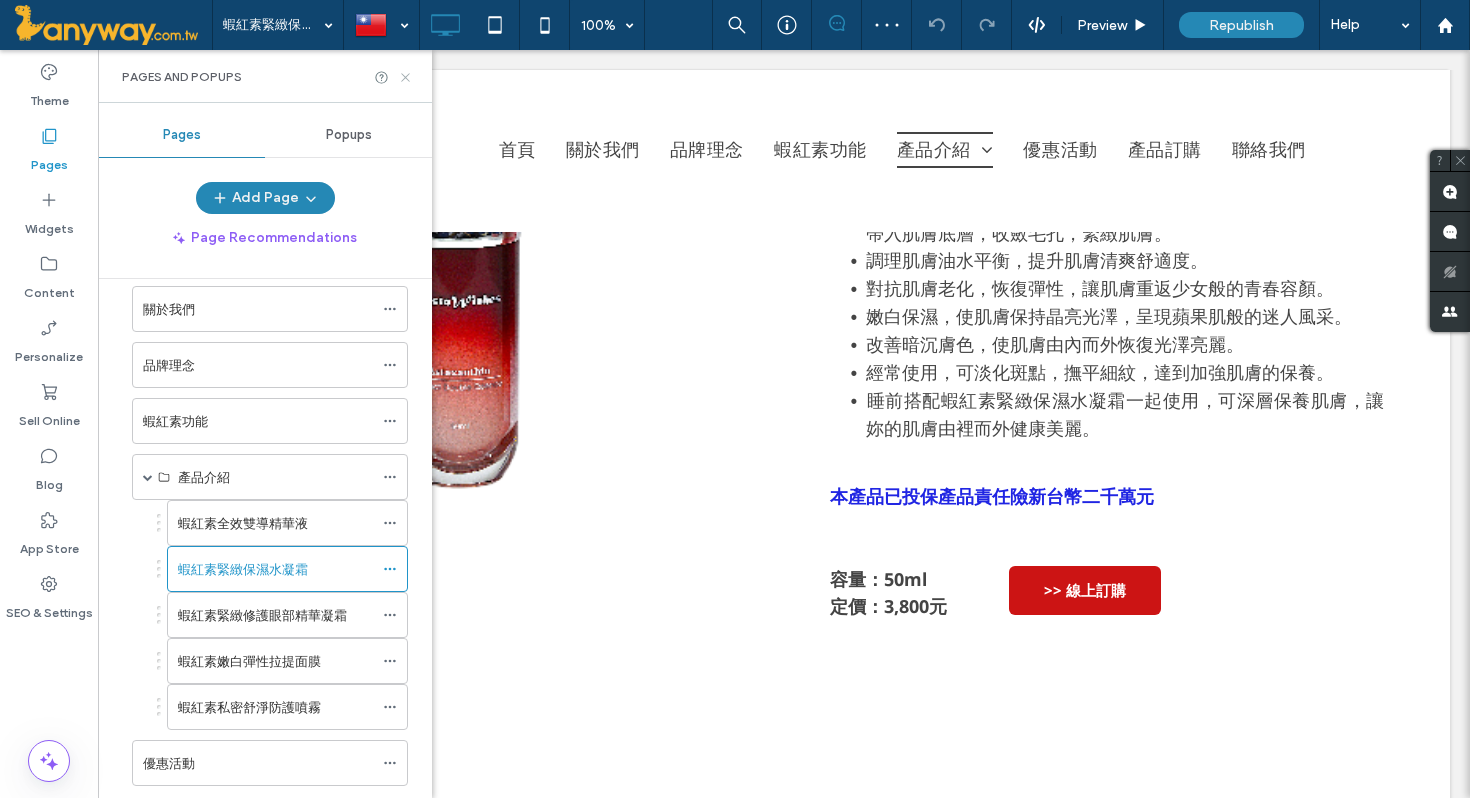 click 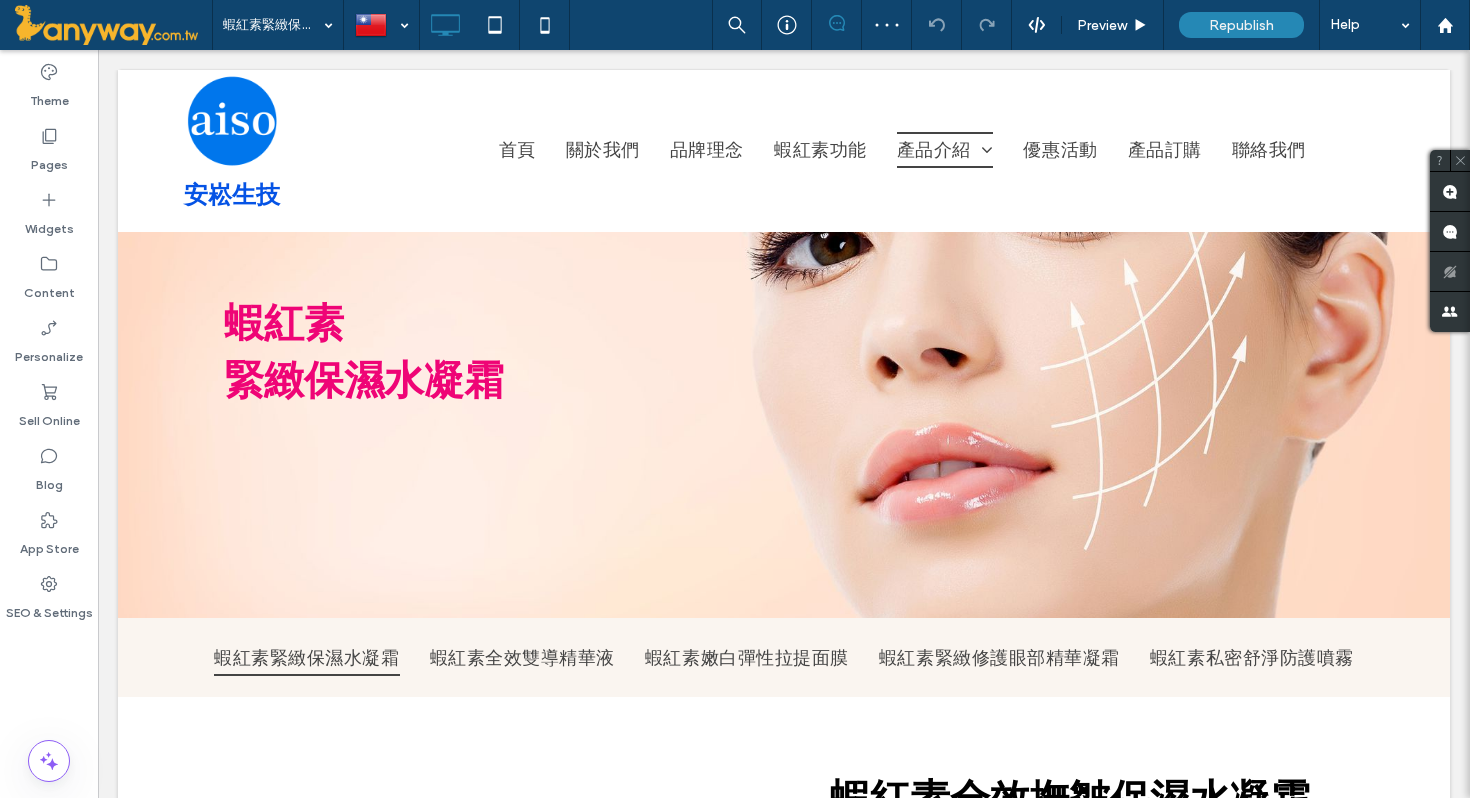 scroll, scrollTop: 792, scrollLeft: 0, axis: vertical 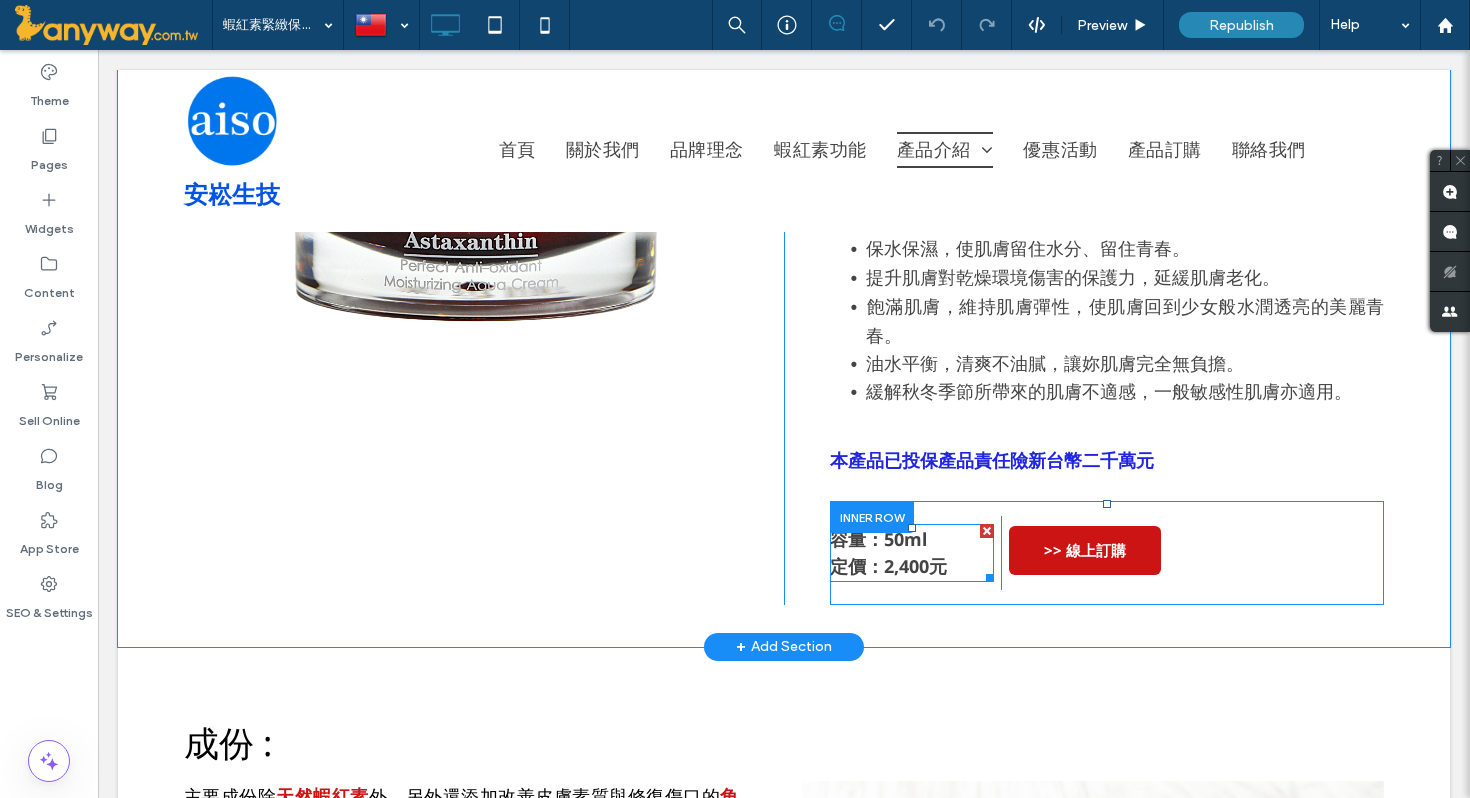 click on "定價：2,400元" at bounding box center [888, 566] 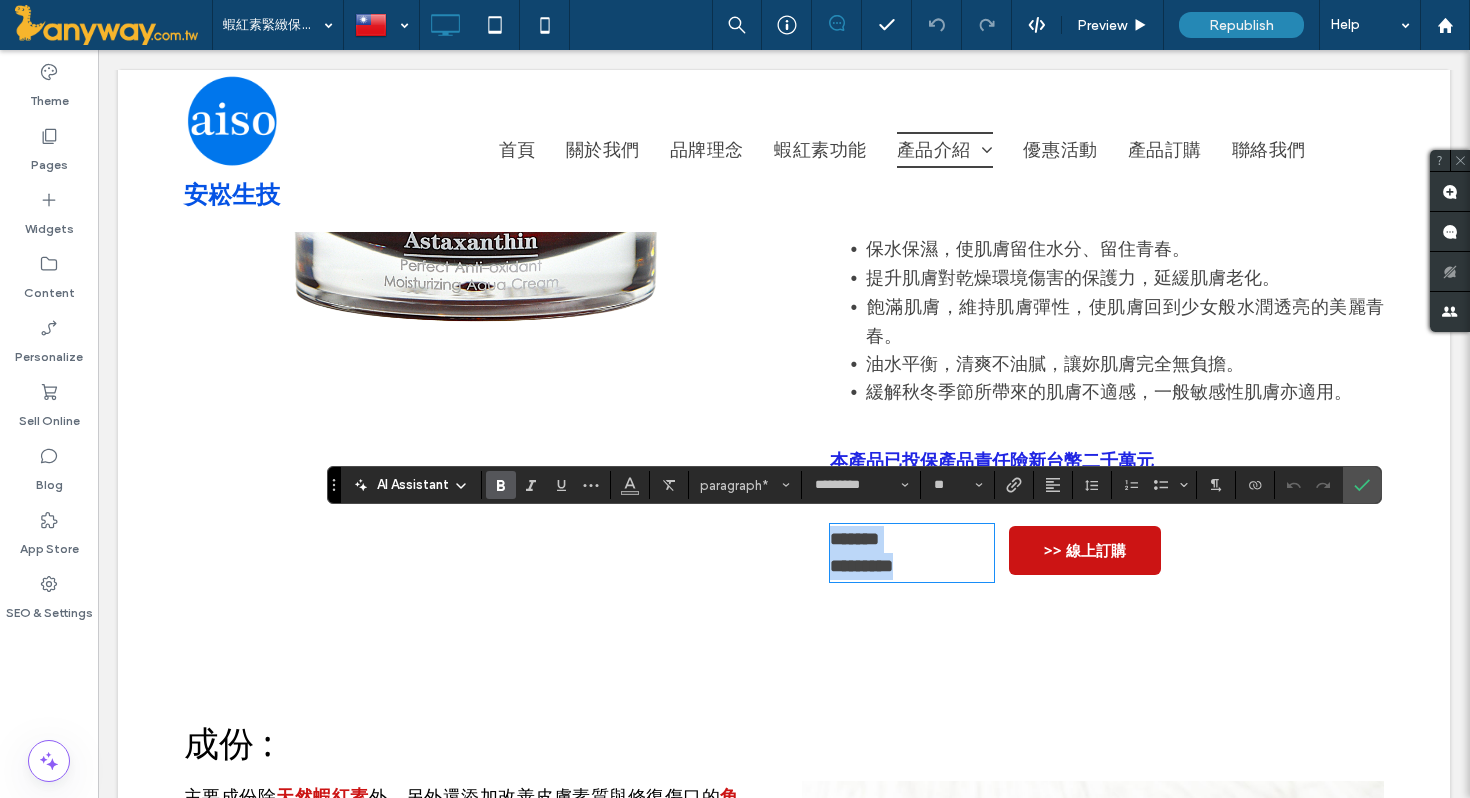 click on "*********" at bounding box center (861, 566) 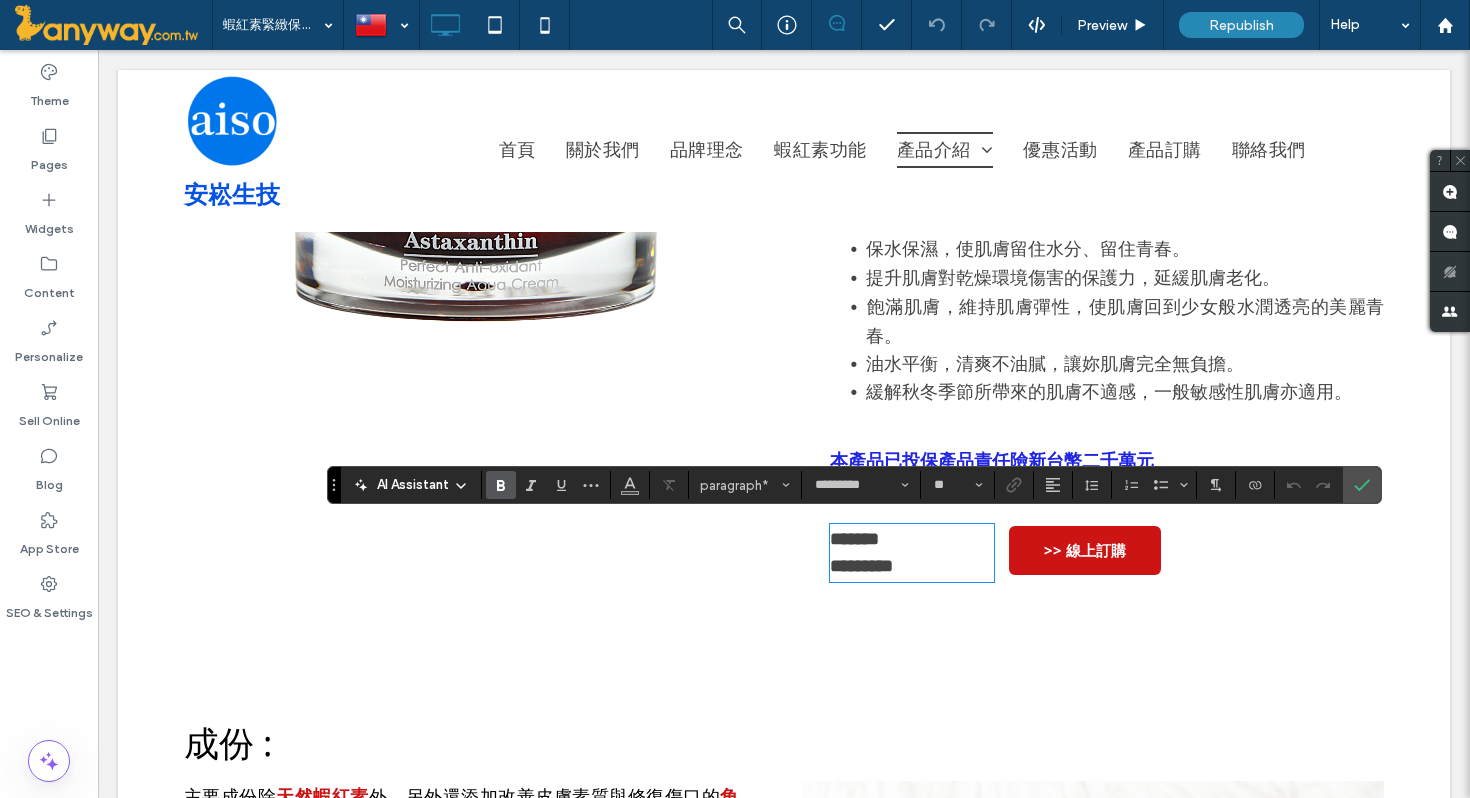 type 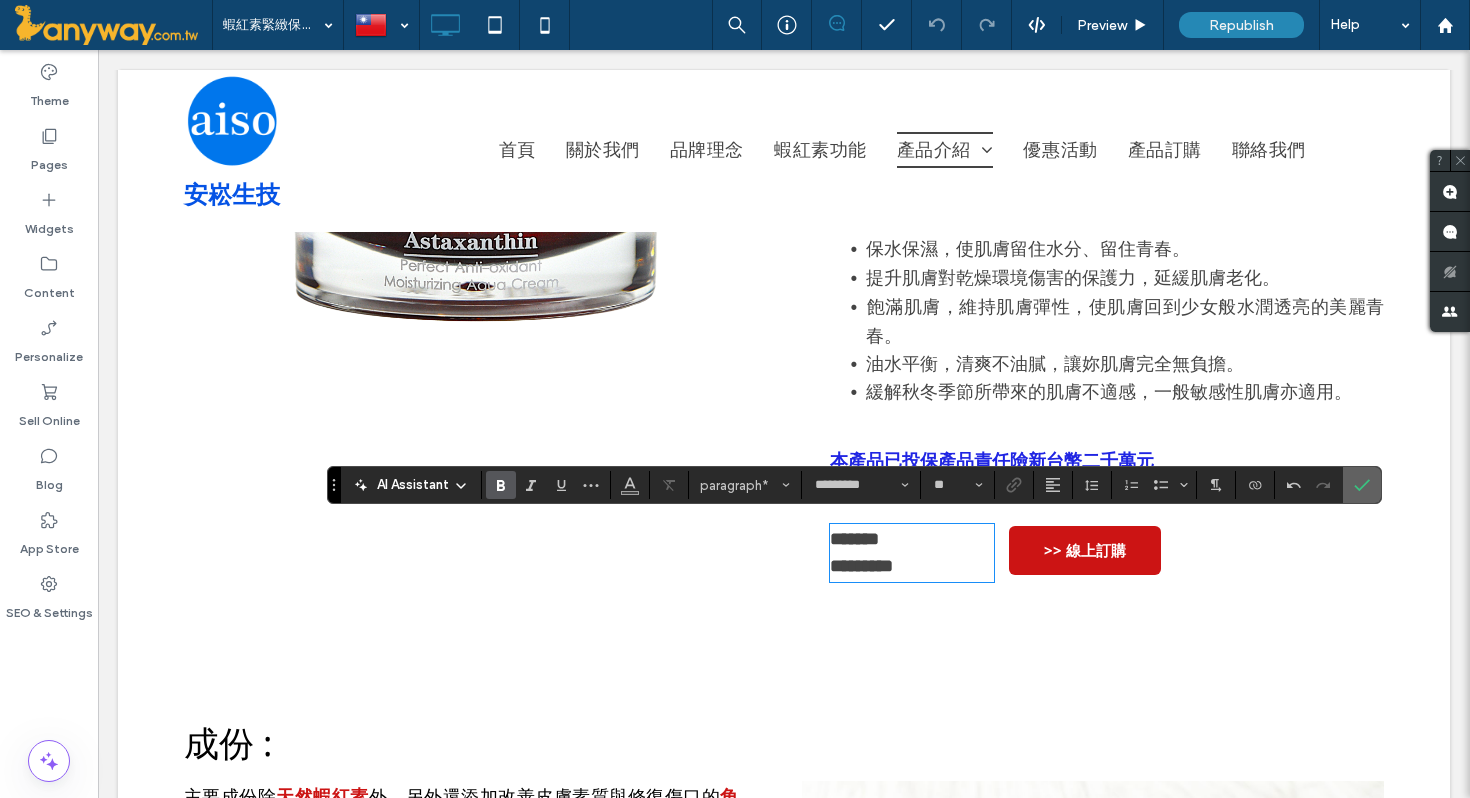 click 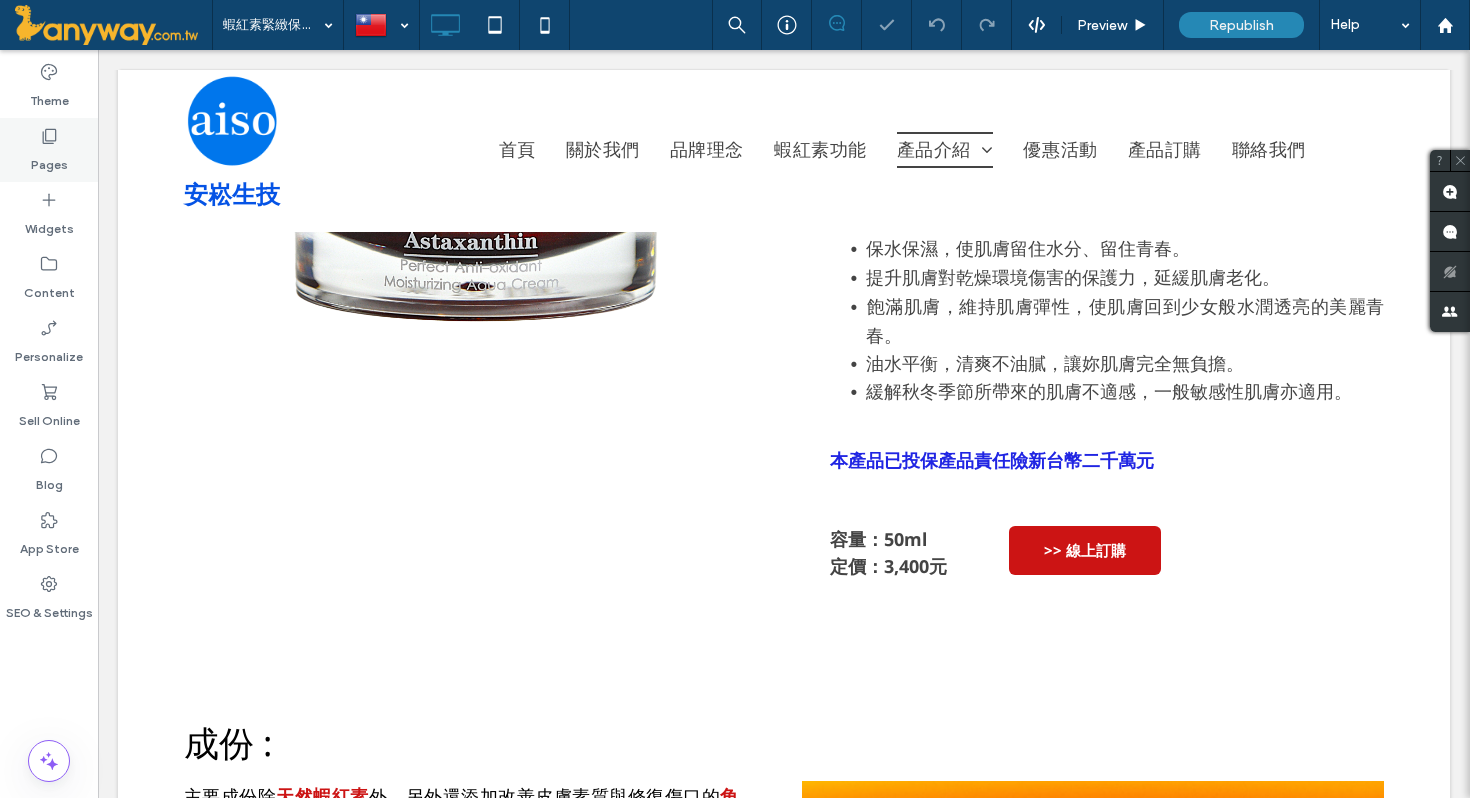 click on "Pages" at bounding box center (49, 160) 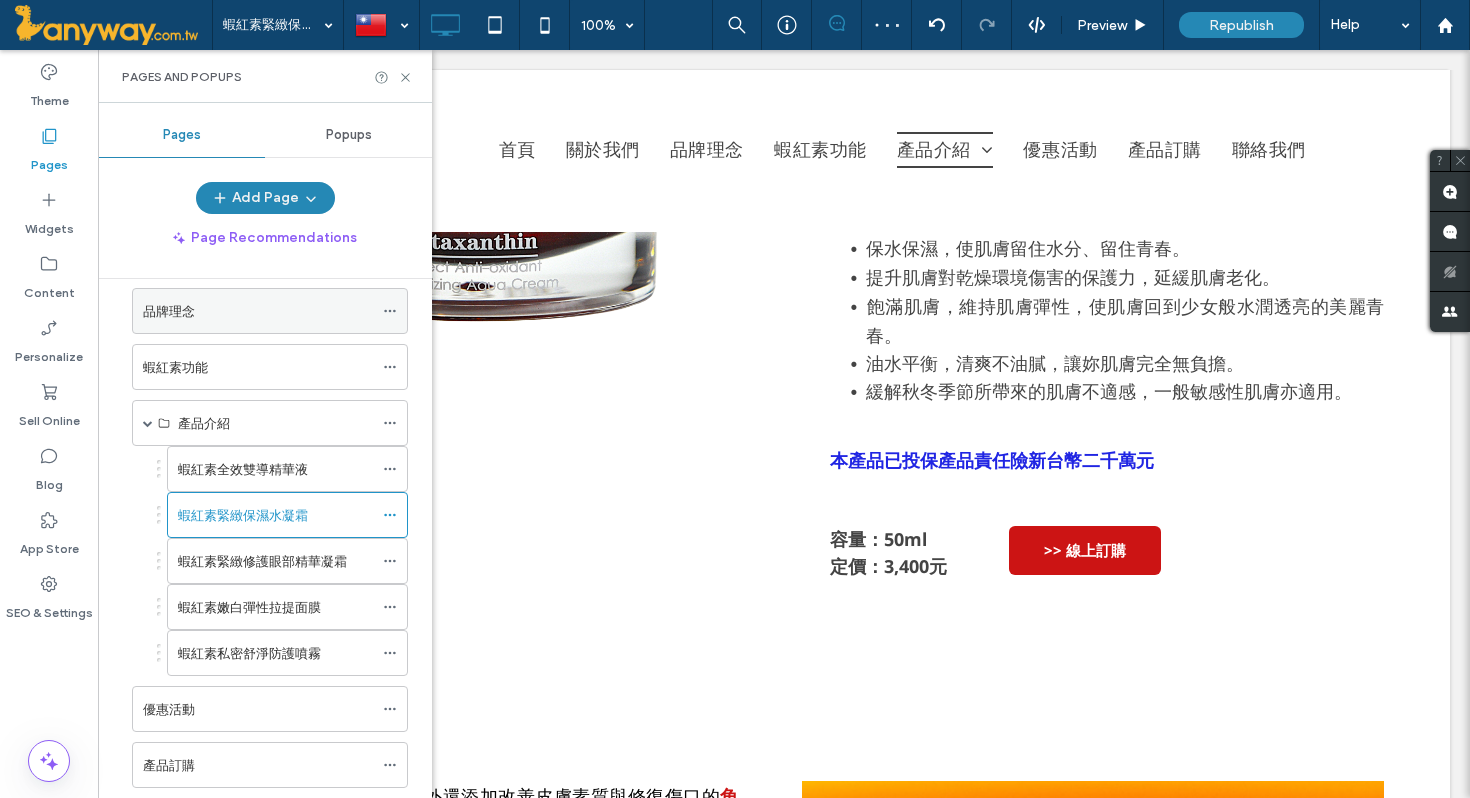 scroll, scrollTop: 165, scrollLeft: 0, axis: vertical 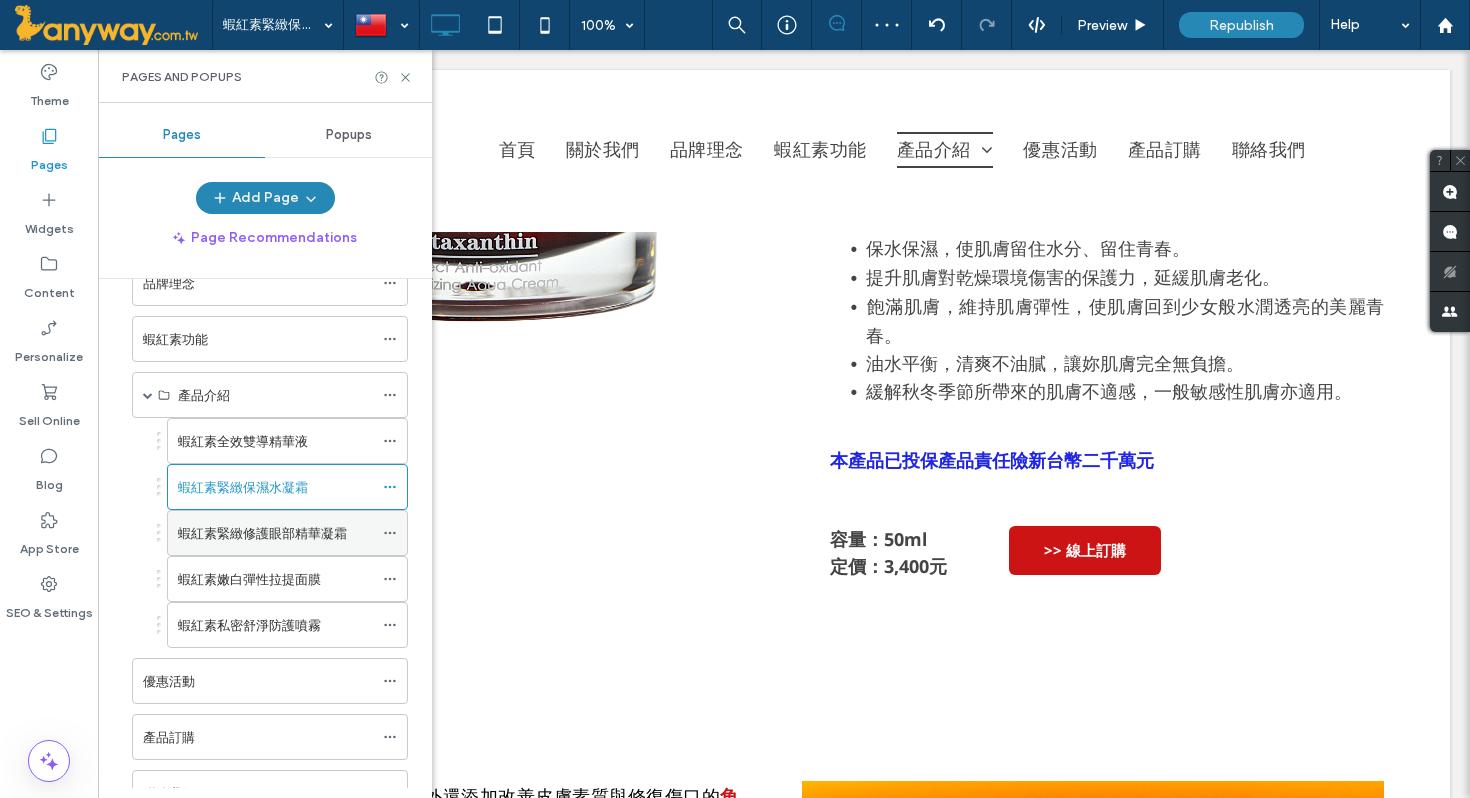 click on "蝦紅素緊緻修護眼部精華凝霜" at bounding box center (262, 533) 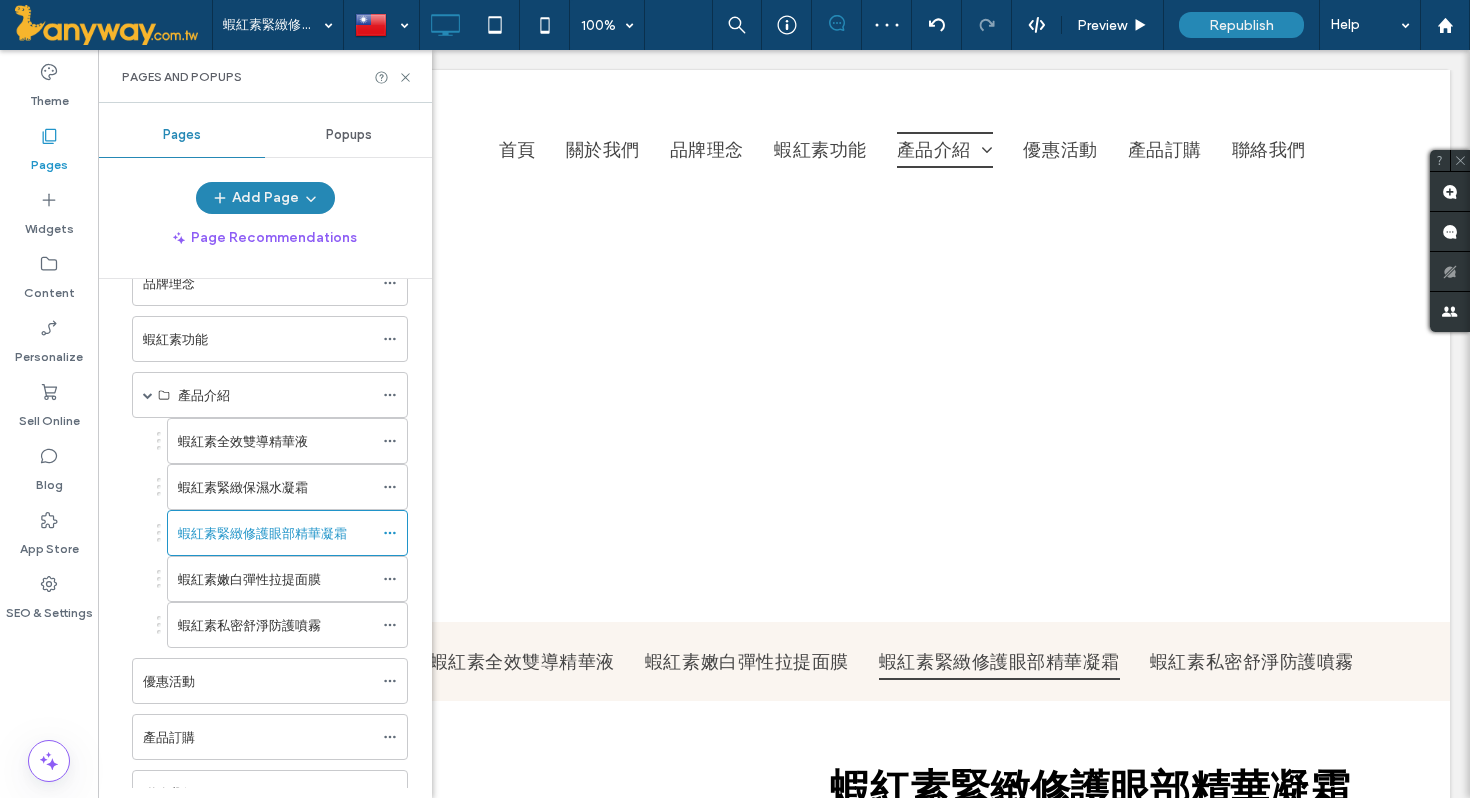 scroll, scrollTop: 0, scrollLeft: 0, axis: both 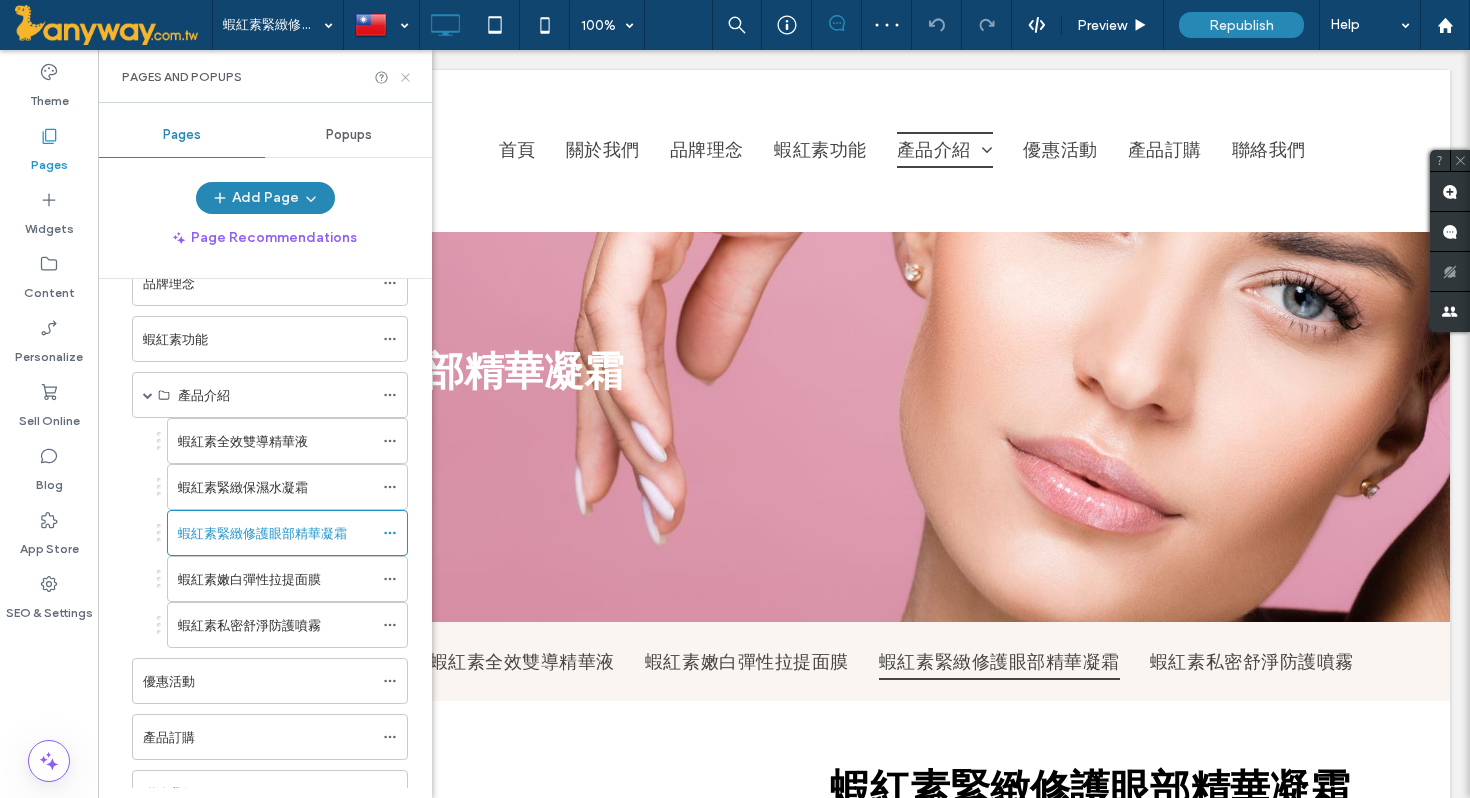 click 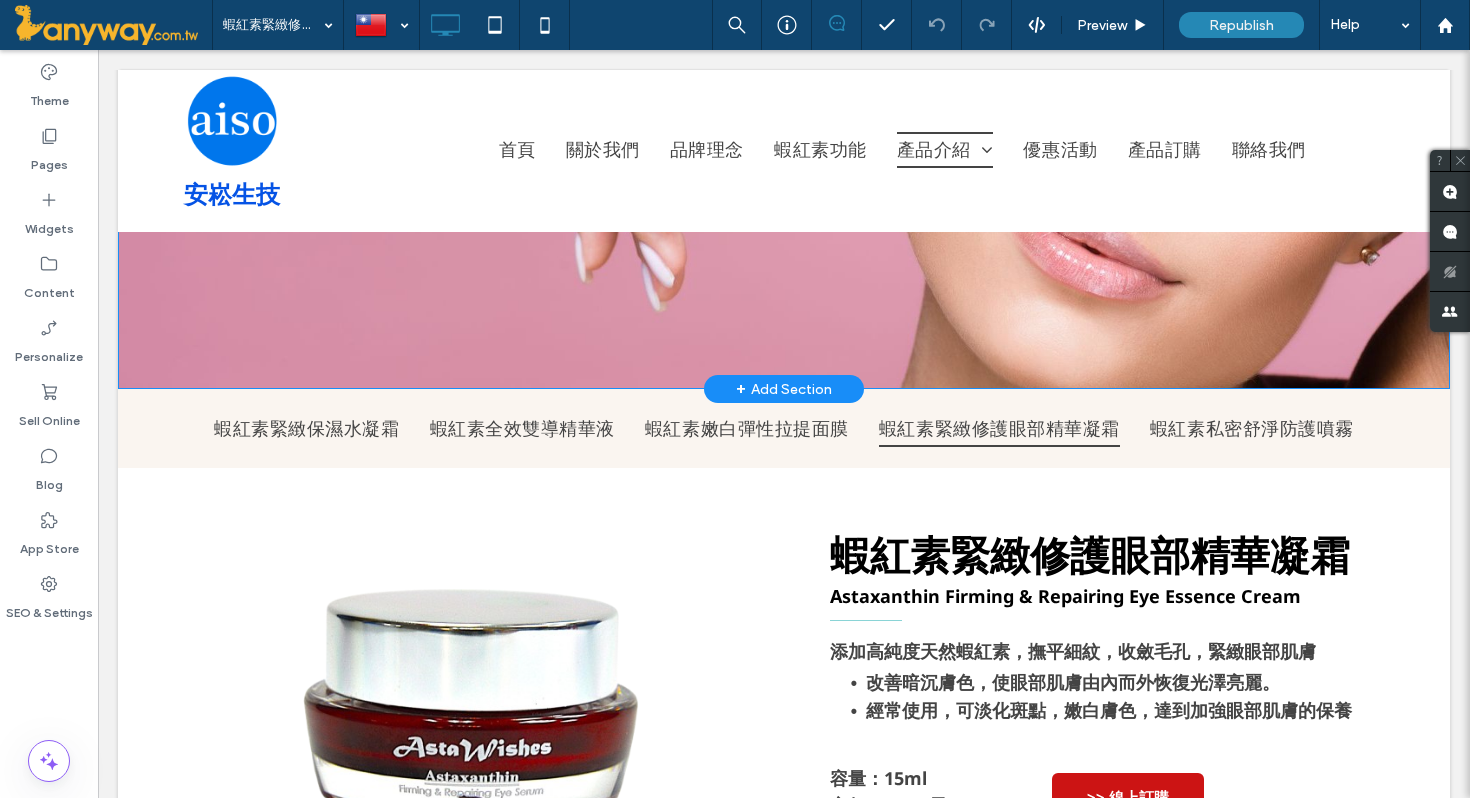 scroll, scrollTop: 431, scrollLeft: 0, axis: vertical 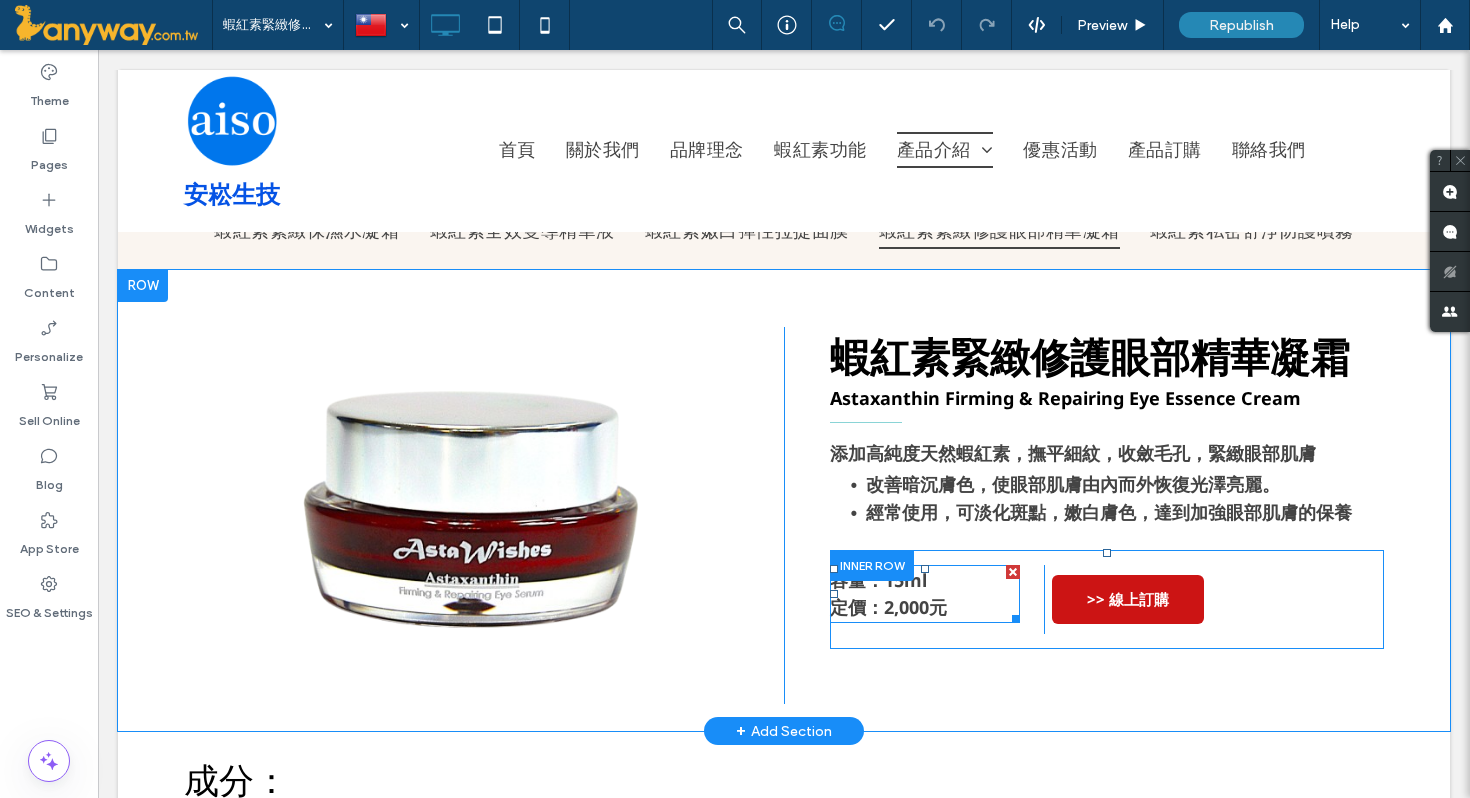 click on "定價：2,000元" at bounding box center [888, 607] 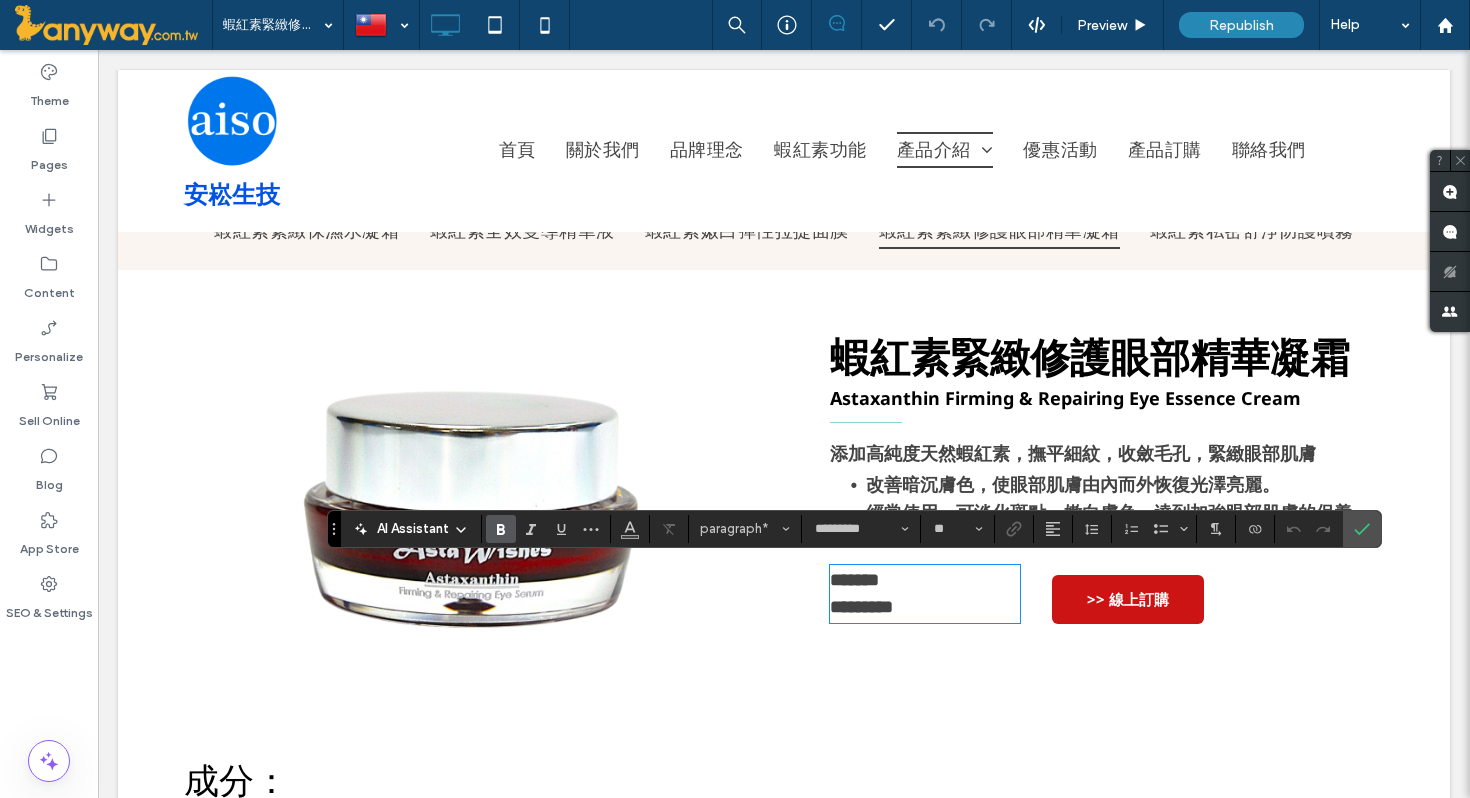click on "*********" at bounding box center (861, 607) 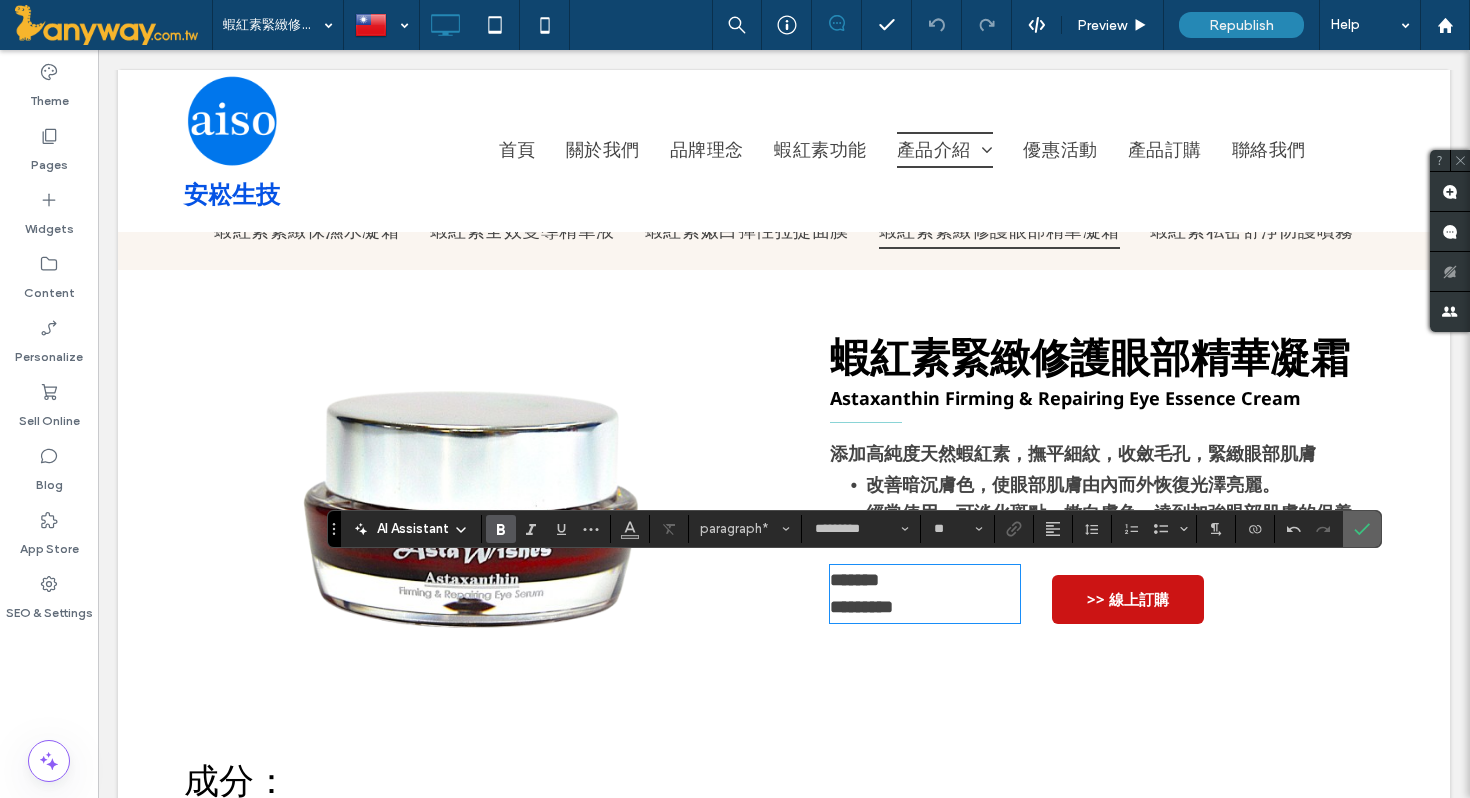 click 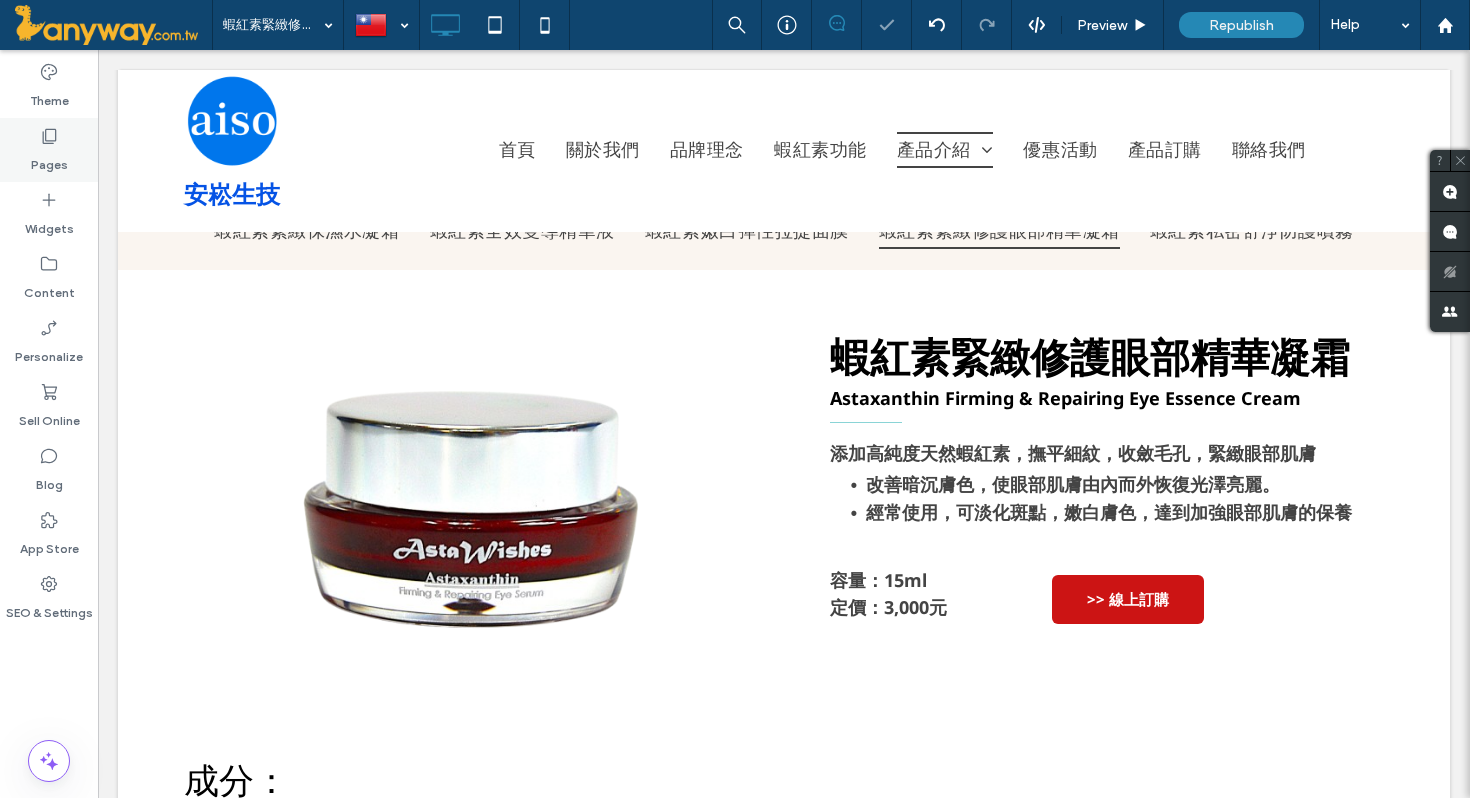 click on "Pages" at bounding box center (49, 160) 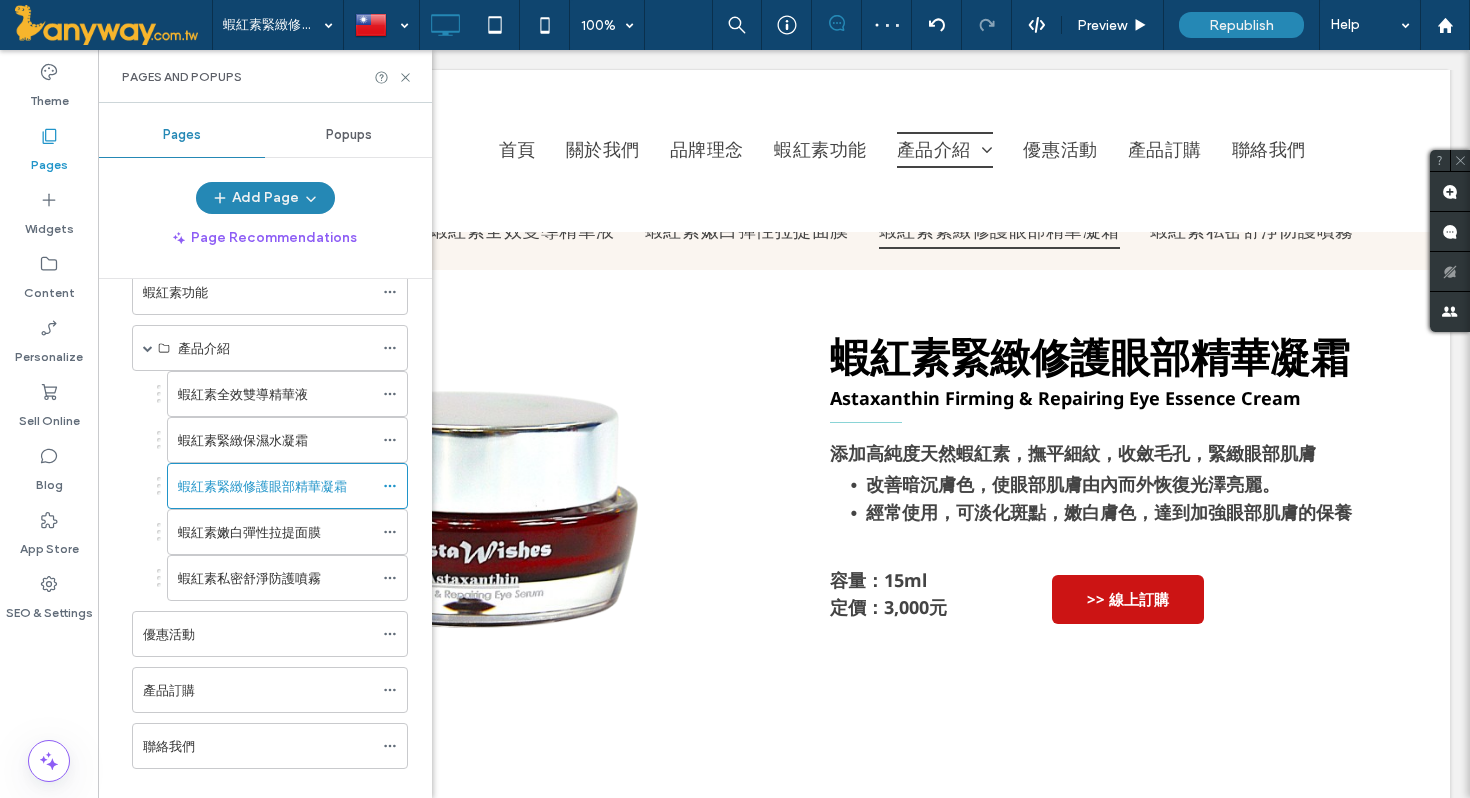 scroll, scrollTop: 243, scrollLeft: 0, axis: vertical 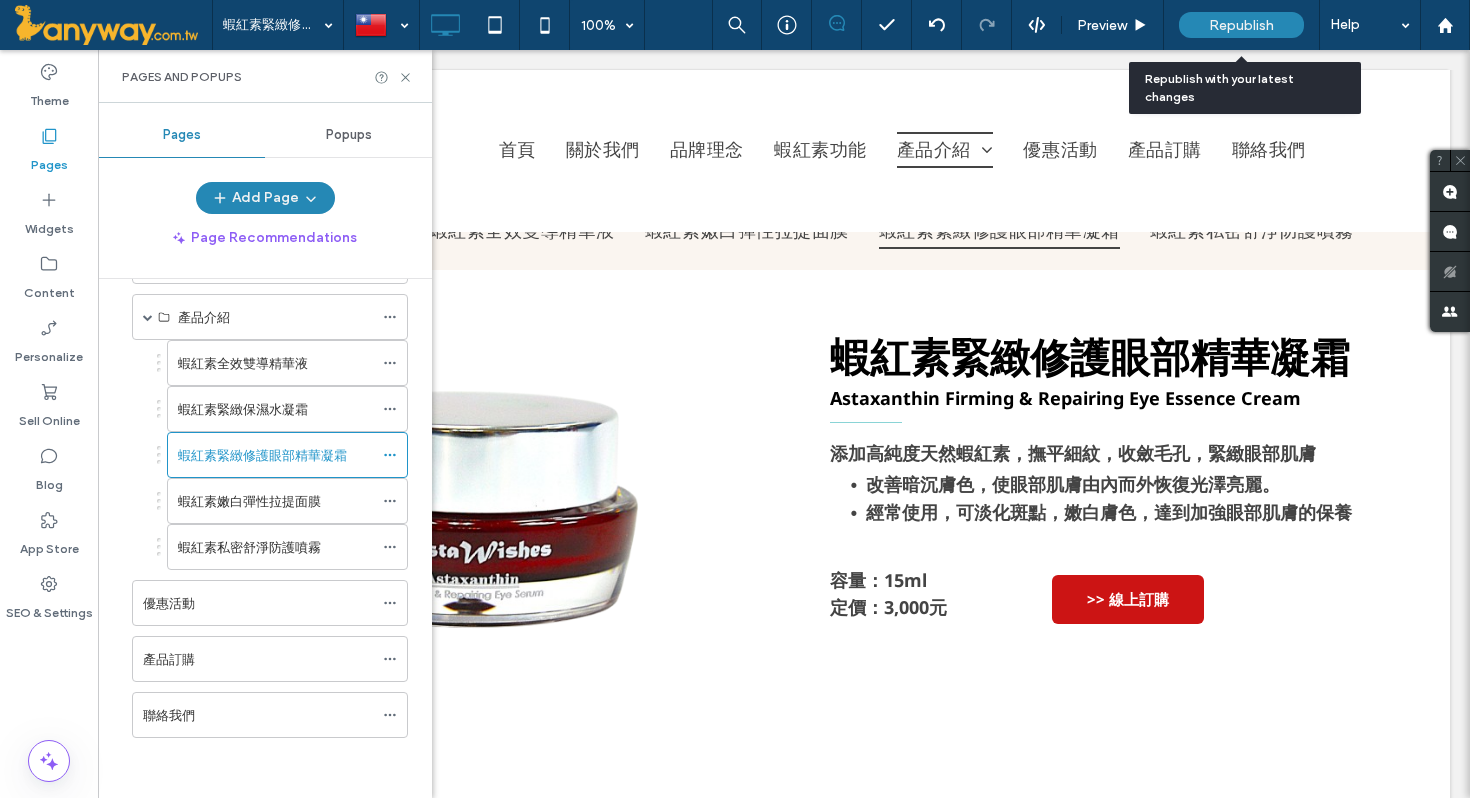 click on "Republish" at bounding box center [1241, 25] 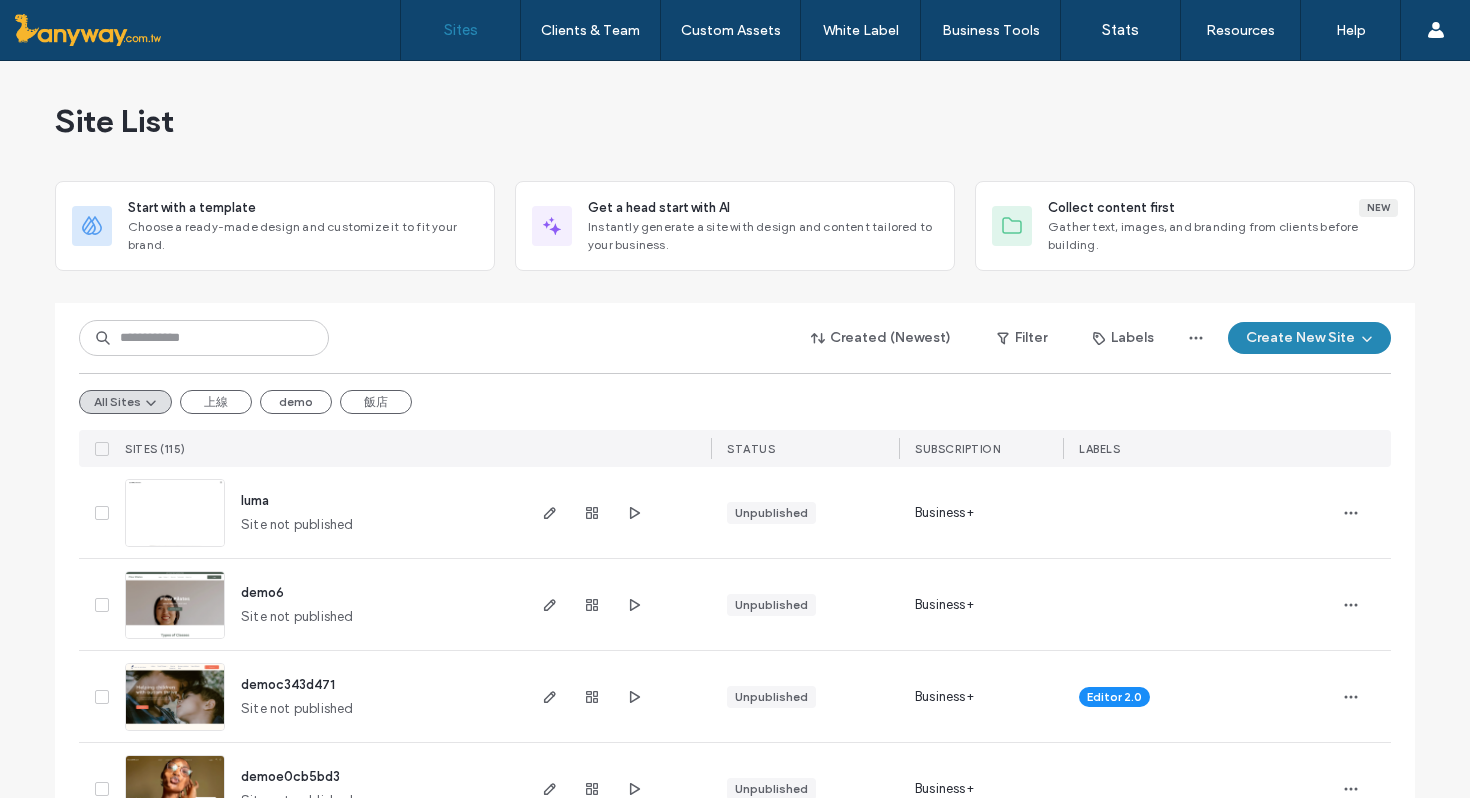 scroll, scrollTop: 0, scrollLeft: 0, axis: both 